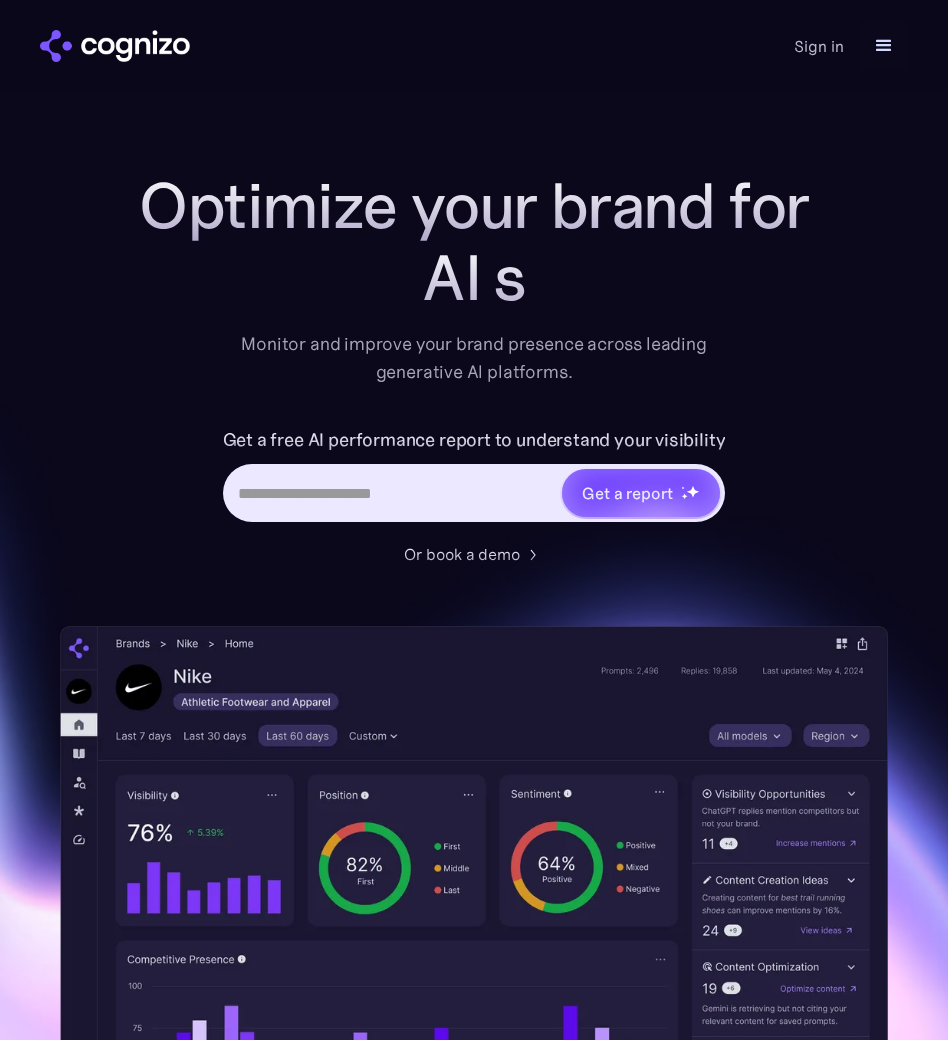 scroll, scrollTop: 0, scrollLeft: 0, axis: both 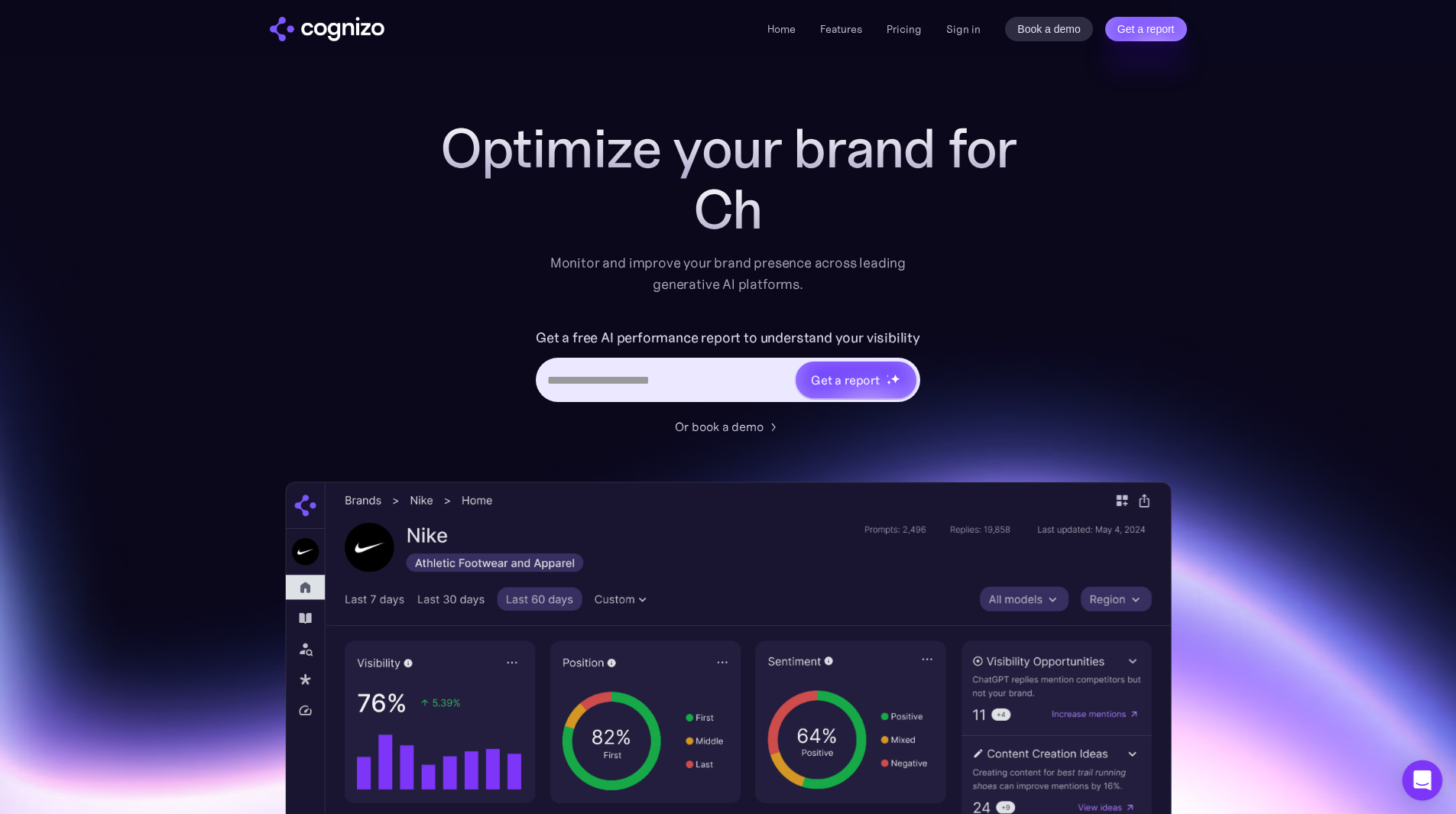 click 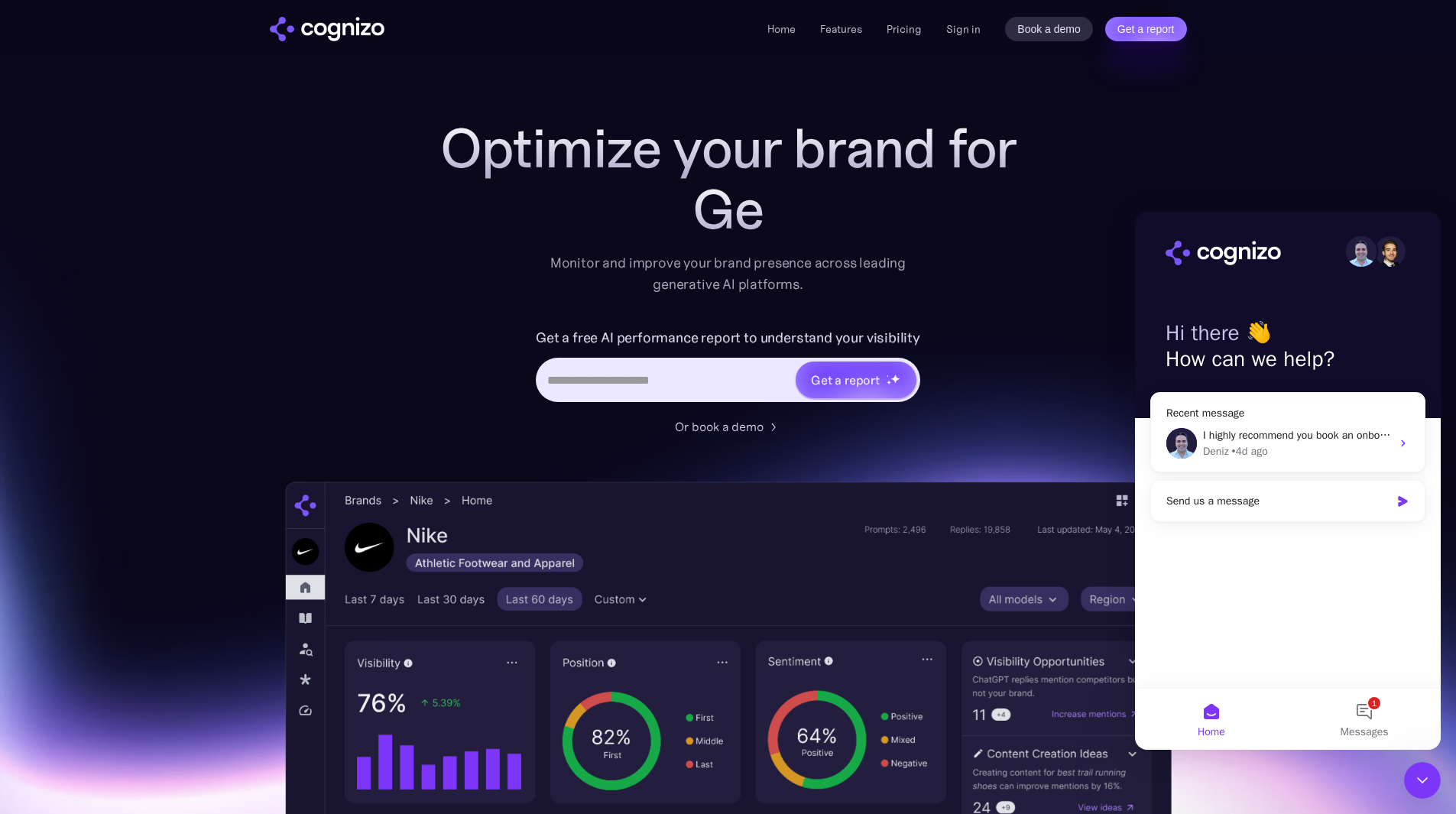 scroll, scrollTop: 0, scrollLeft: 0, axis: both 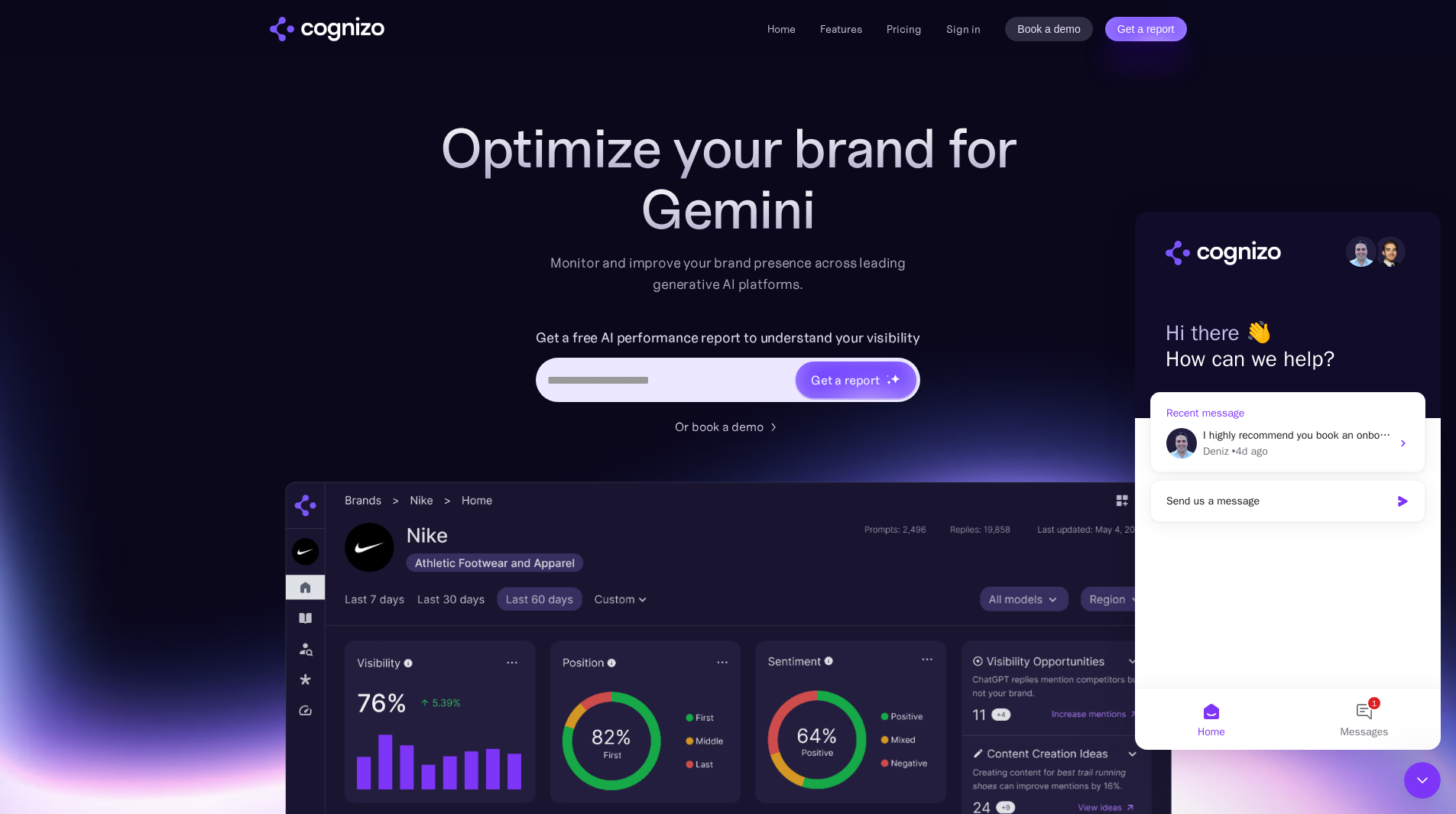 click on "I highly recommend you book an onboarding call with your success partner to ensure you're set up for success.   Here is what is included in our starter package: Starter Package 200 unique prompts per platform (ChatGPT, Perplexity, Google AI Overviews), Dedicated customer success partner who conducts regular strategy reviews, 24/5 support via in‑app chat and email, Price: $499/mo, Billing: Monthly via Stripe, Renewal & cancellation: Auto-renews monthly, cancel anytime with 30 days’ notice, Payment link to start your subscription: Get started Once you subscribe, you will receive a welcome email and instructions to set up your account.  Excited to get you started!" at bounding box center (2711, 435) 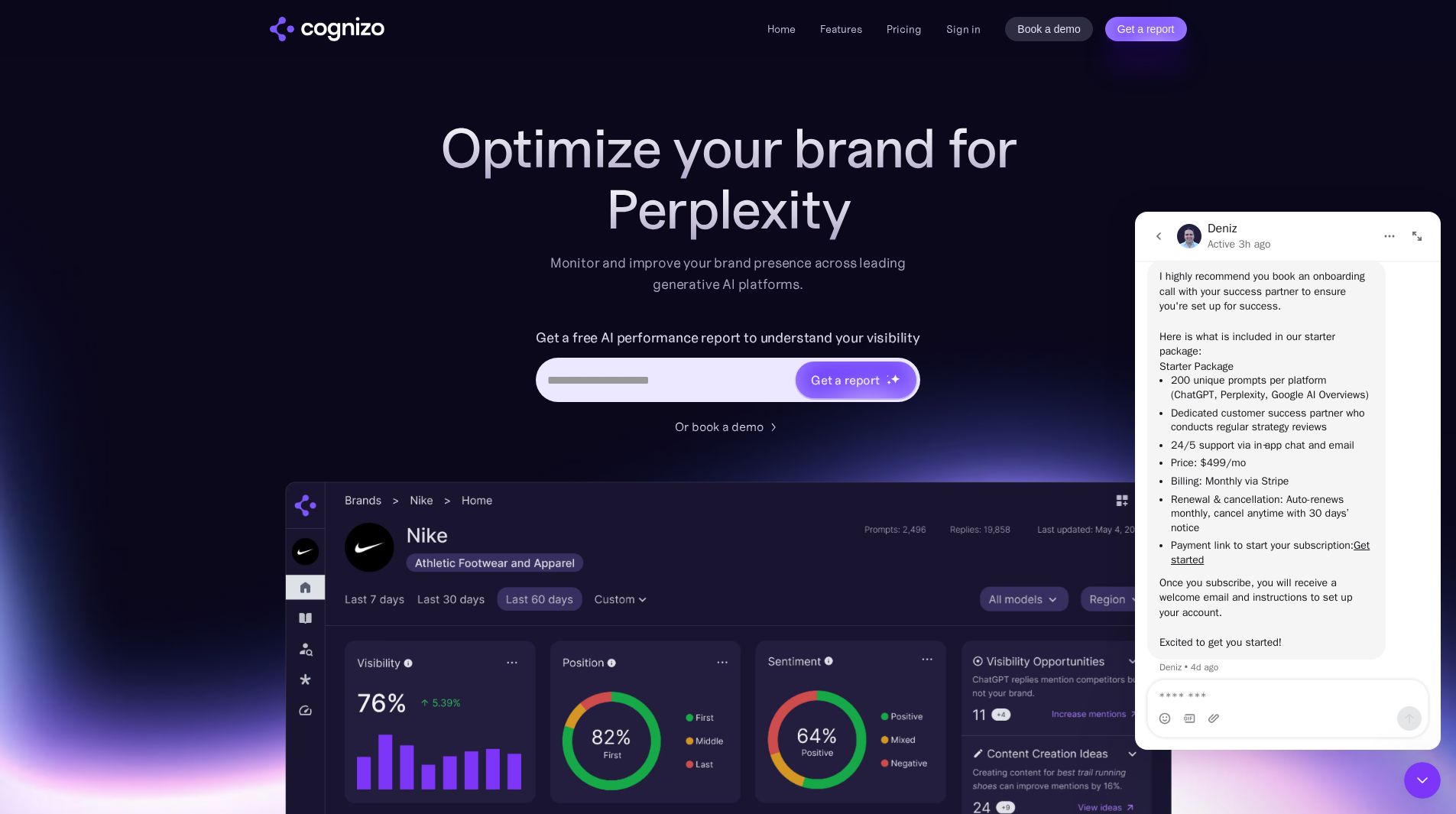 scroll, scrollTop: 508, scrollLeft: 0, axis: vertical 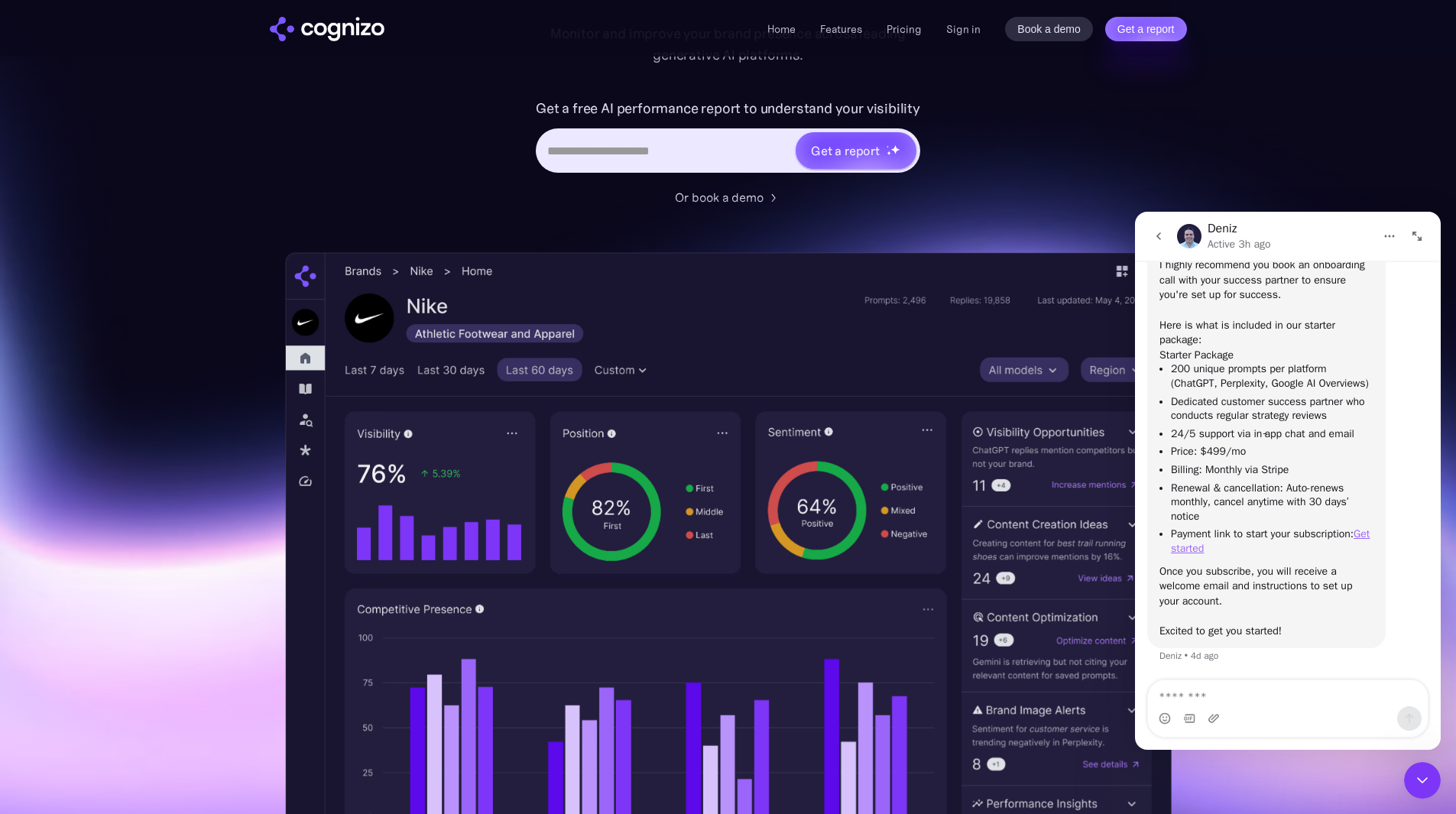 click on "Get started" at bounding box center [1270, 541] 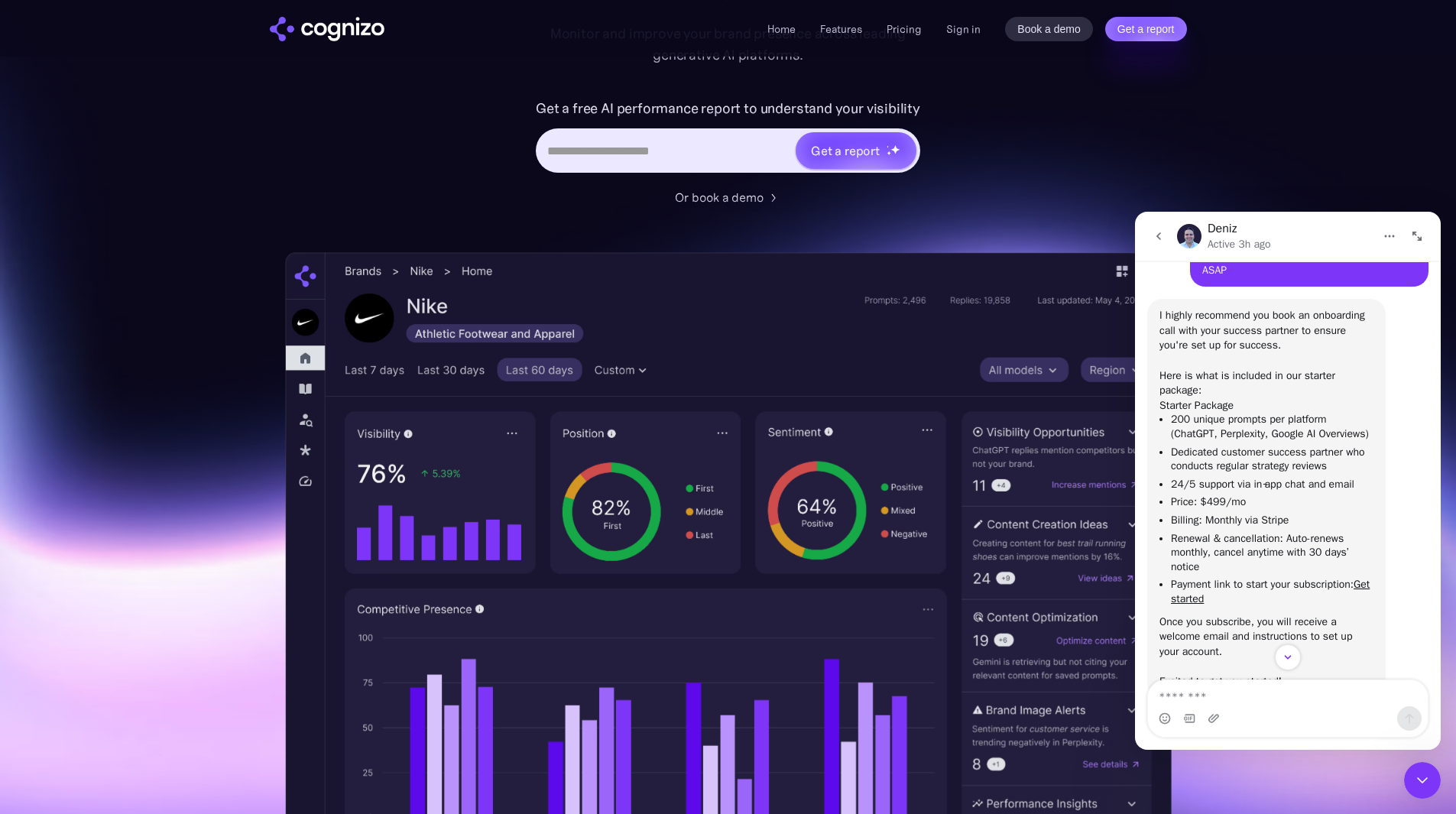scroll, scrollTop: 508, scrollLeft: 0, axis: vertical 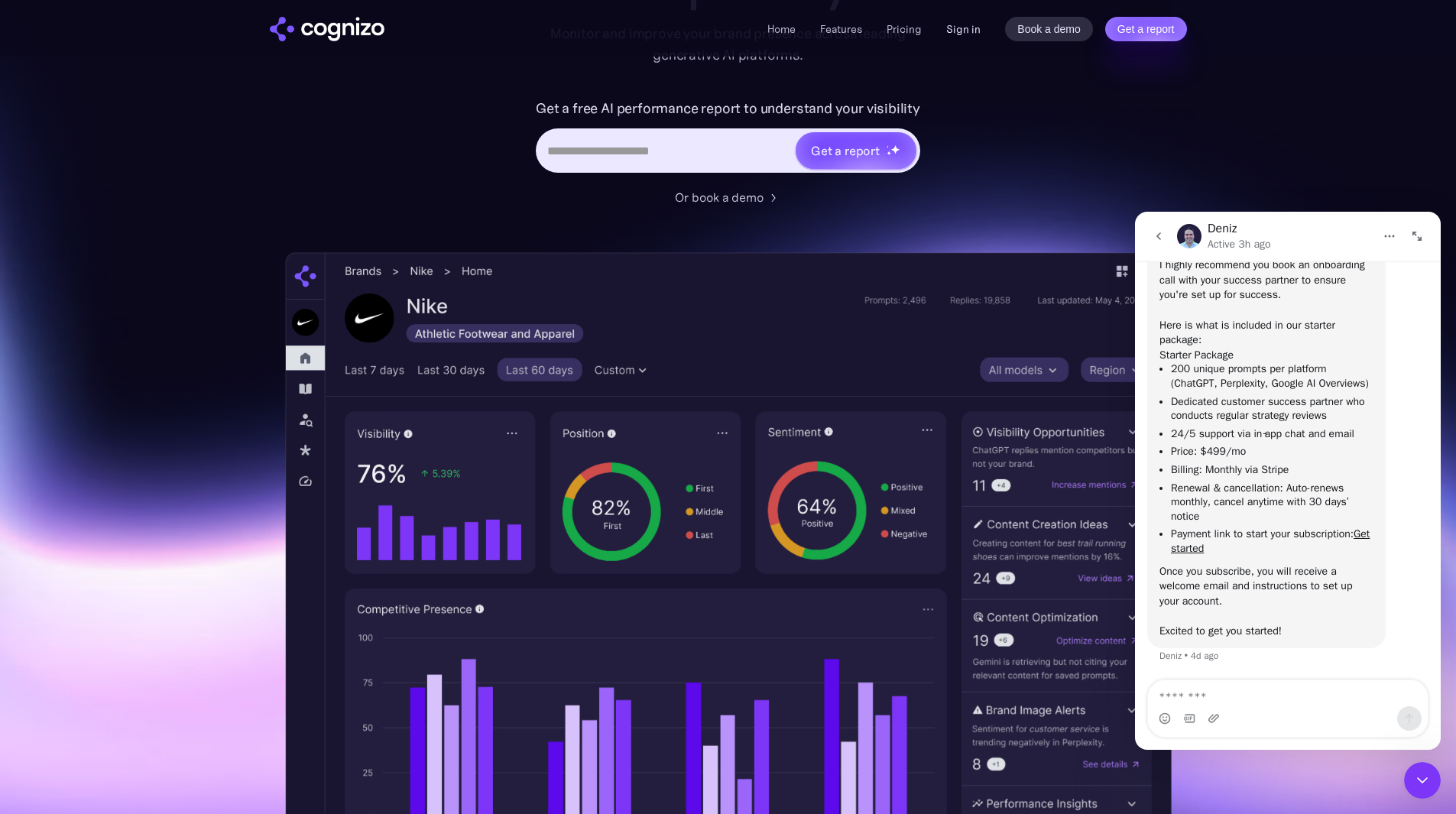 click on "Sign in" at bounding box center [963, 29] 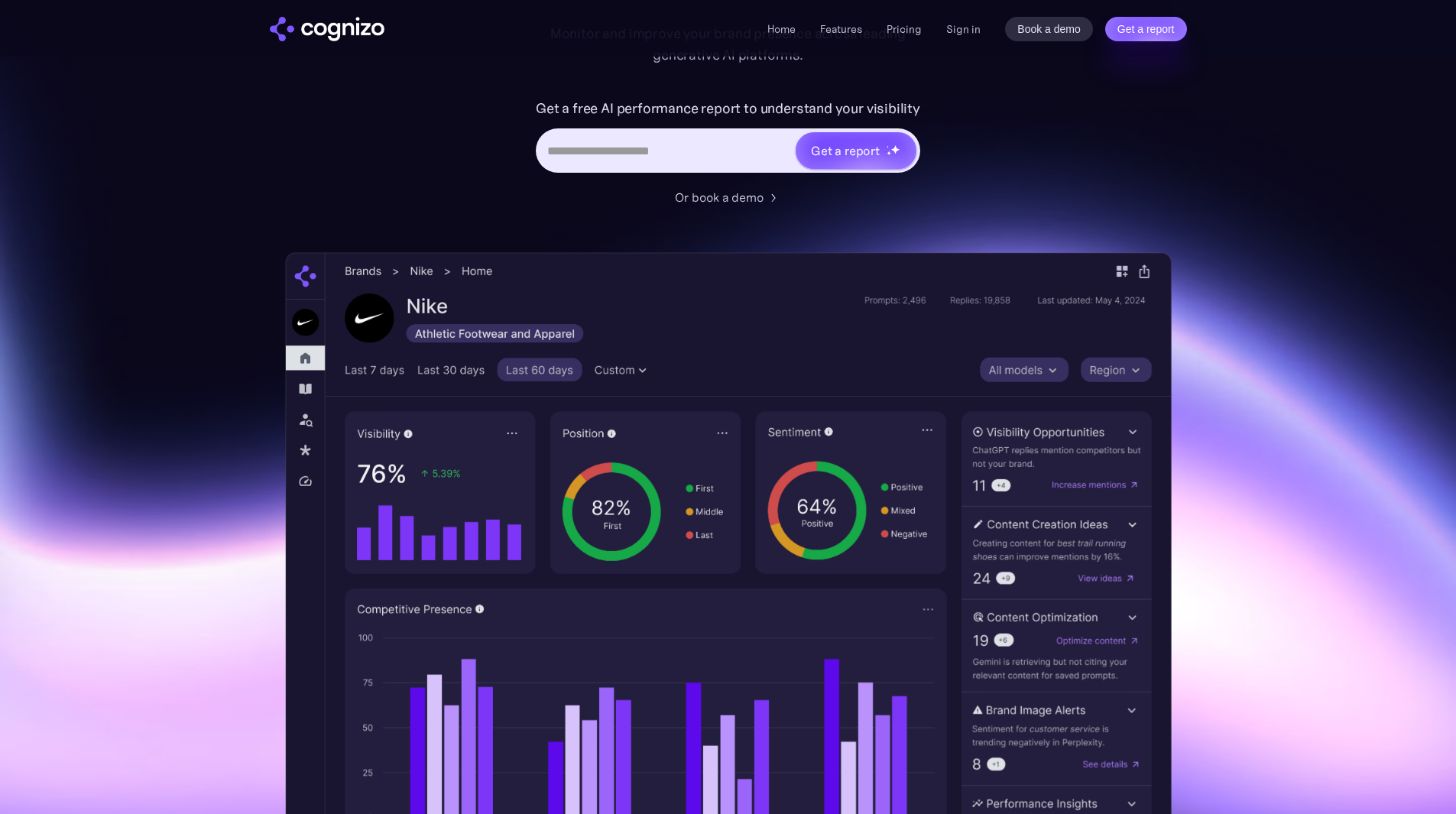scroll, scrollTop: 229, scrollLeft: 0, axis: vertical 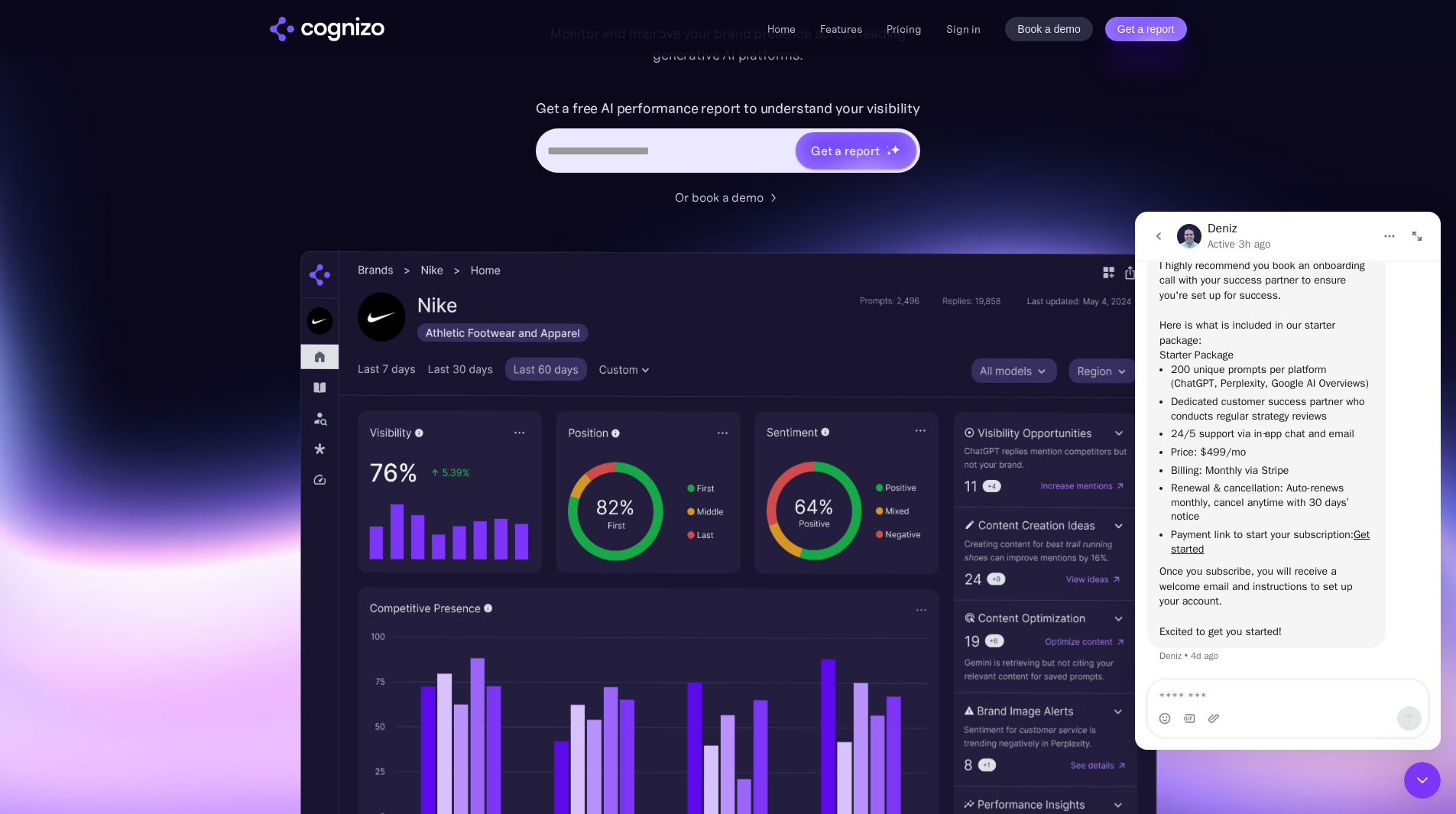 click at bounding box center [1288, 718] 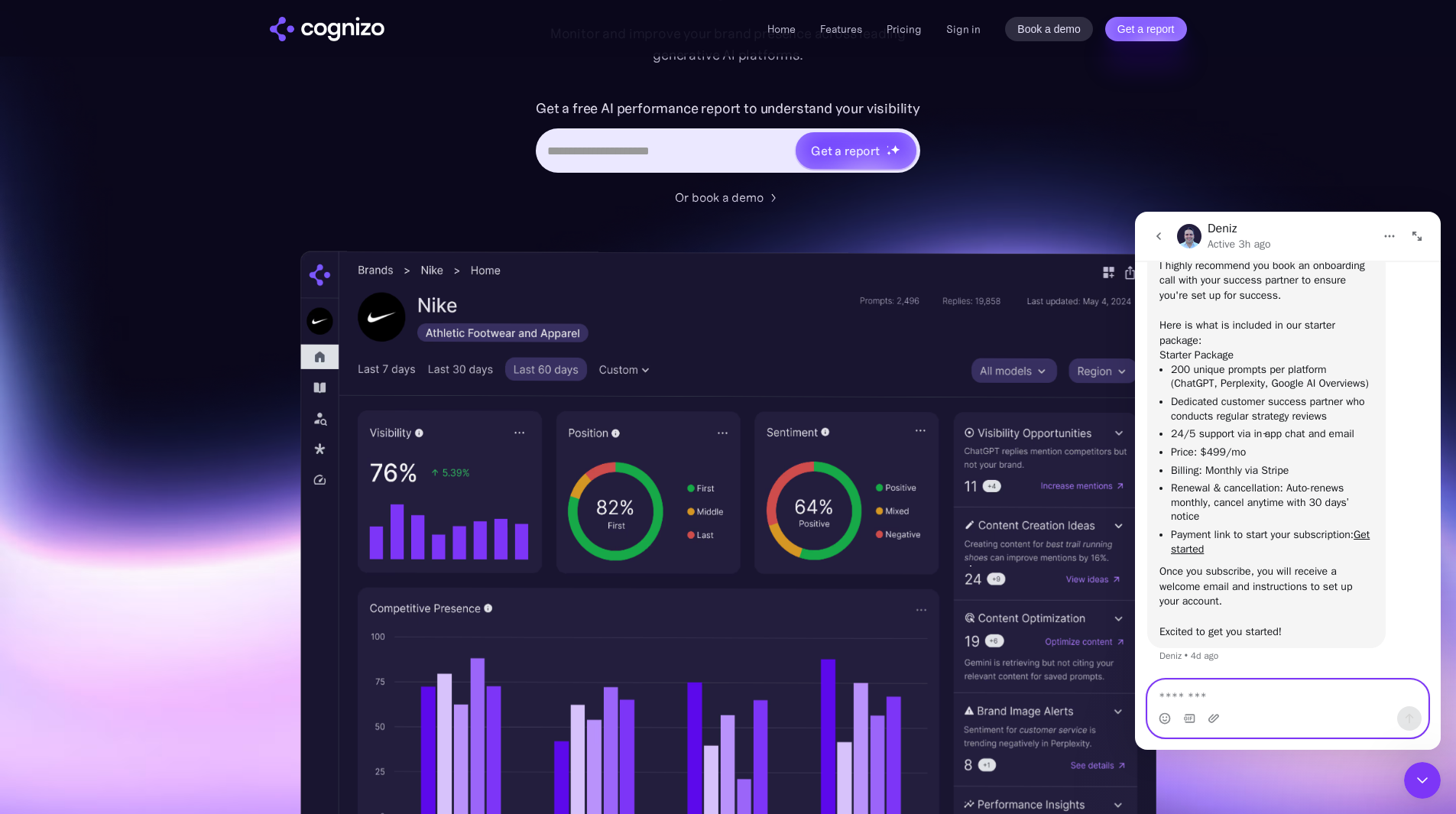 click at bounding box center (1288, 693) 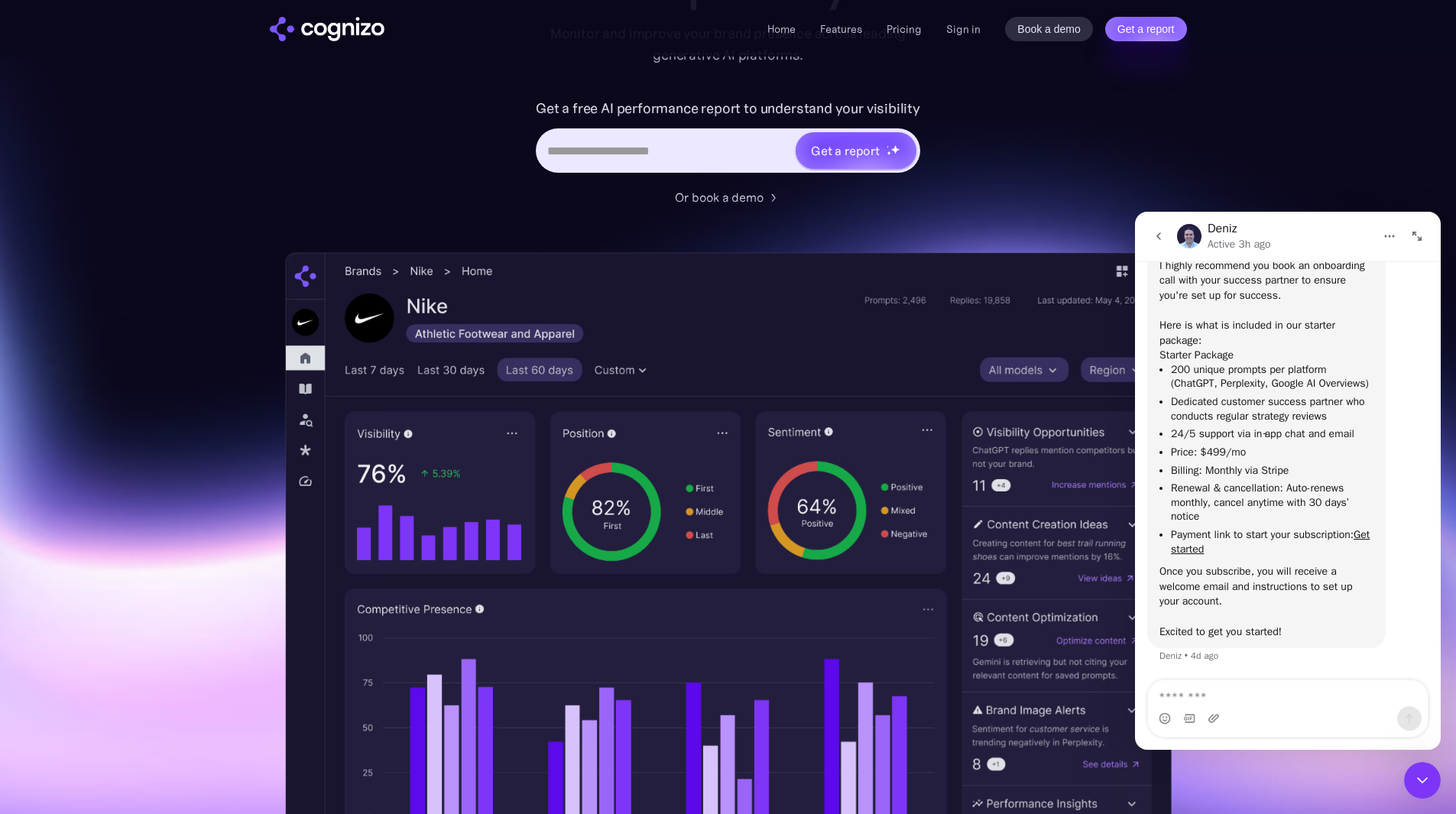 click 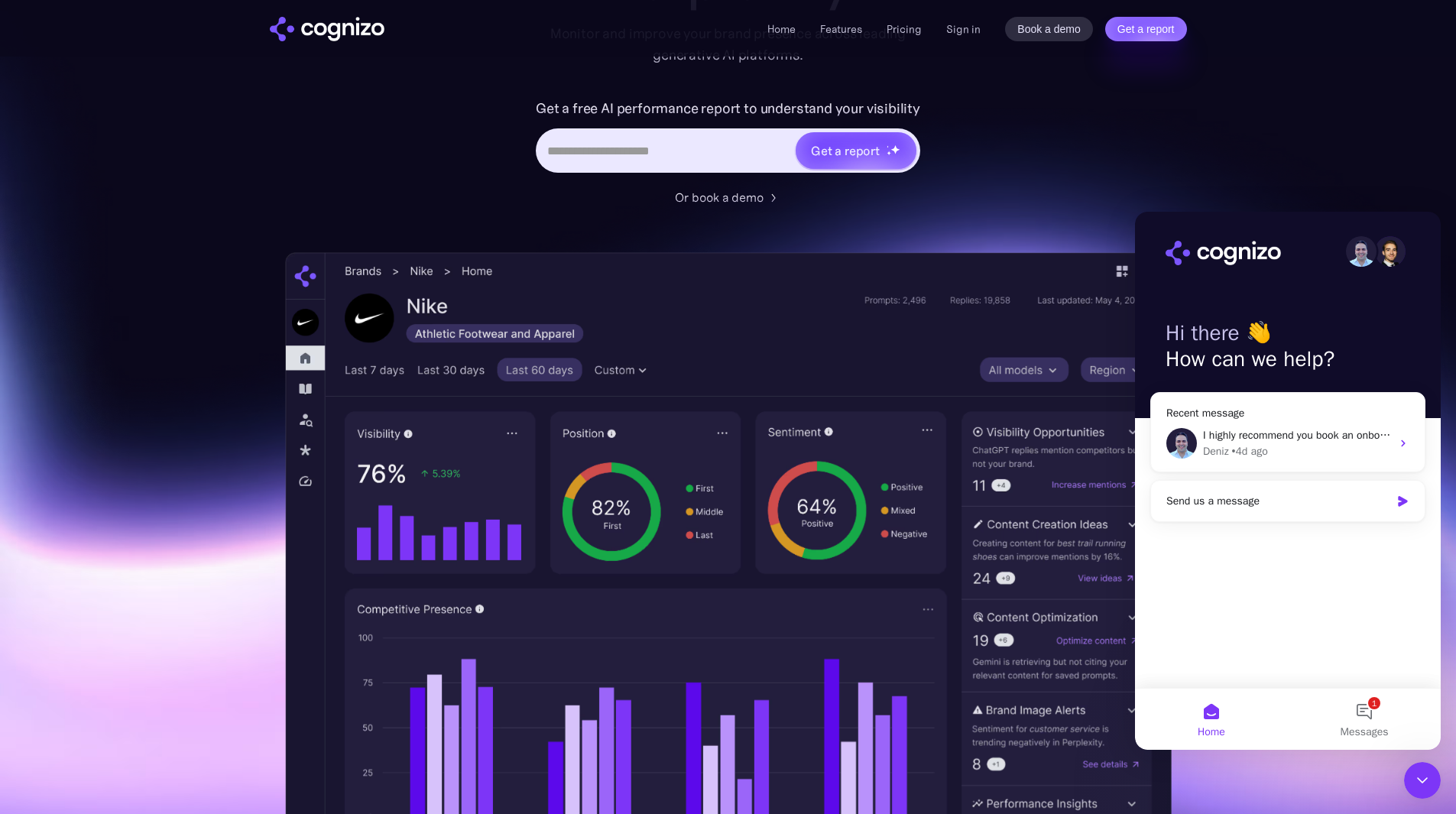 scroll, scrollTop: 0, scrollLeft: 0, axis: both 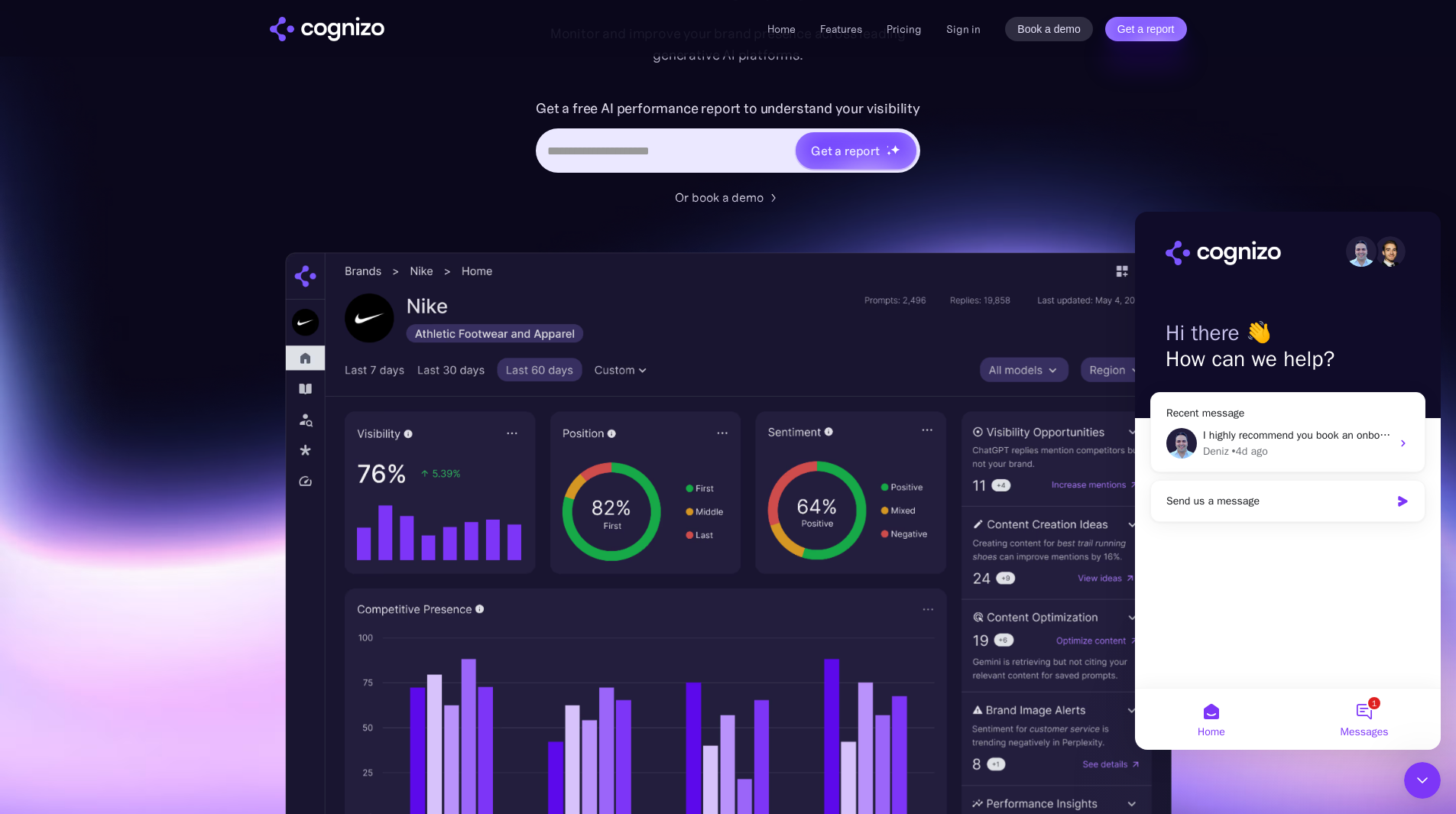 click on "1 Messages" at bounding box center (1364, 719) 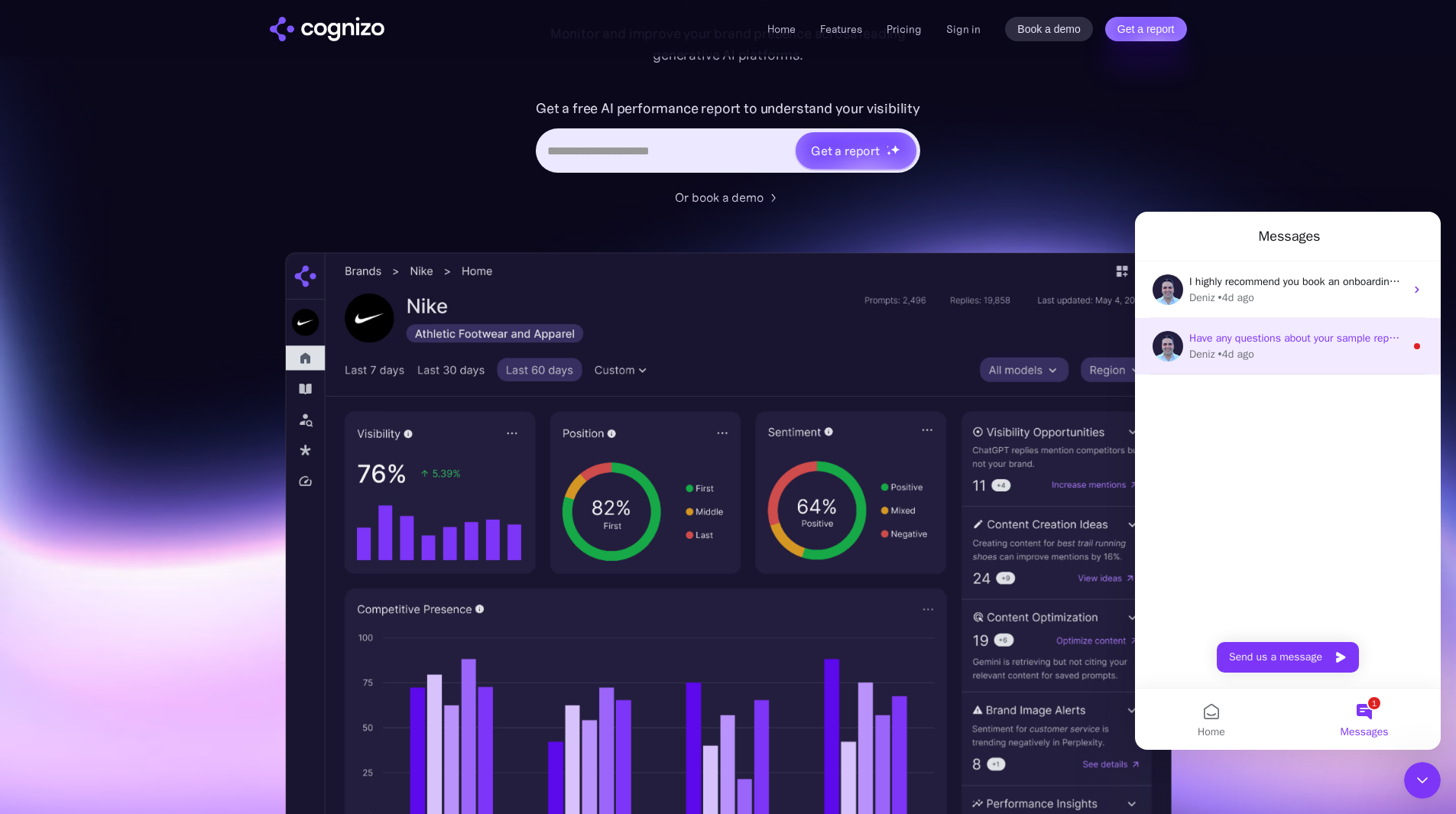click on "Have any questions about your sample report? We're here to help." at bounding box center (1344, 338) 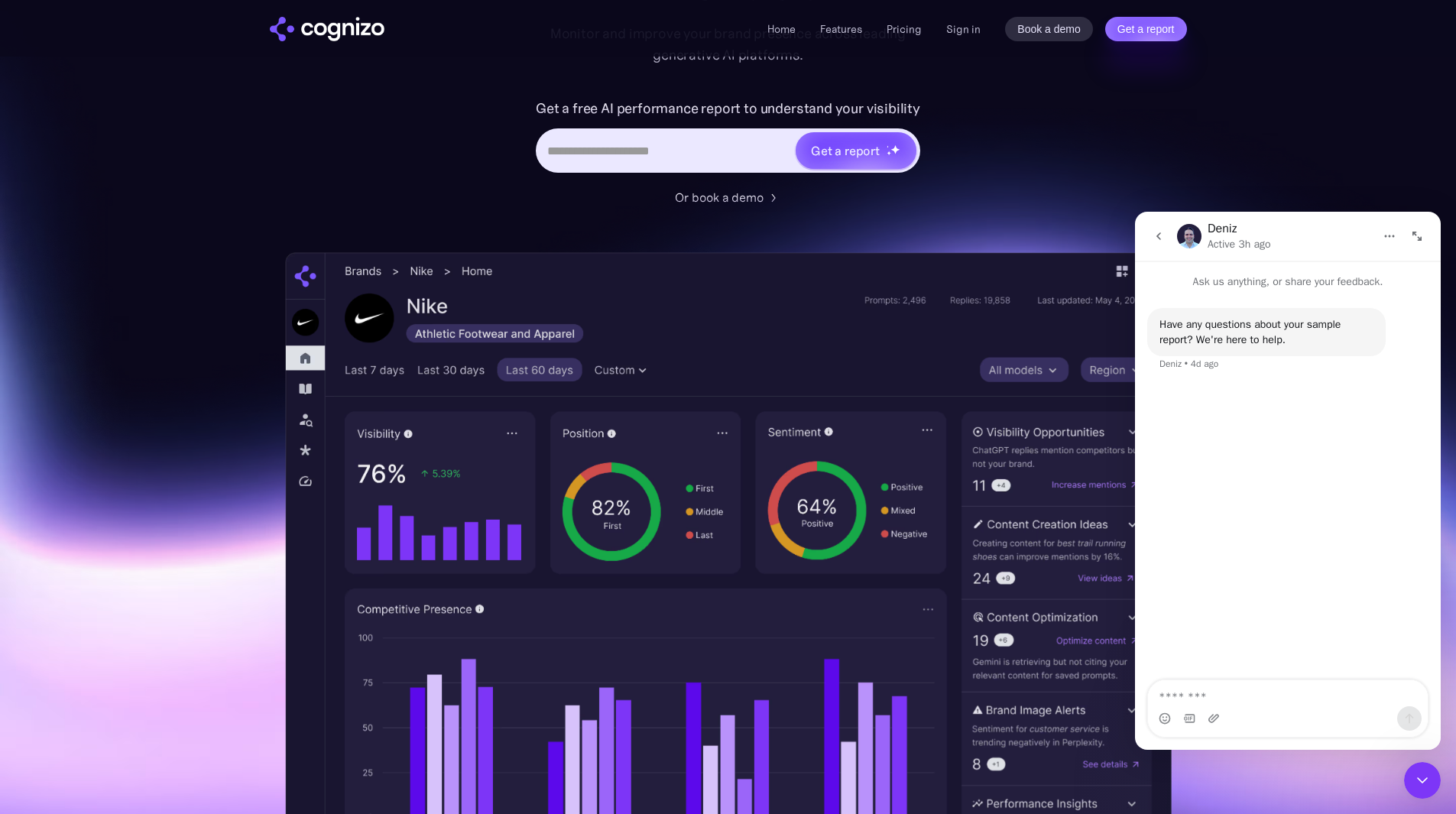 click 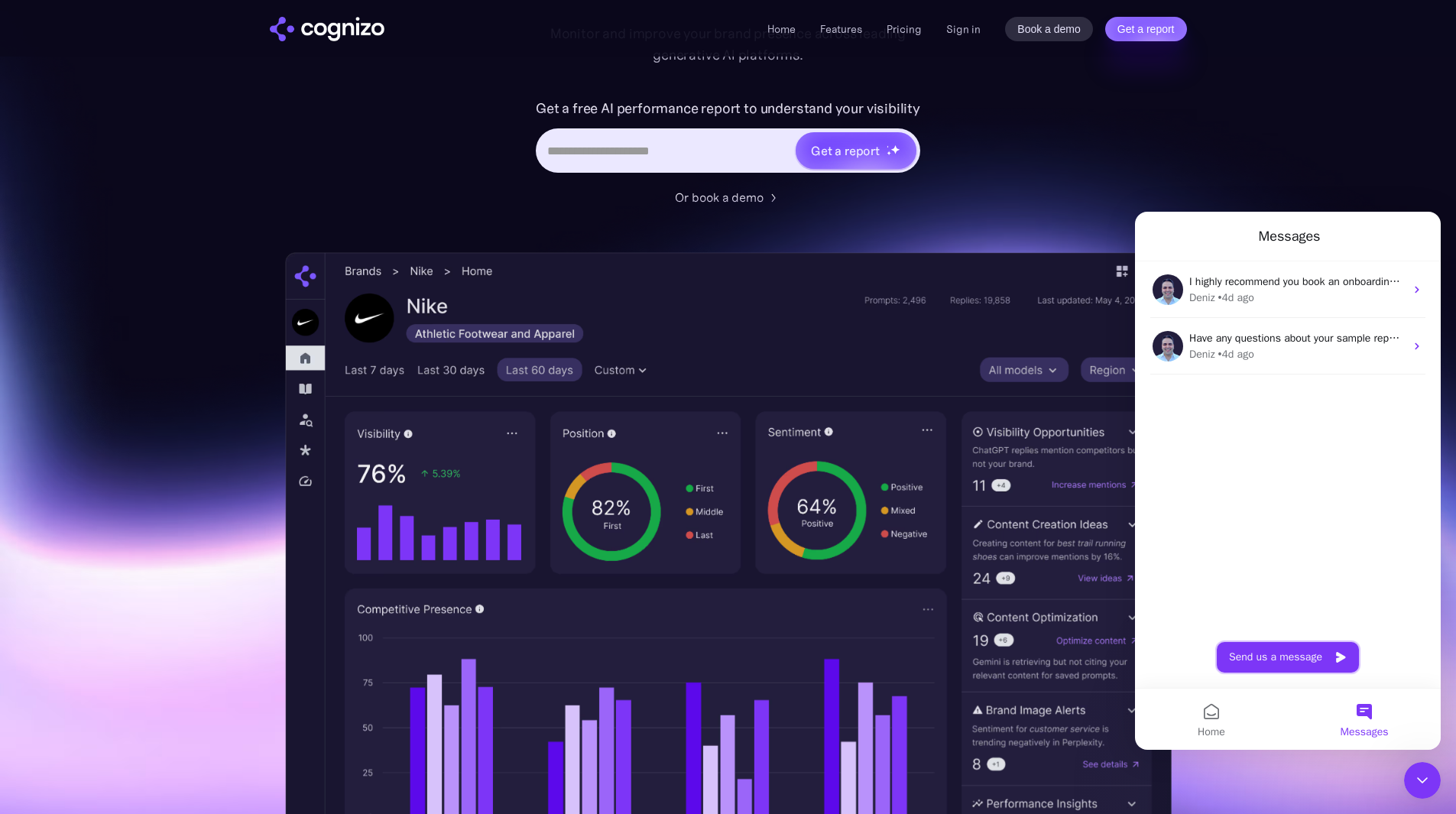 click on "Send us a message" at bounding box center [1288, 657] 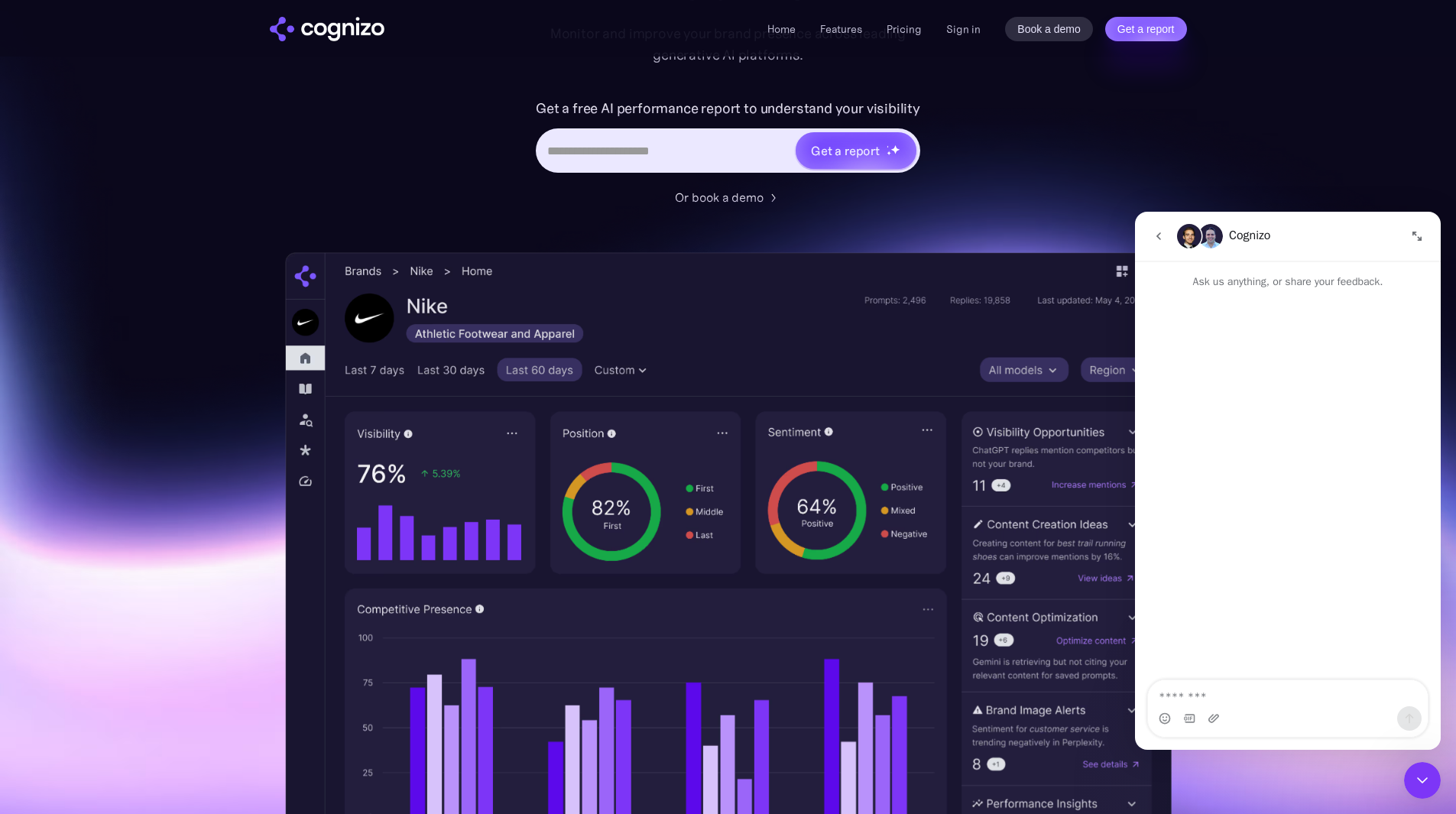 click at bounding box center [1288, 693] 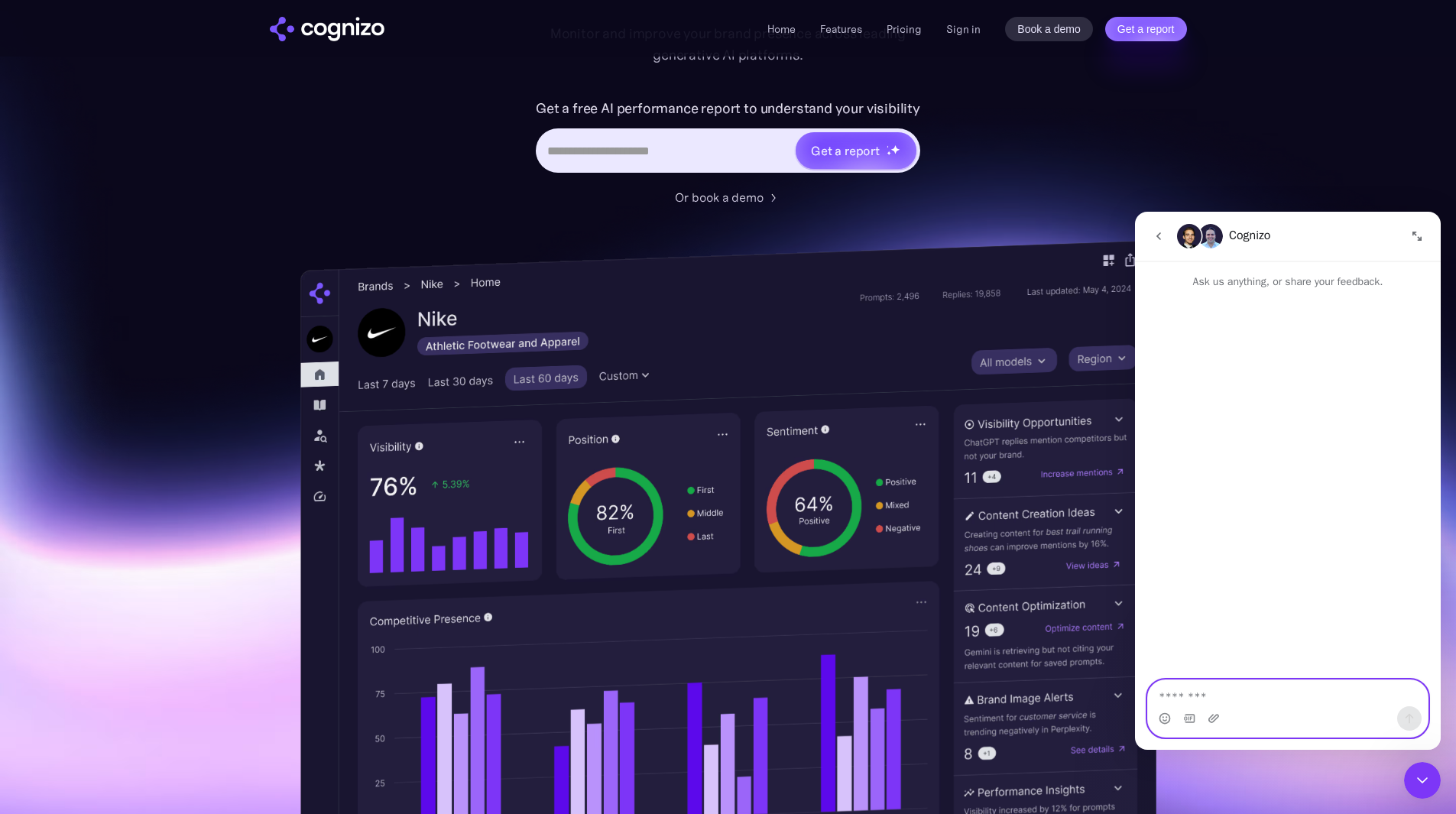 click at bounding box center [1288, 693] 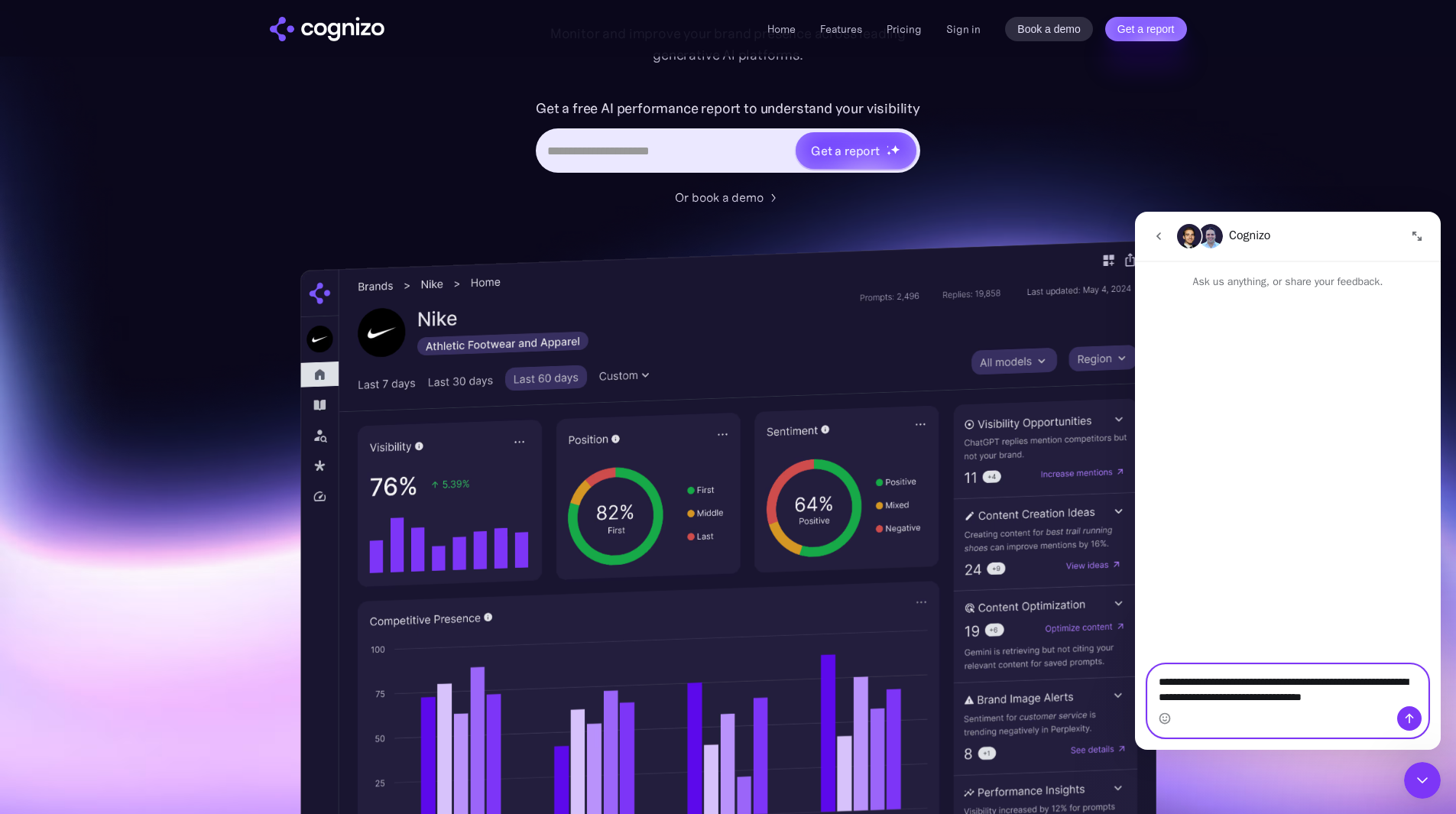 type on "**********" 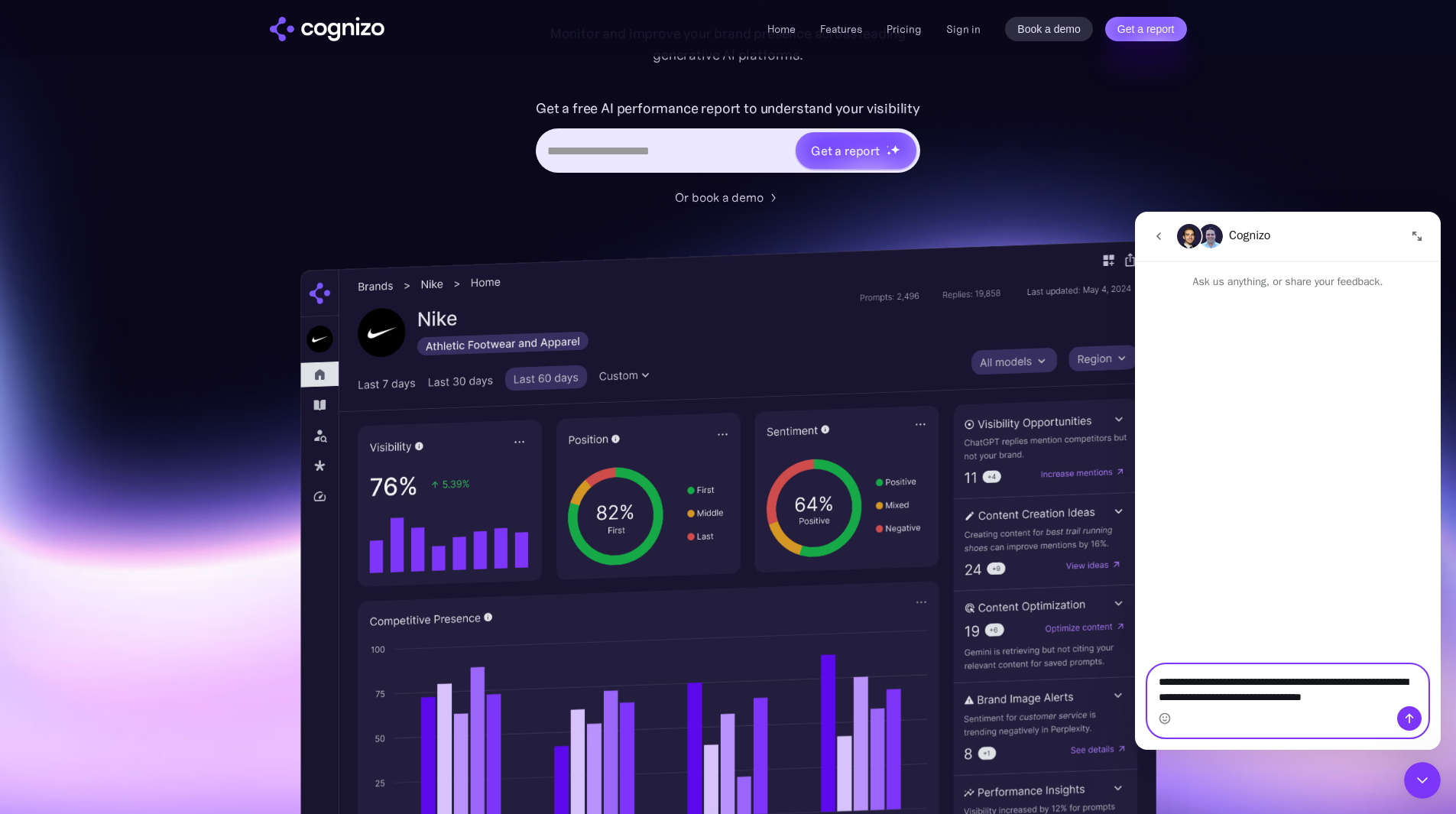 type 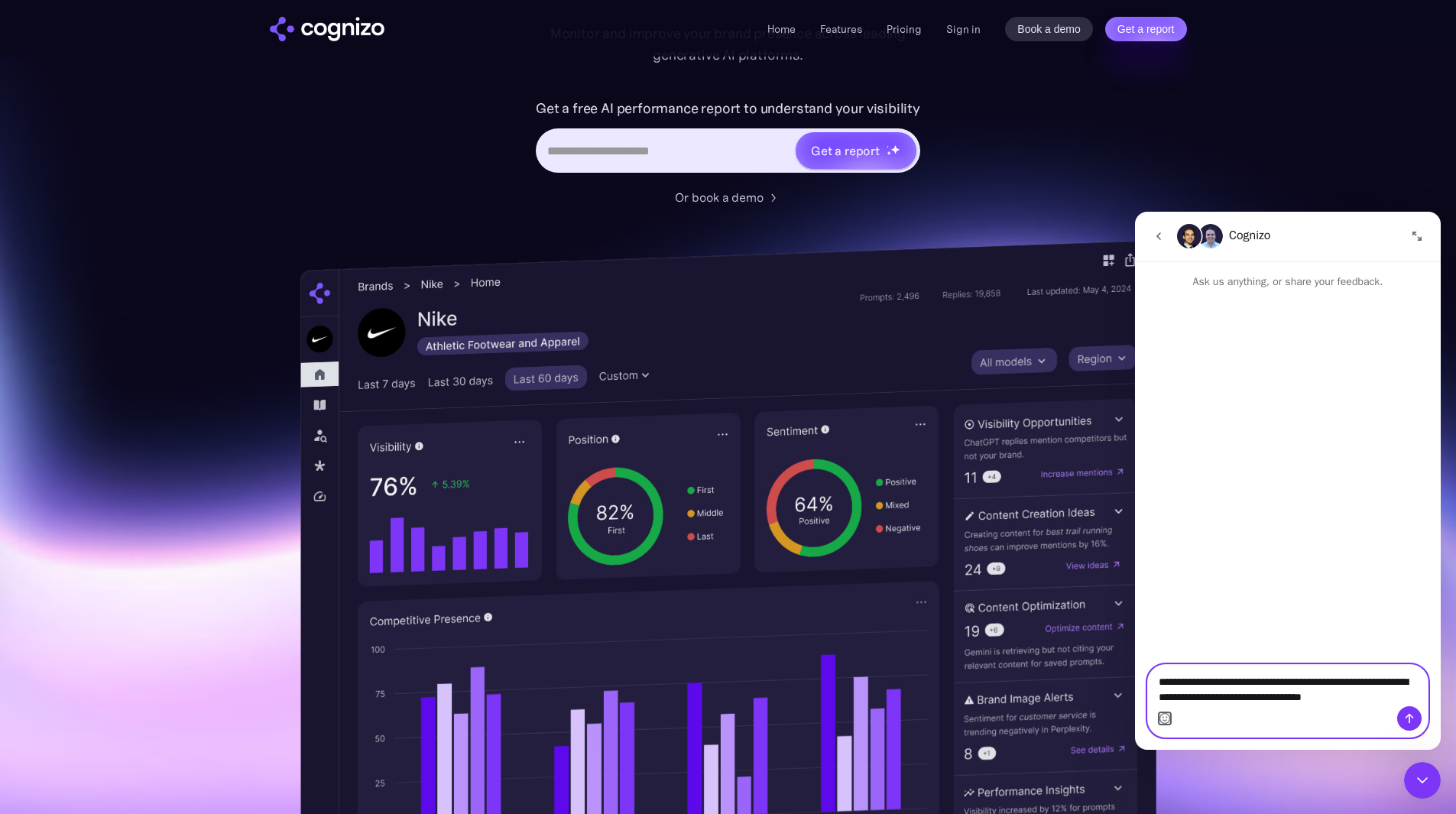 click at bounding box center (1165, 718) 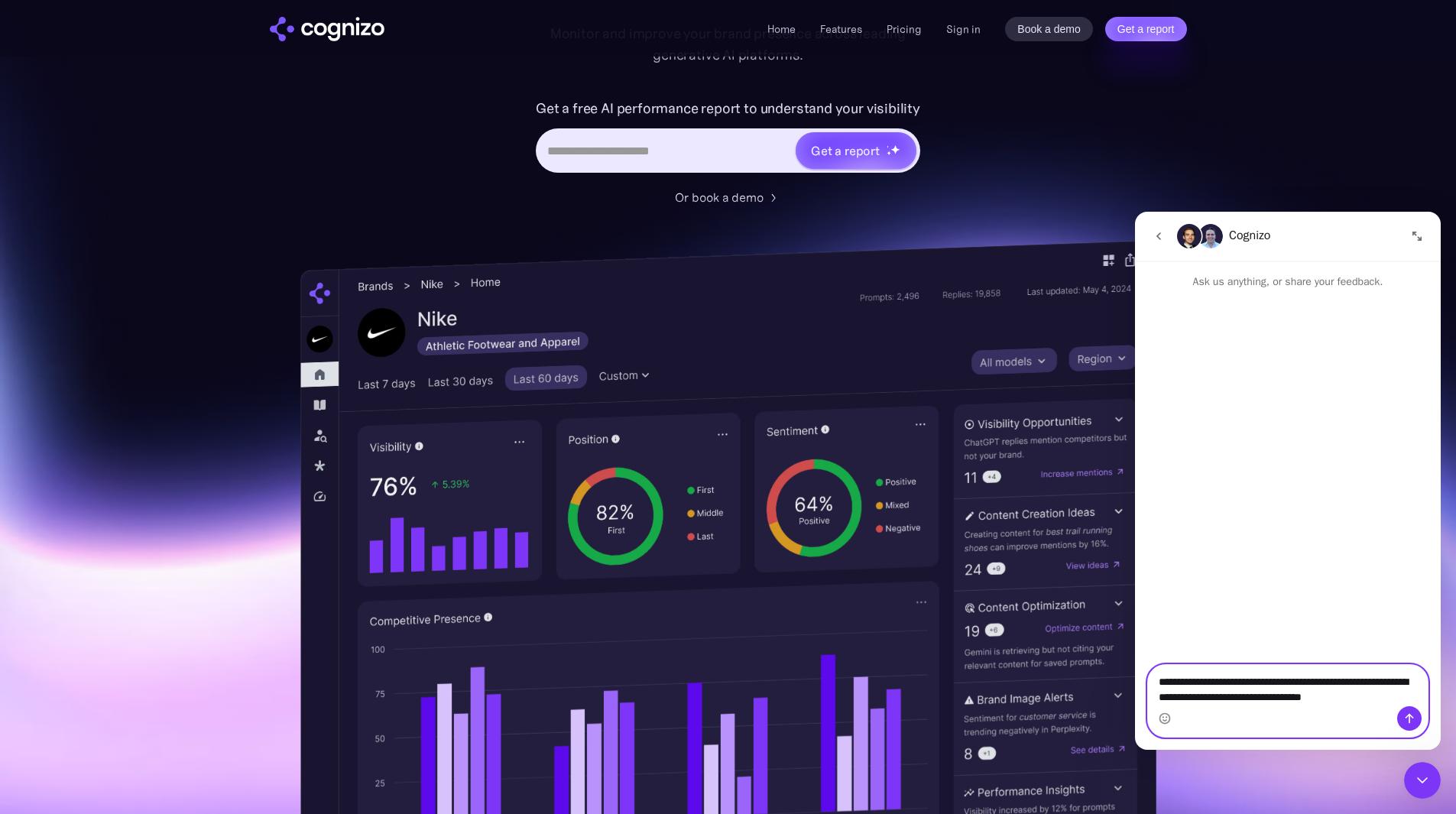 click on "**********" at bounding box center (1288, 686) 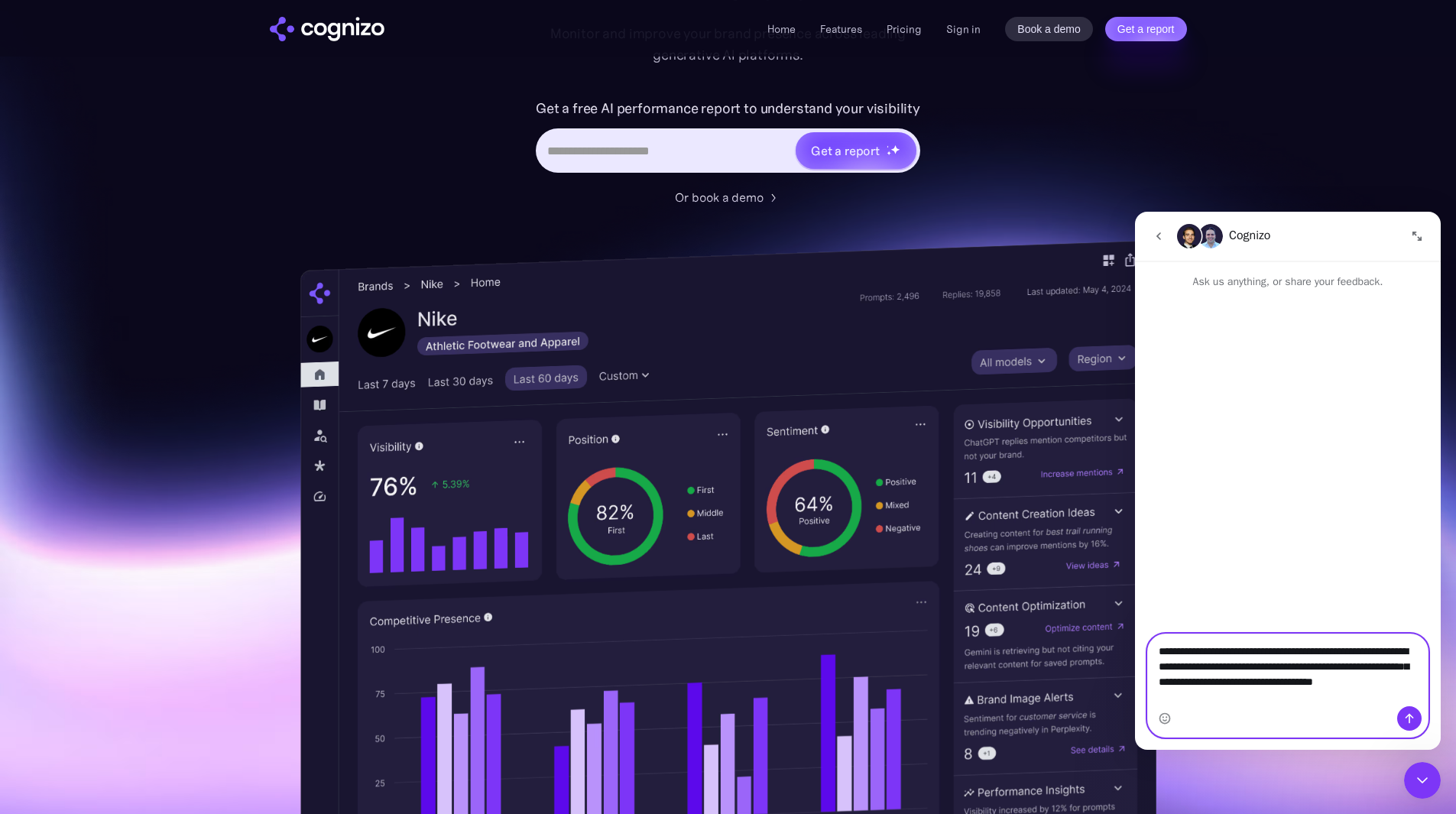 type on "**********" 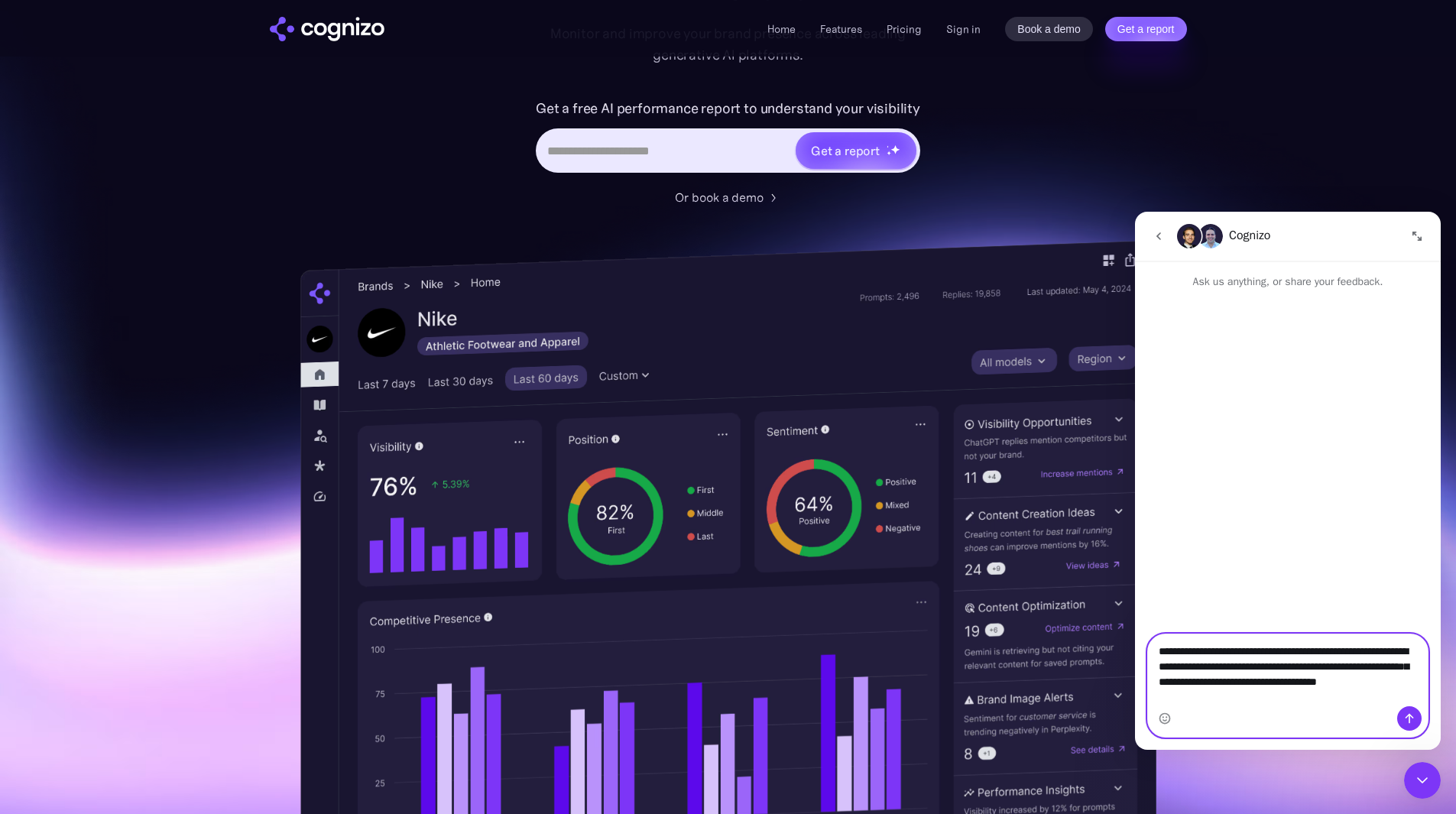 type 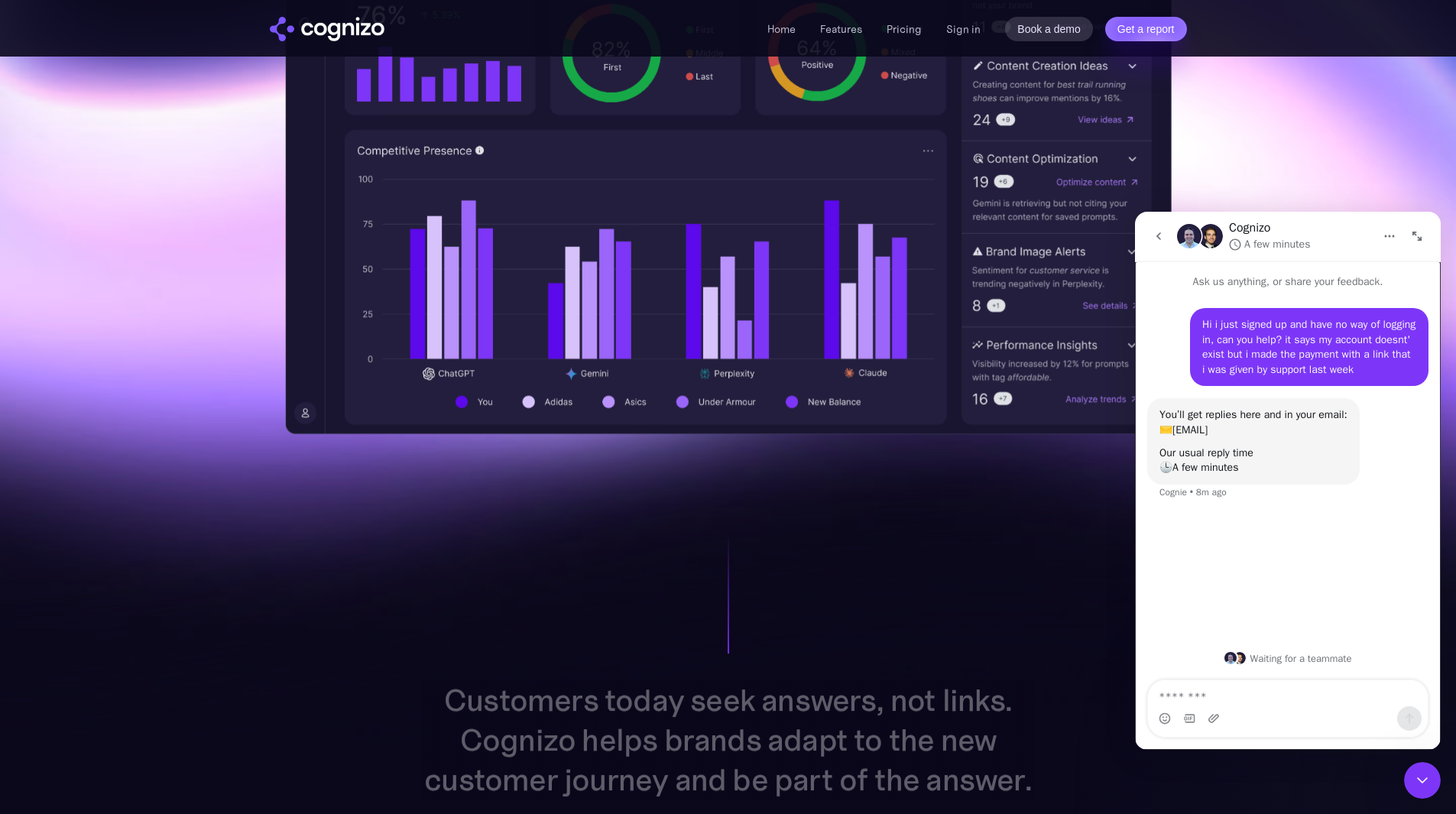 click at bounding box center [1288, 718] 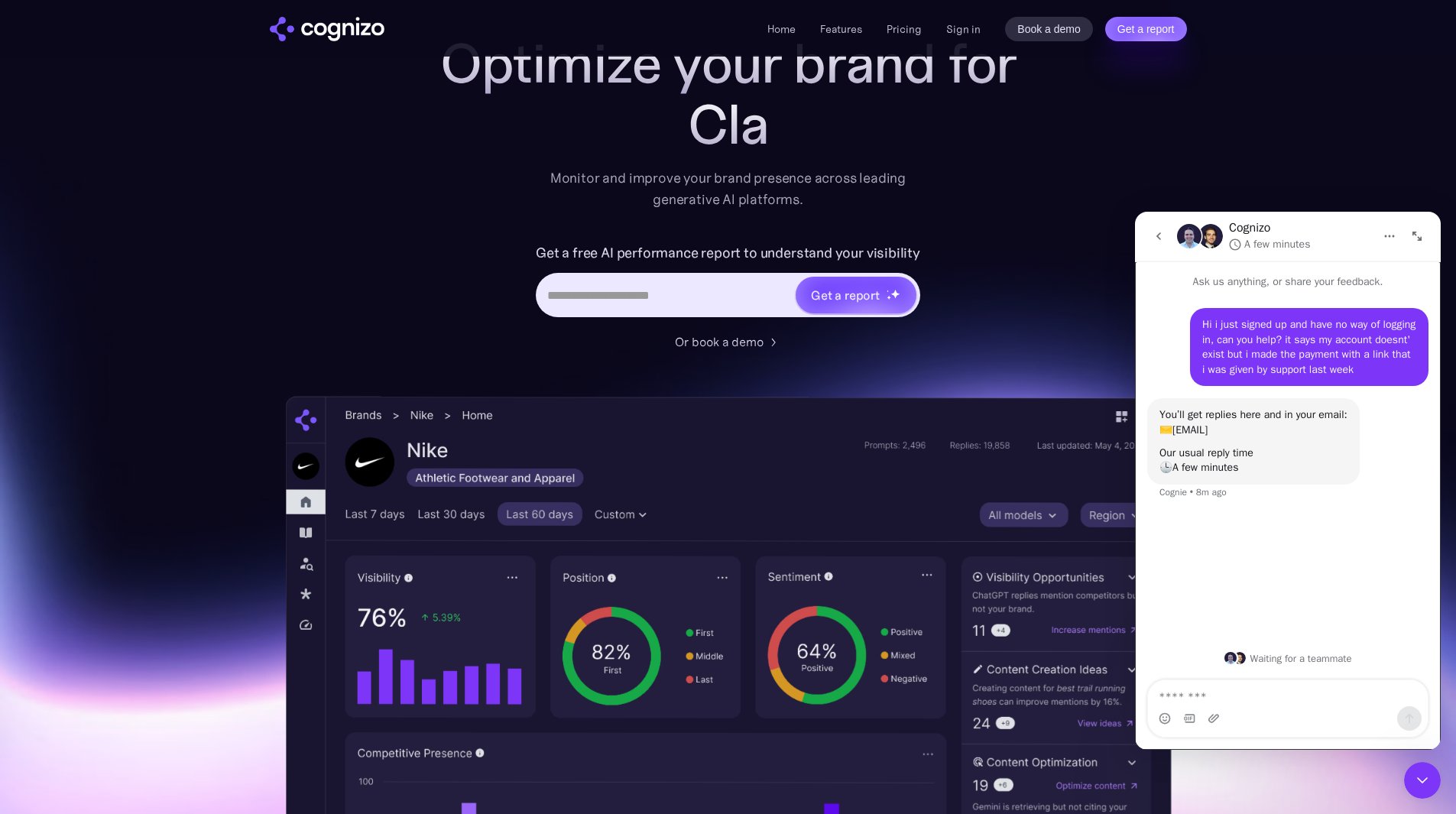 scroll, scrollTop: 0, scrollLeft: 0, axis: both 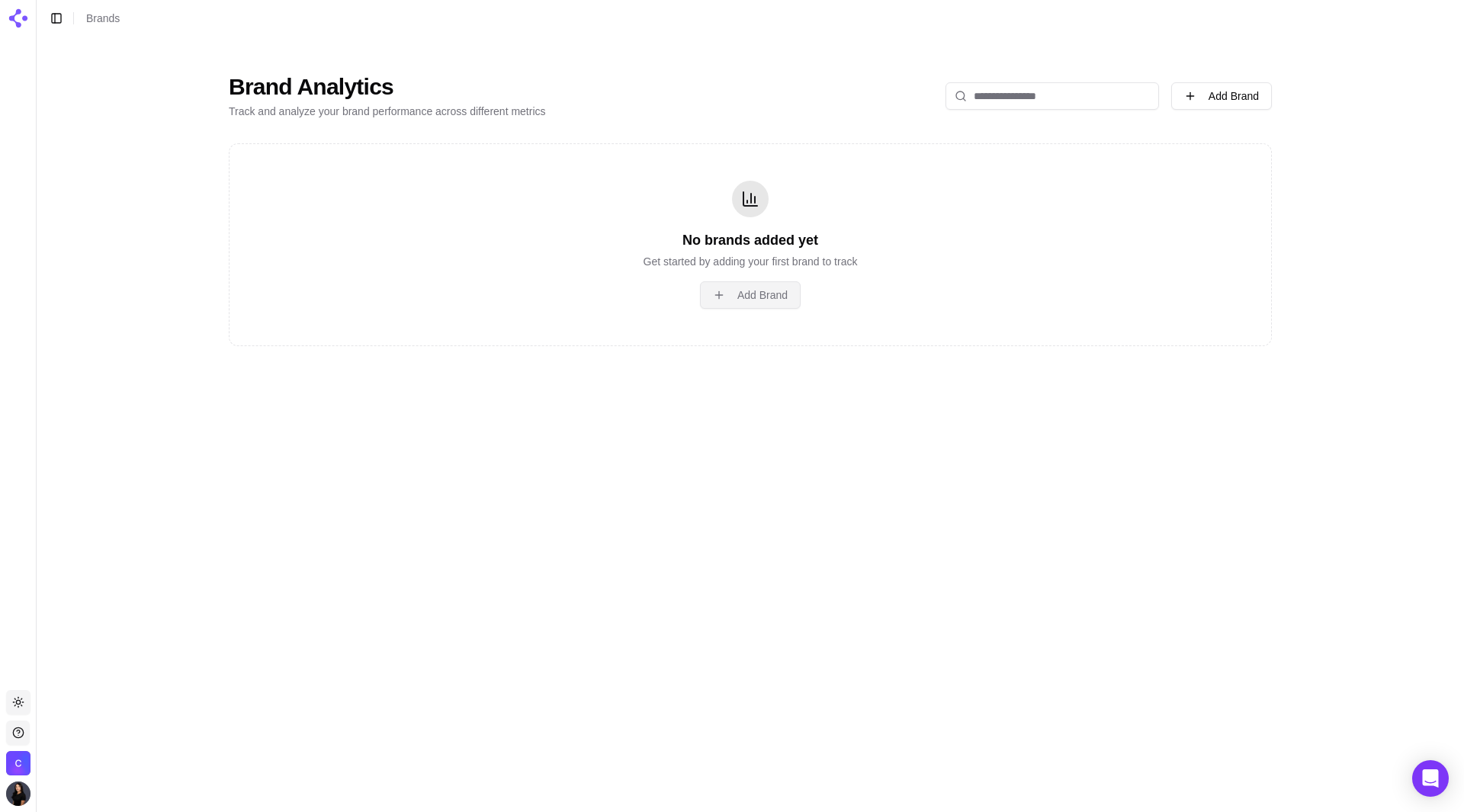 click on "Add Brand" at bounding box center [750, 295] 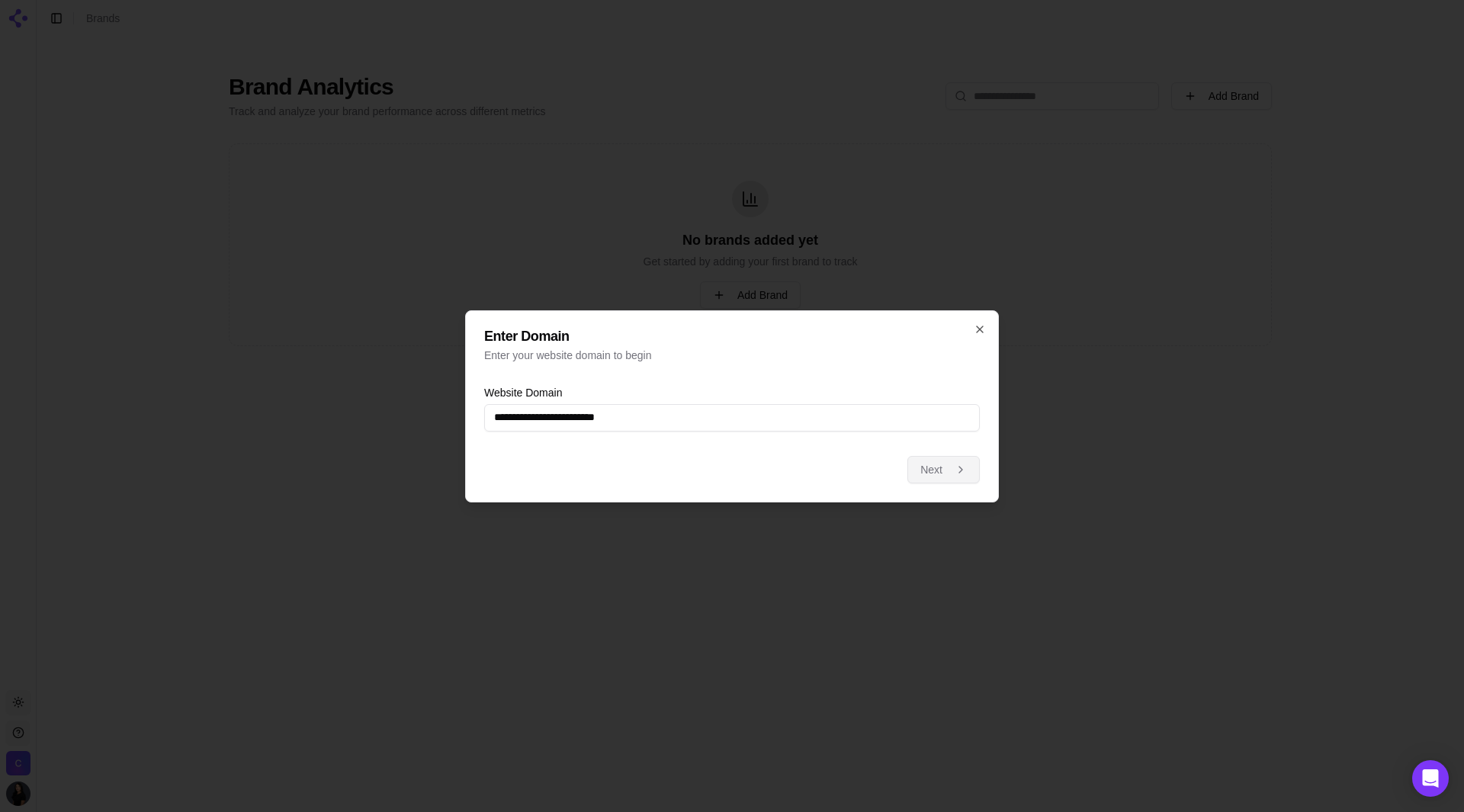 type on "**********" 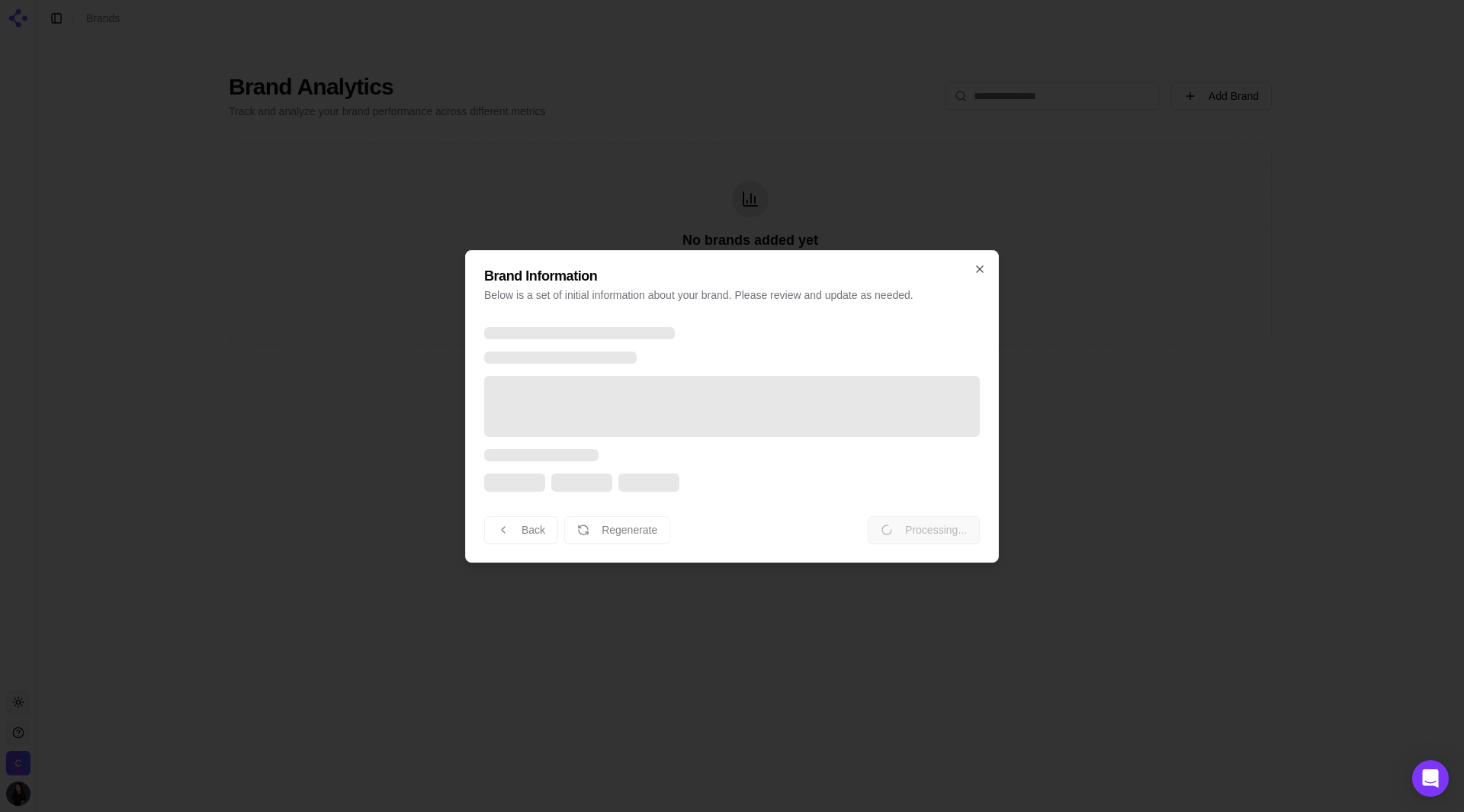 click at bounding box center (732, 409) 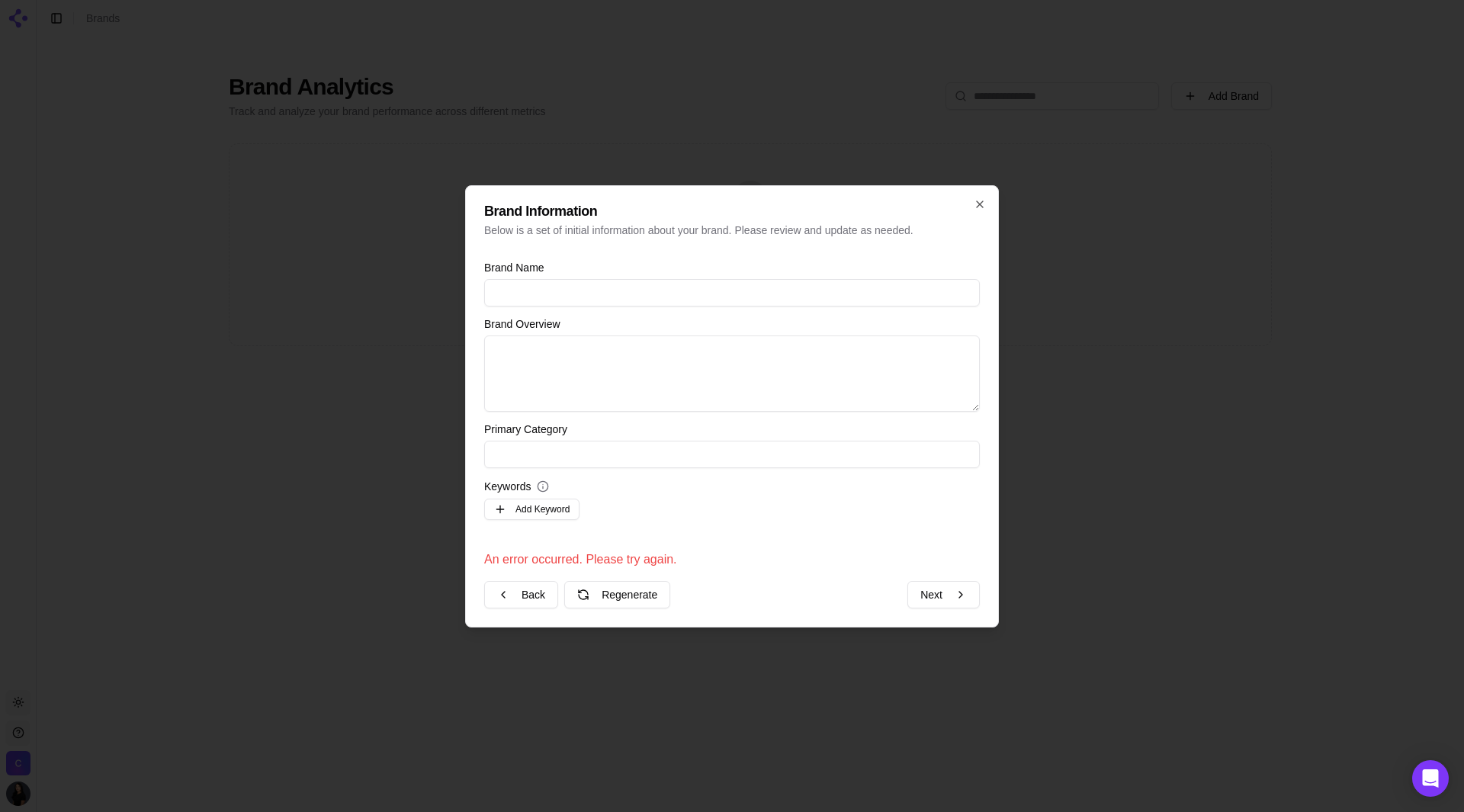 click on "Brand Name" at bounding box center (732, 293) 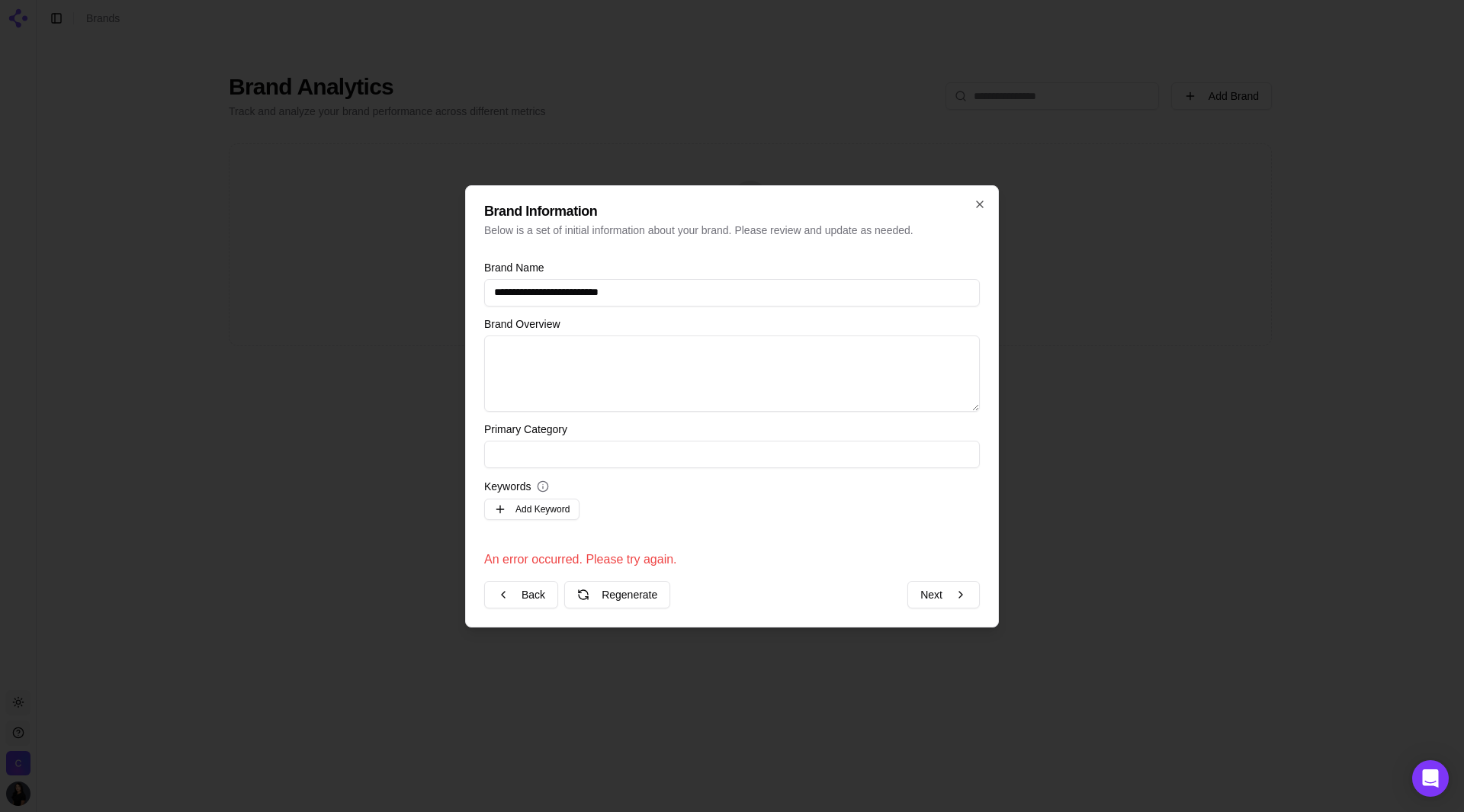 type on "**********" 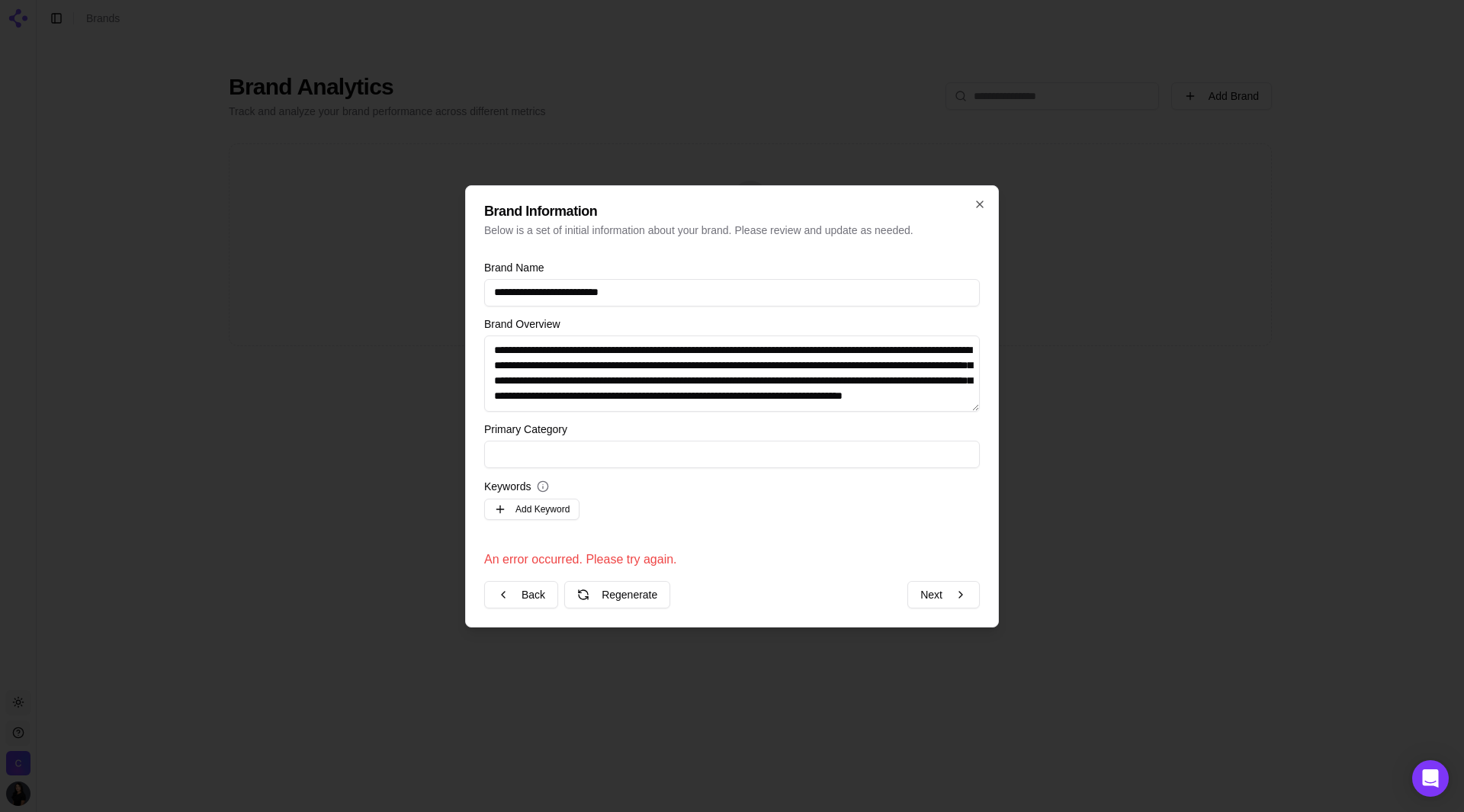 scroll, scrollTop: 495, scrollLeft: 0, axis: vertical 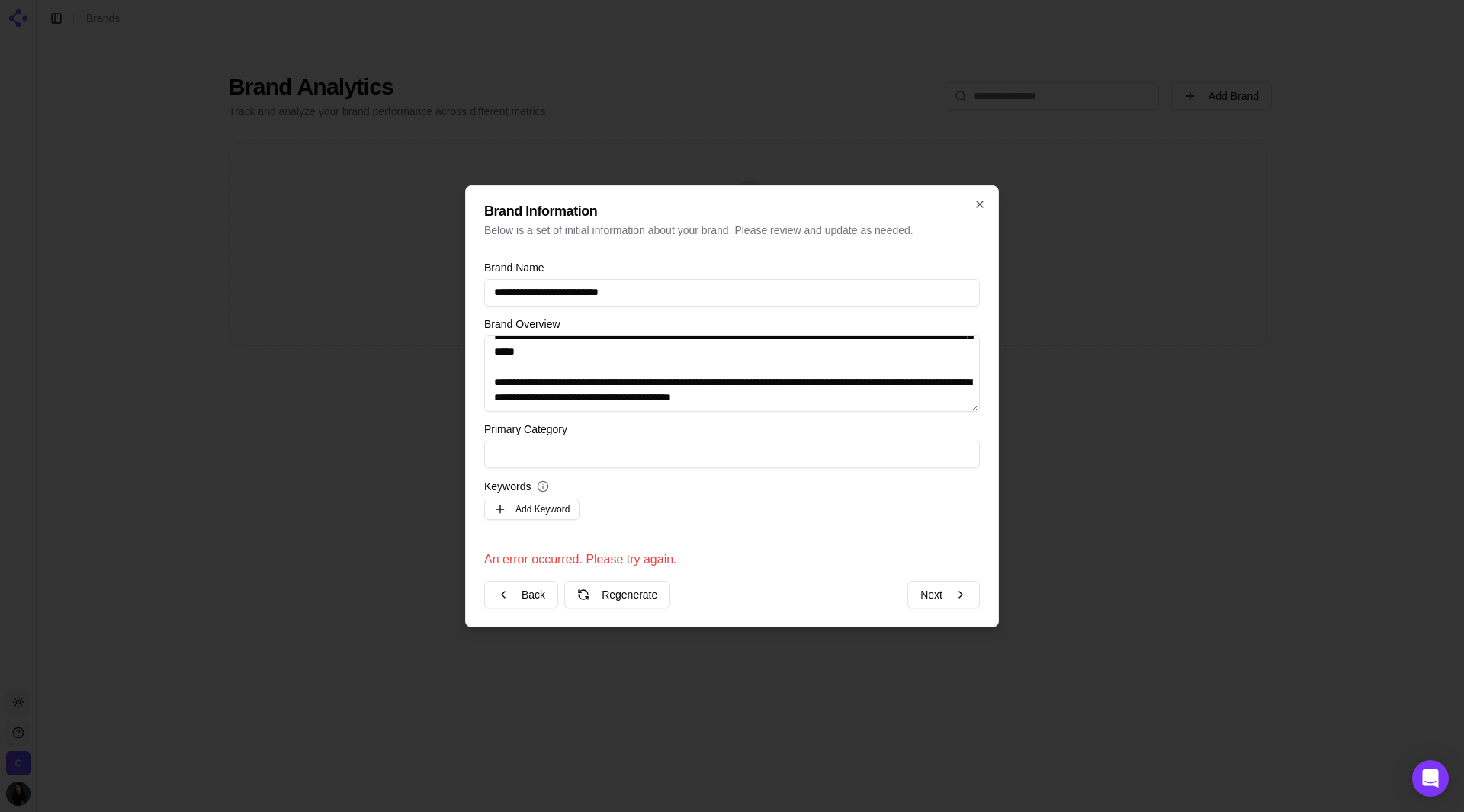 type on "**********" 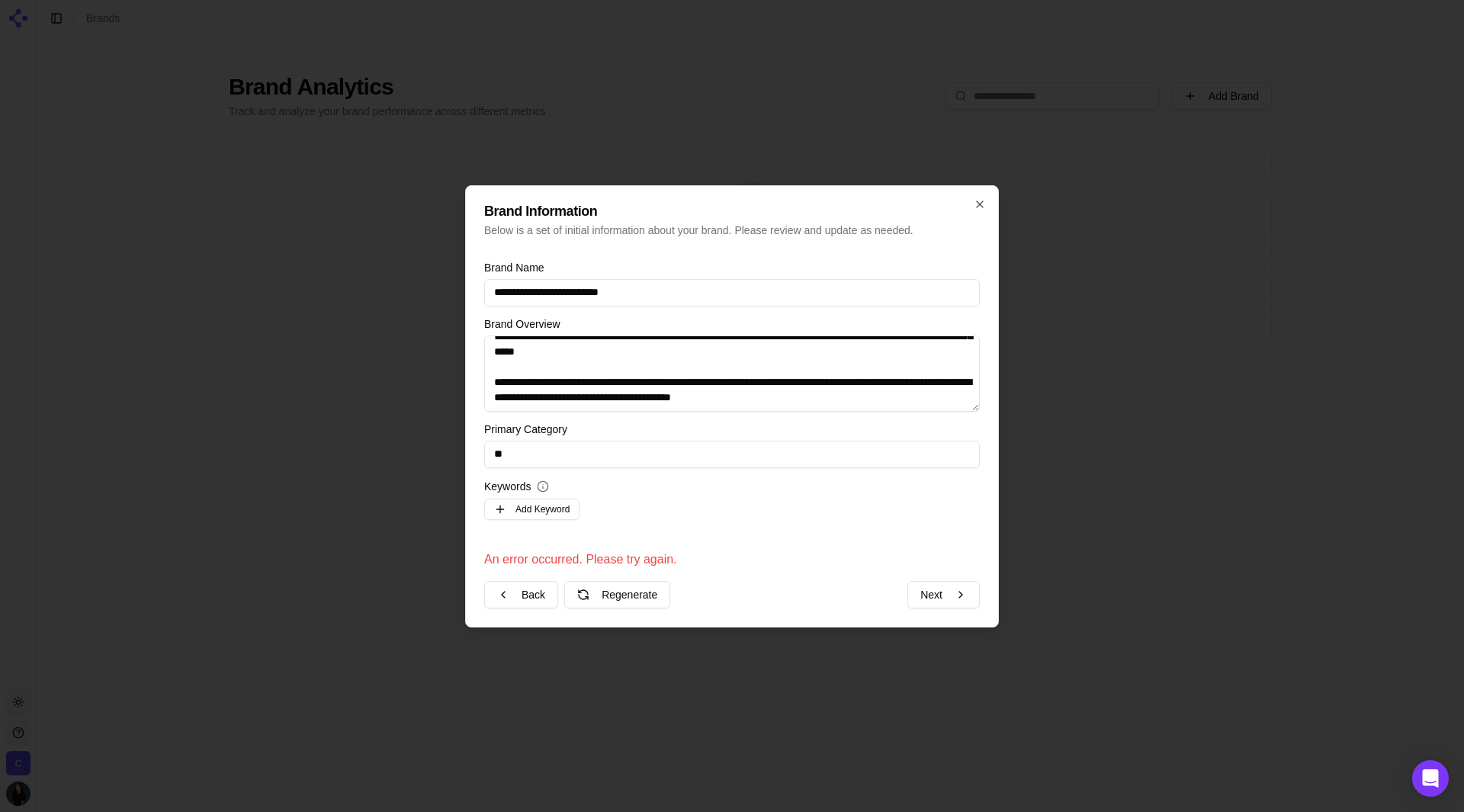 type on "*" 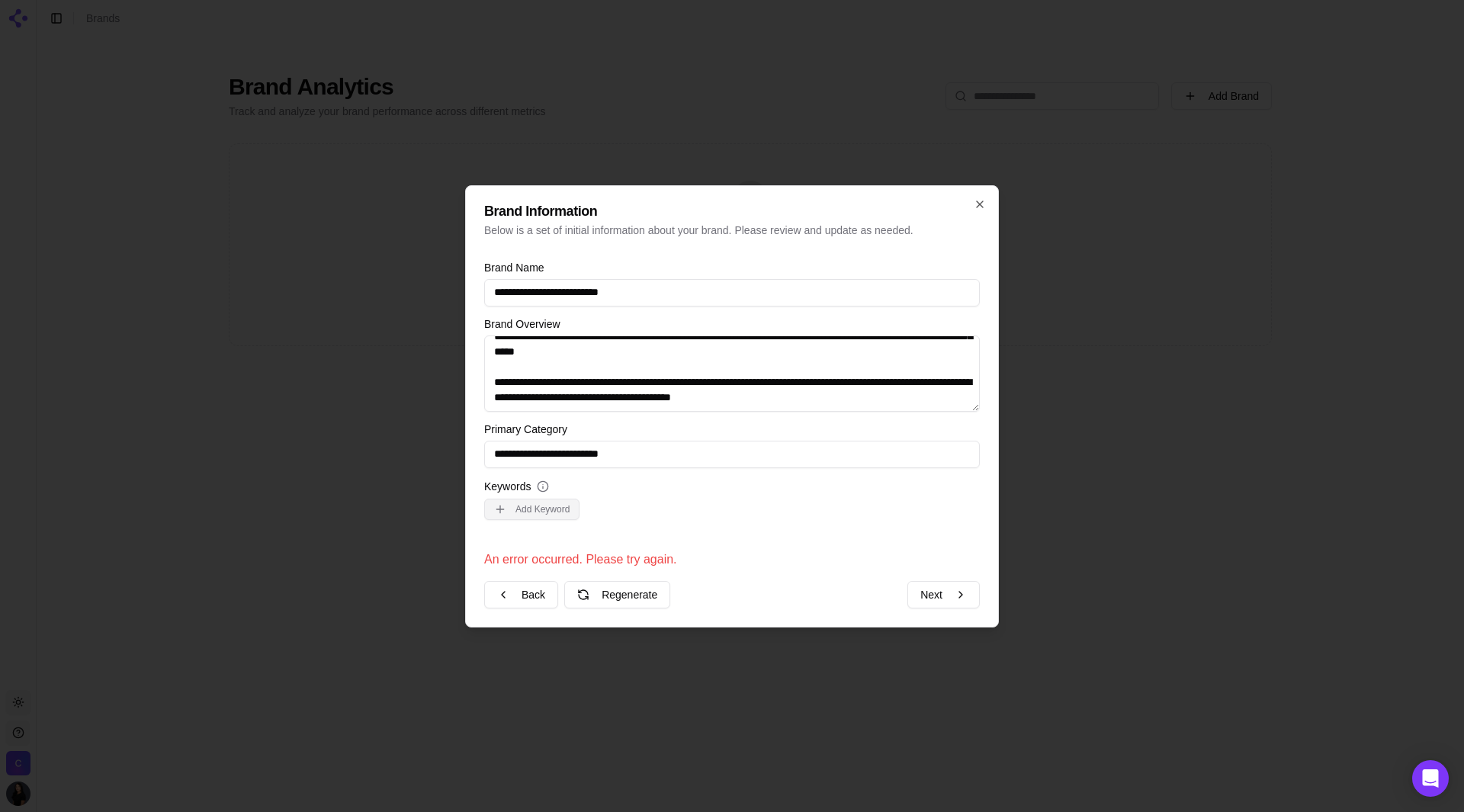 type on "**********" 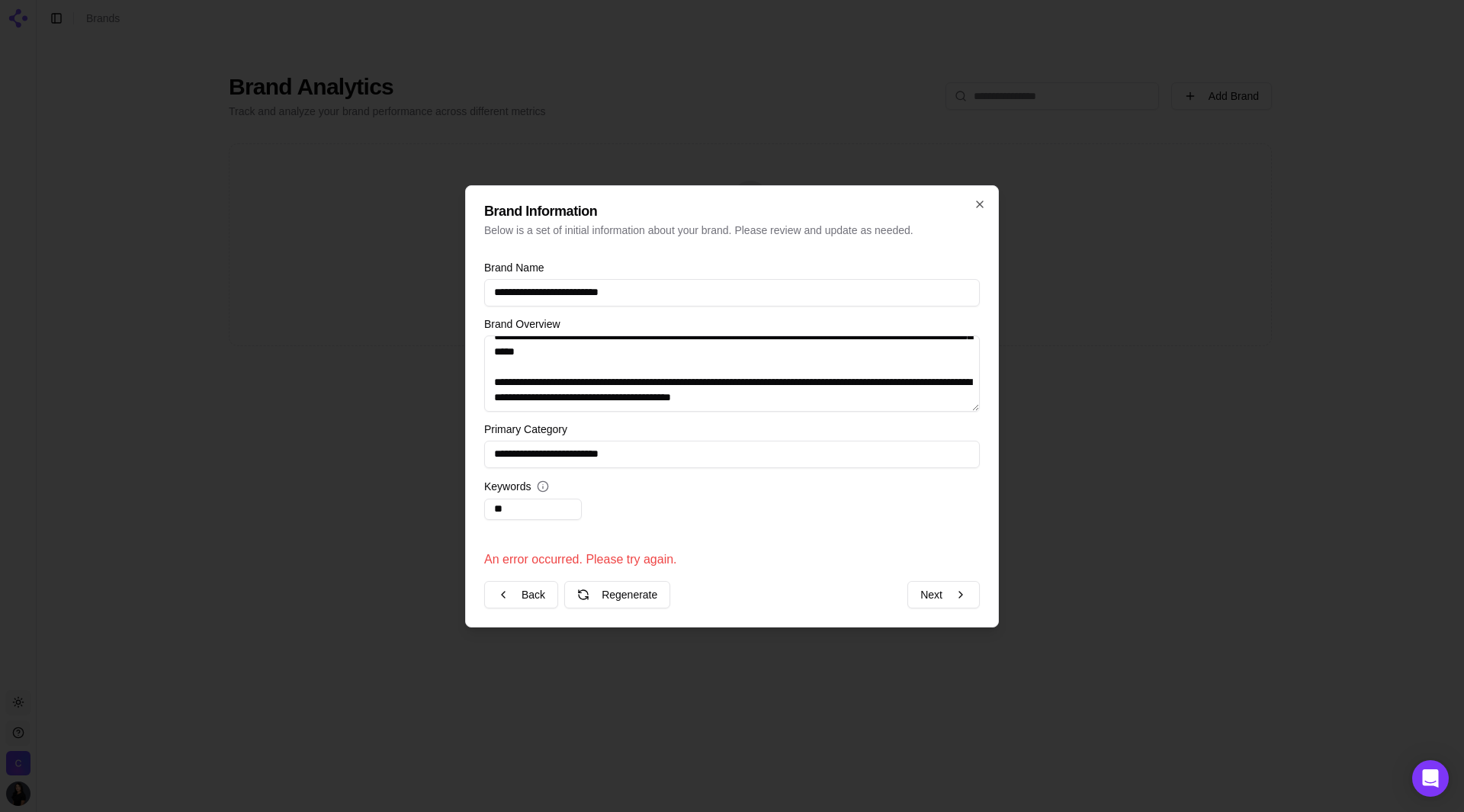 type on "*" 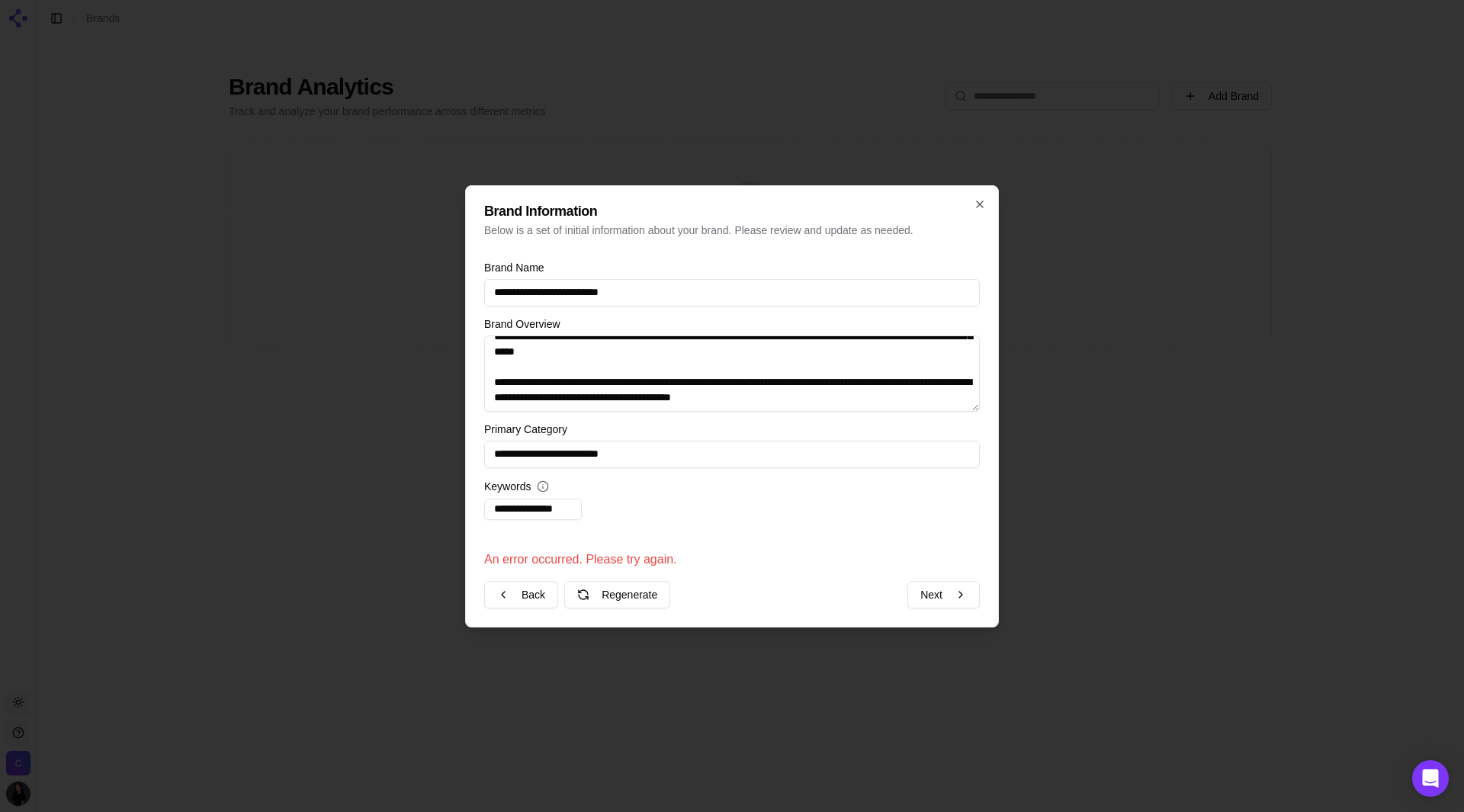 scroll, scrollTop: 0, scrollLeft: 0, axis: both 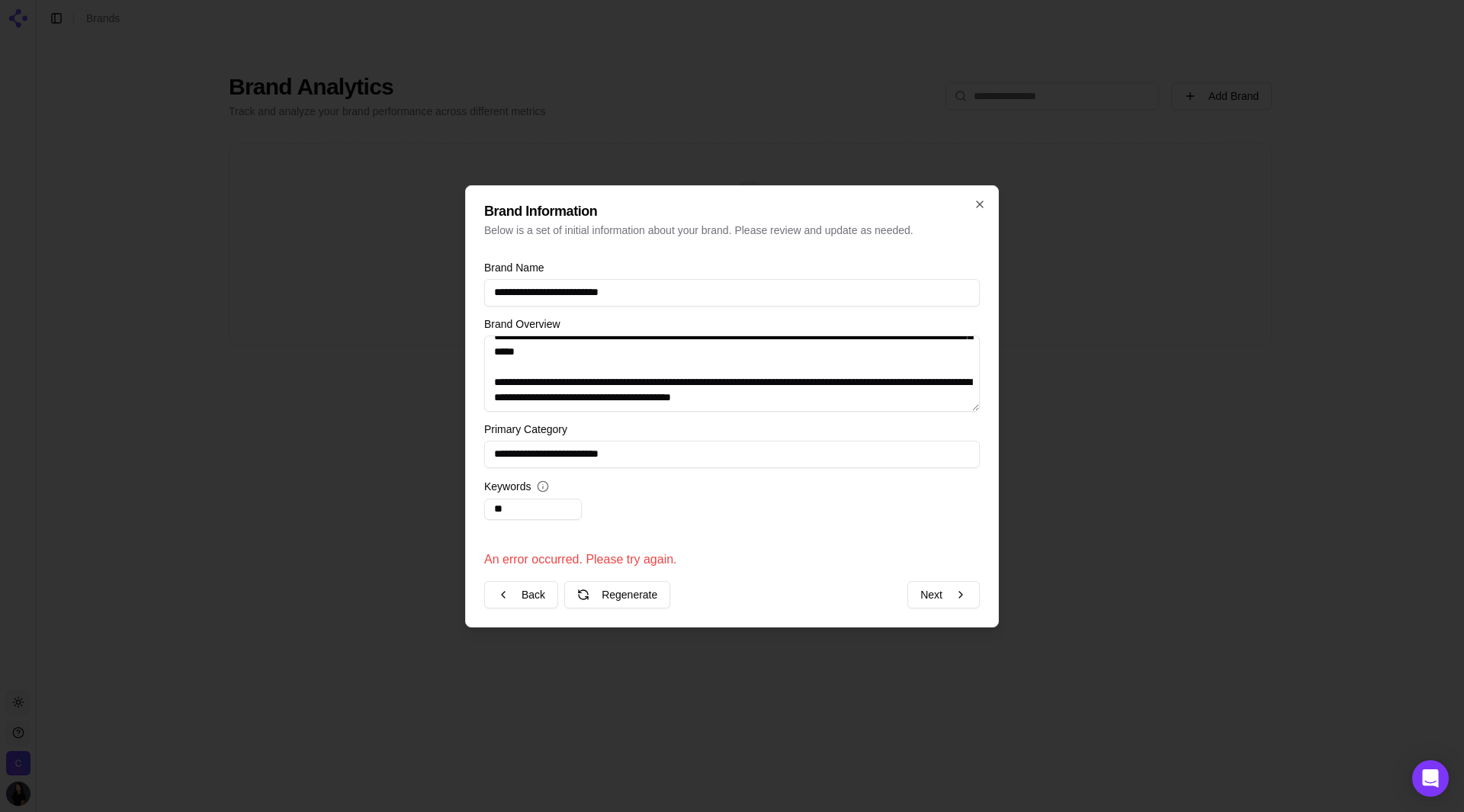 type on "*" 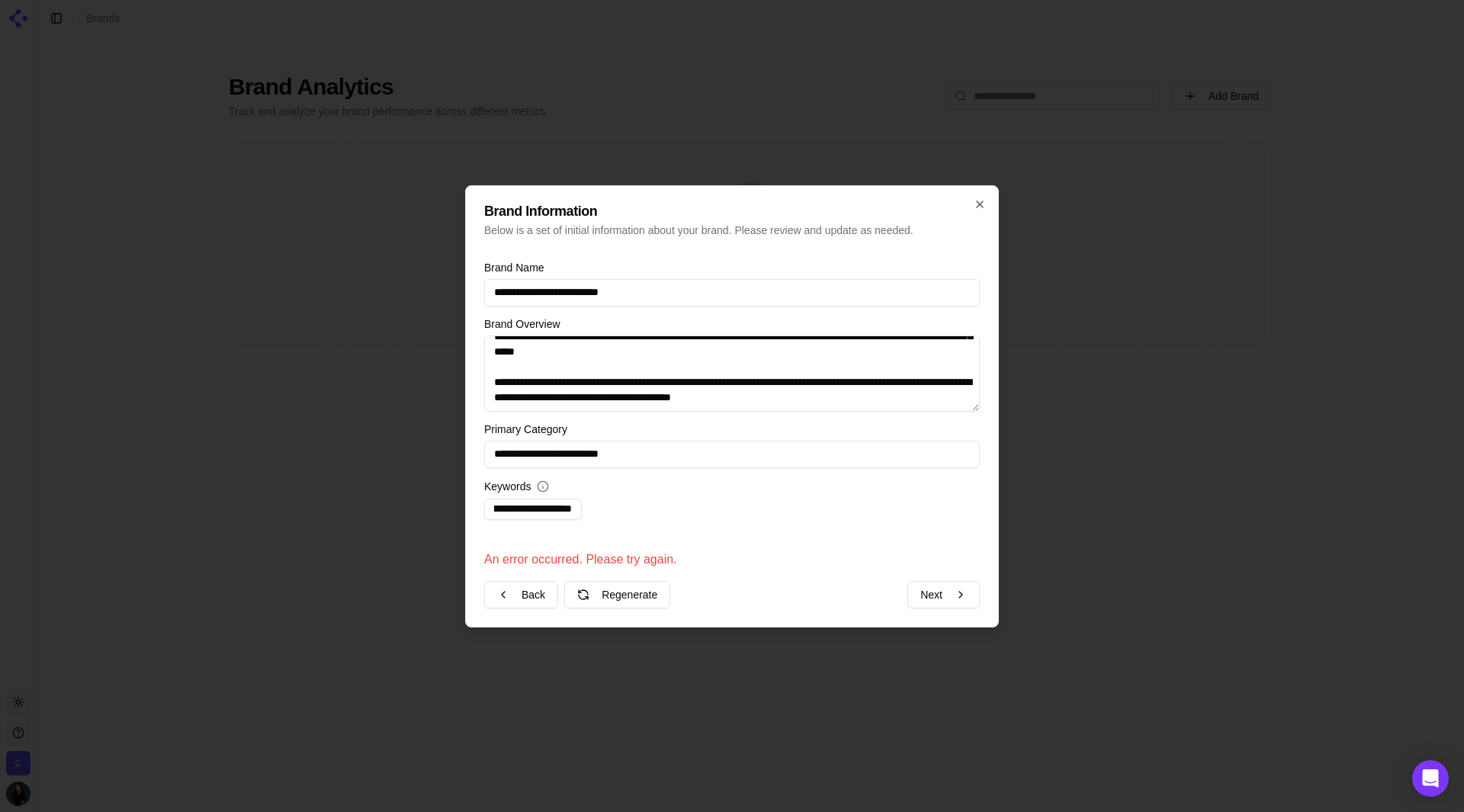 scroll, scrollTop: 0, scrollLeft: 99, axis: horizontal 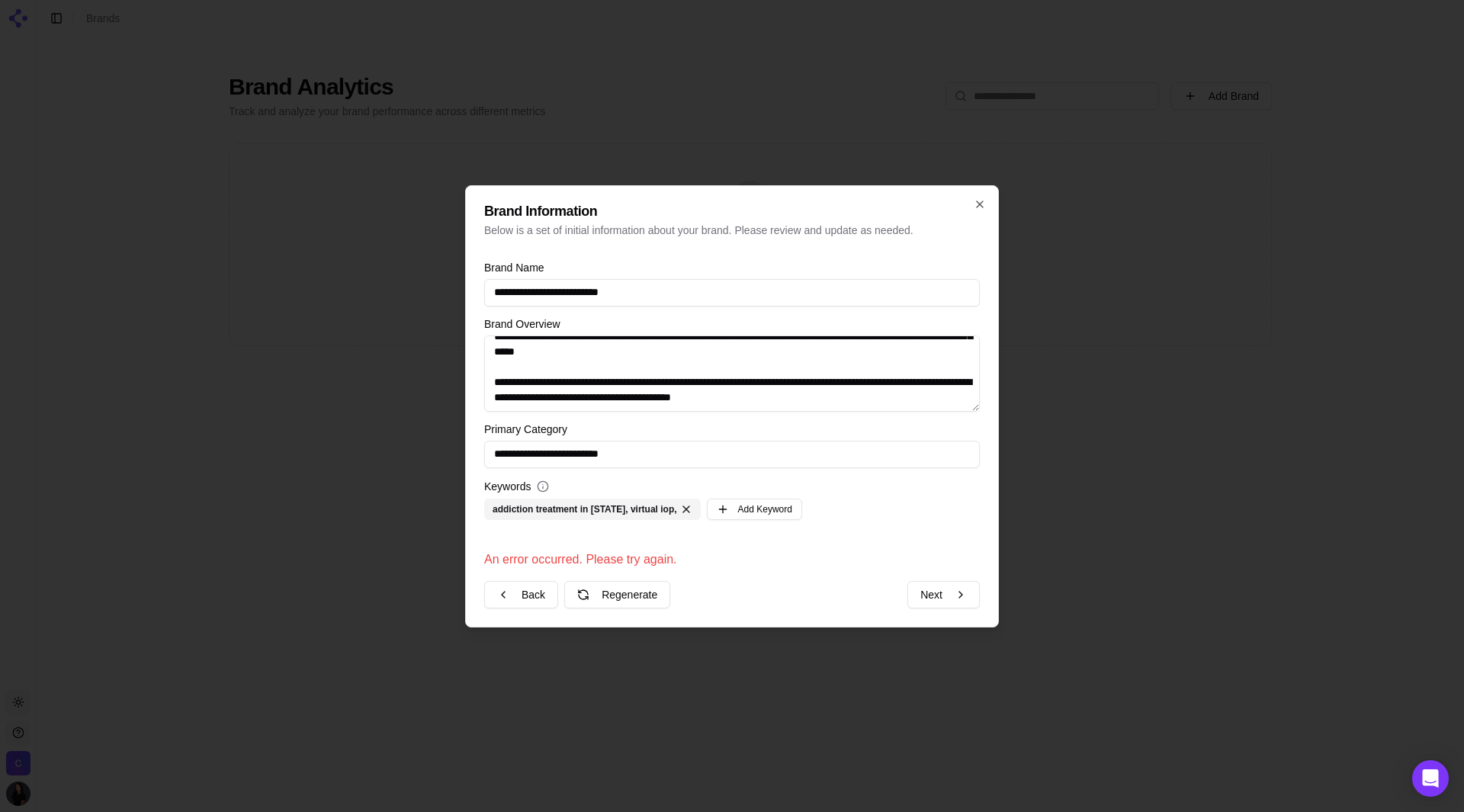 click on "**********" at bounding box center [732, 391] 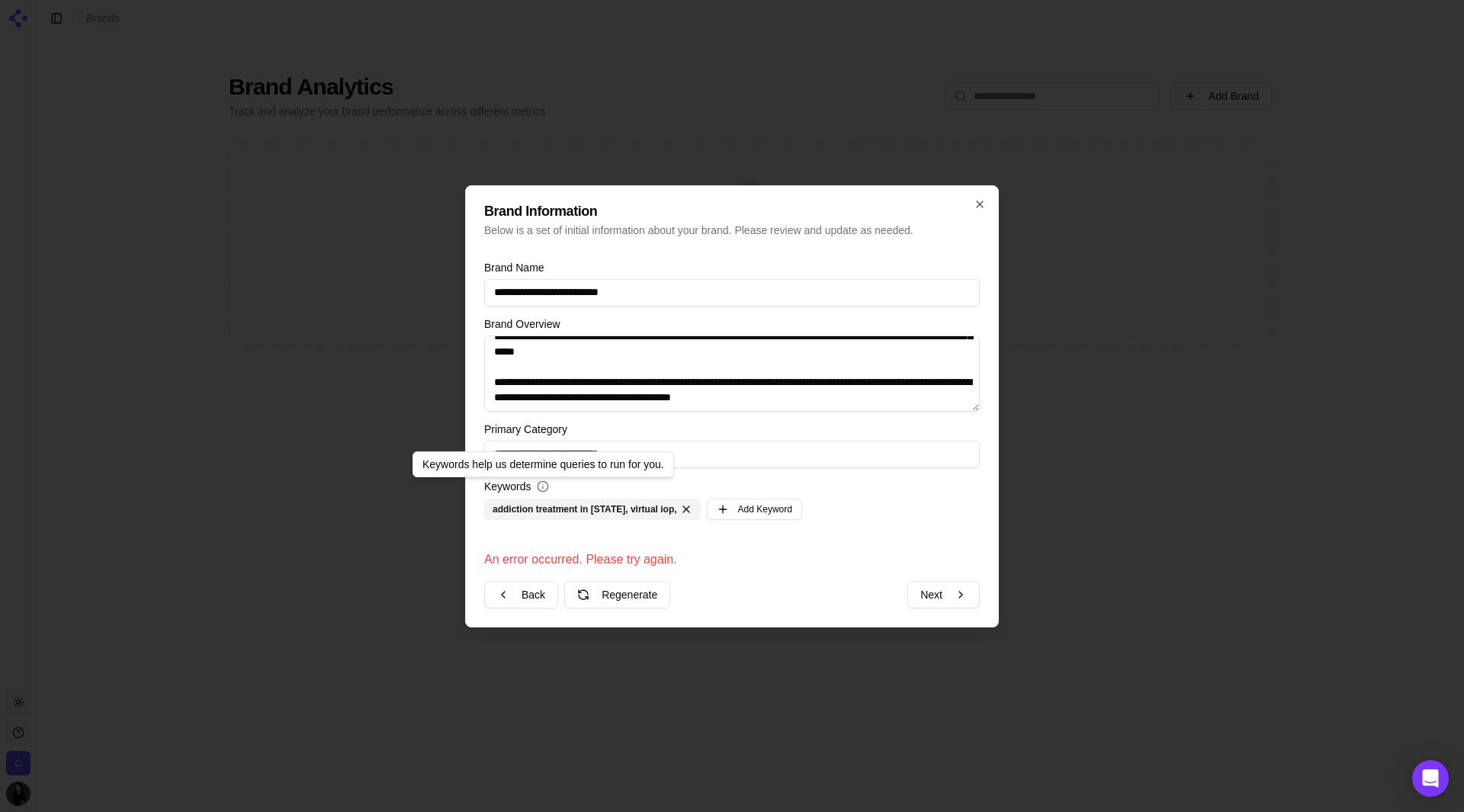 click 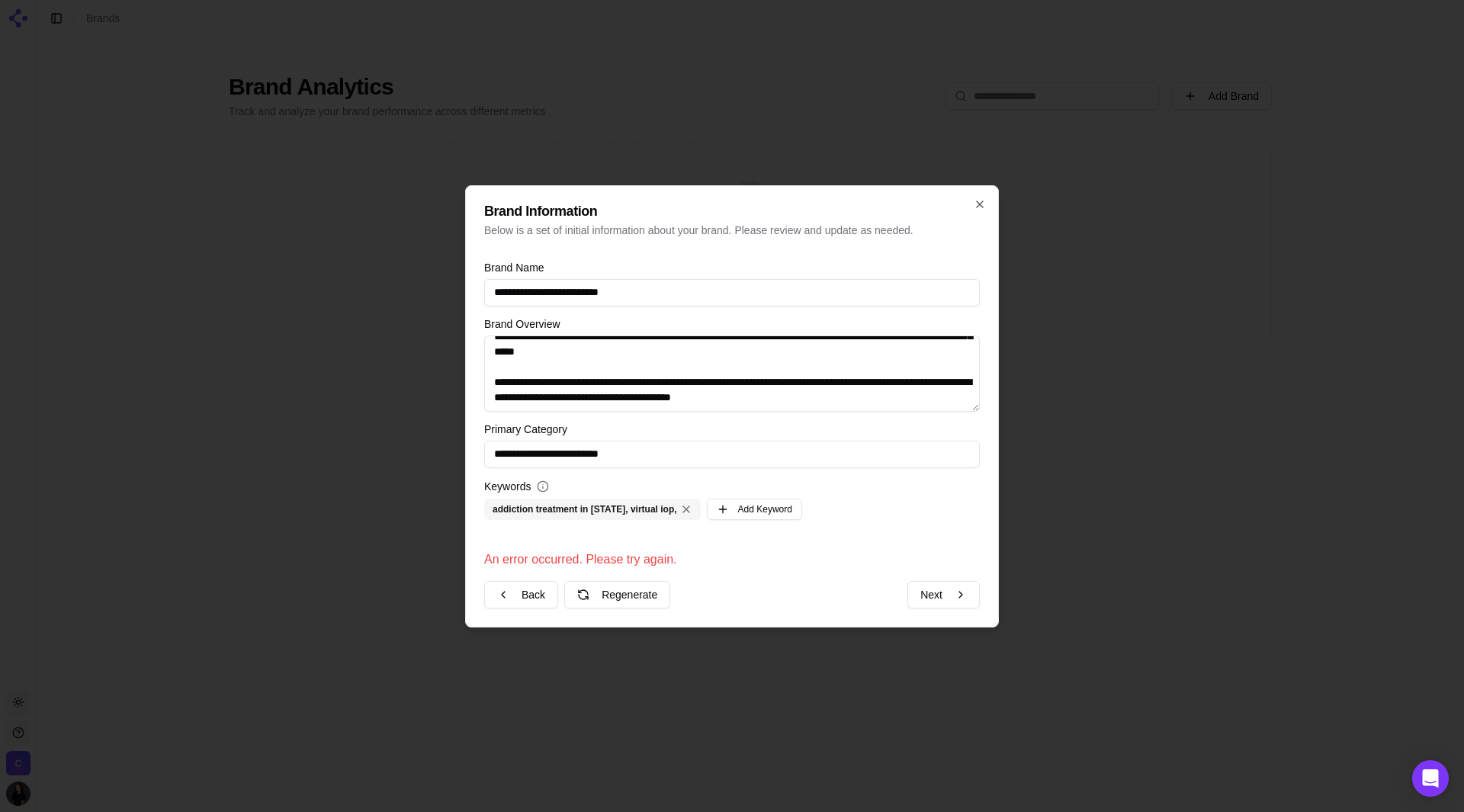 click at bounding box center [686, 509] 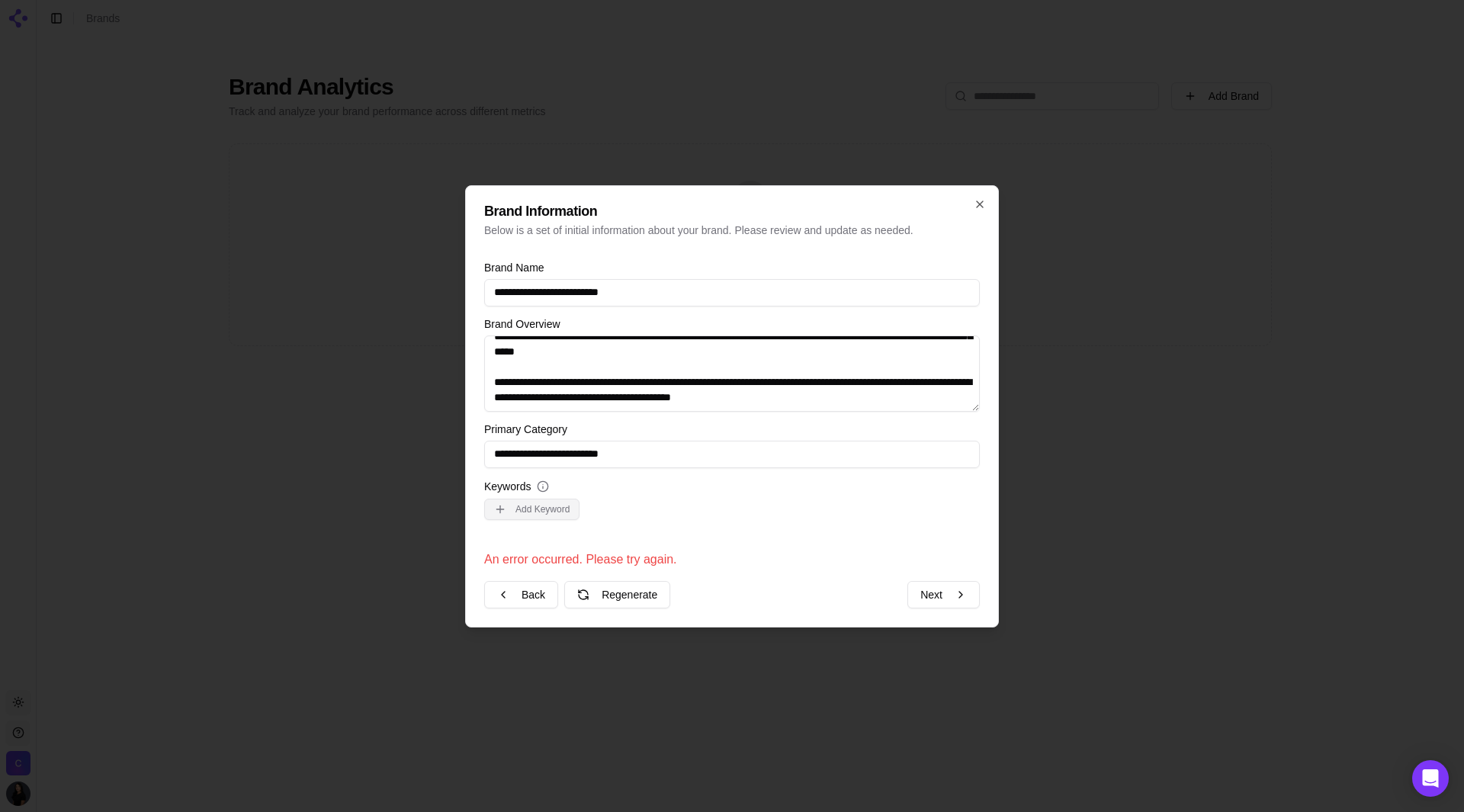 click on "Add Keyword" at bounding box center [531, 509] 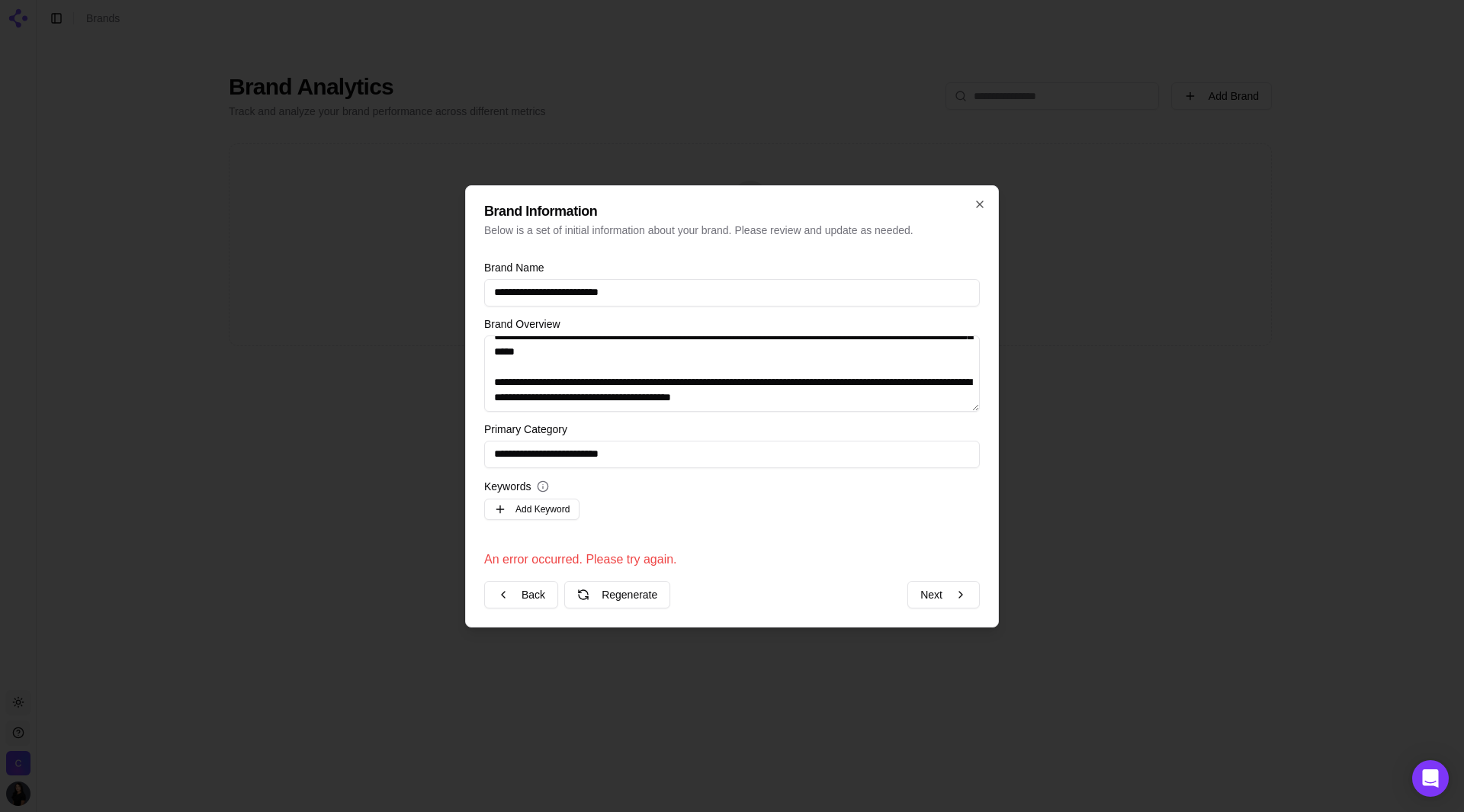 click 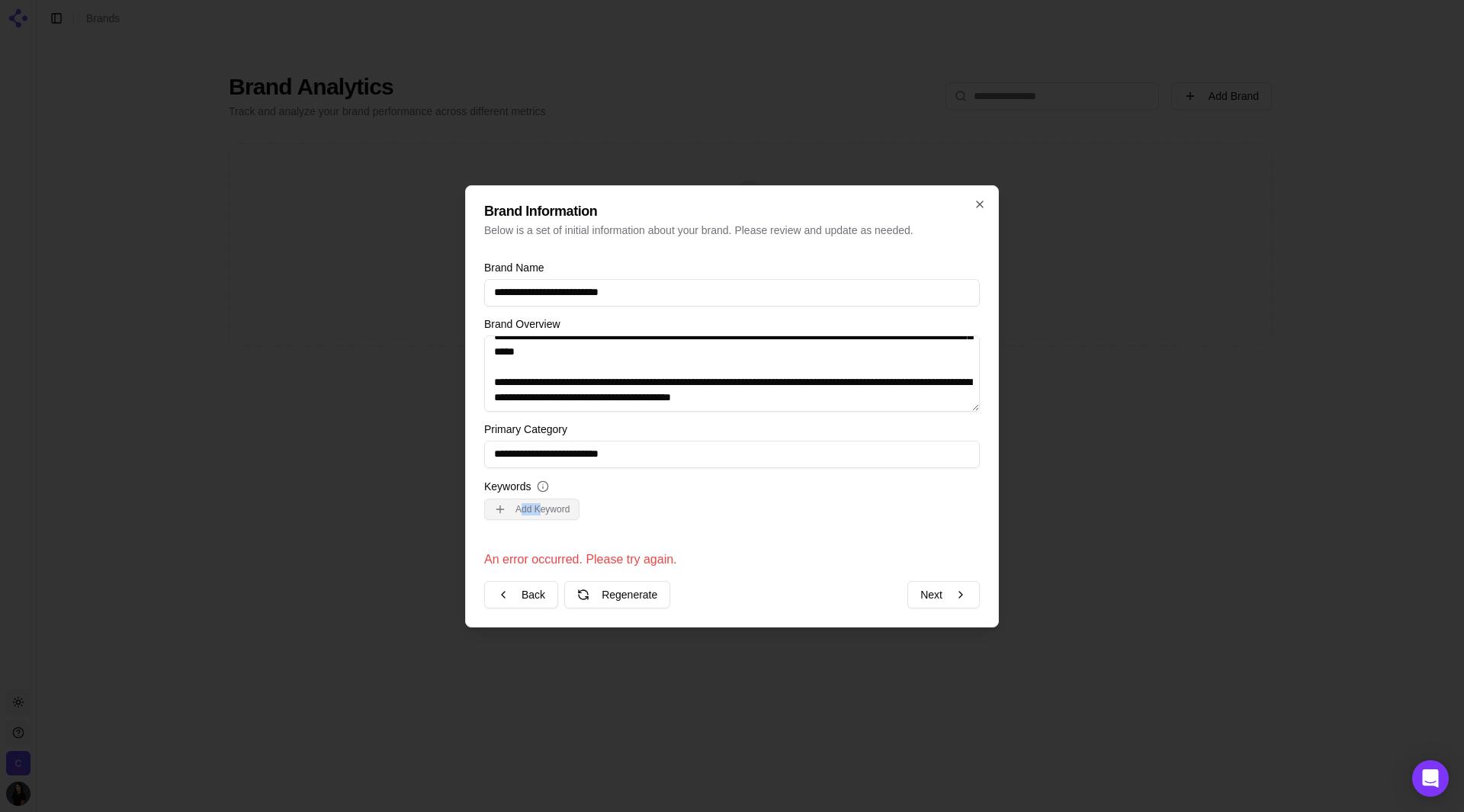 drag, startPoint x: 544, startPoint y: 483, endPoint x: 544, endPoint y: 499, distance: 16 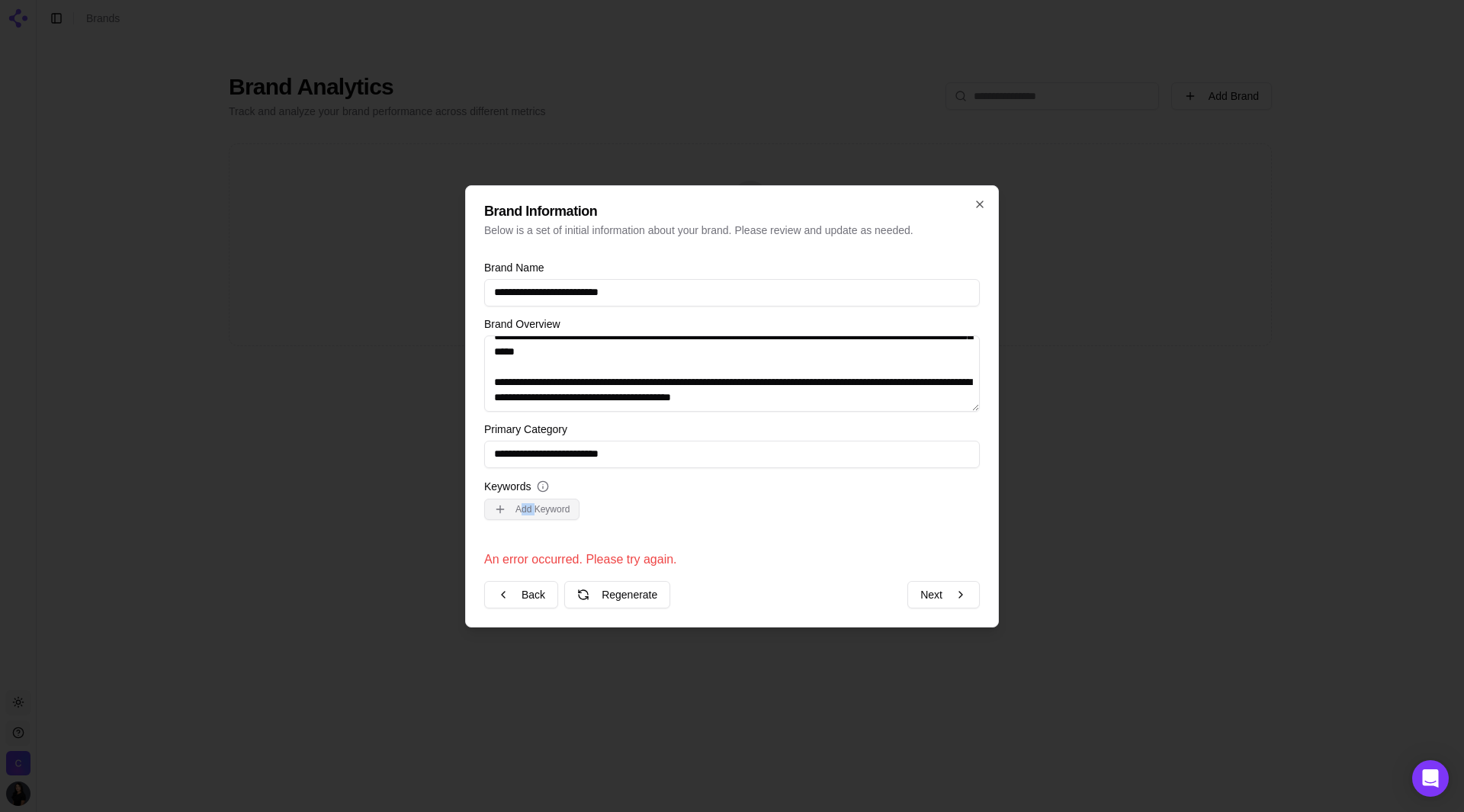 click on "Add Keyword" at bounding box center (531, 509) 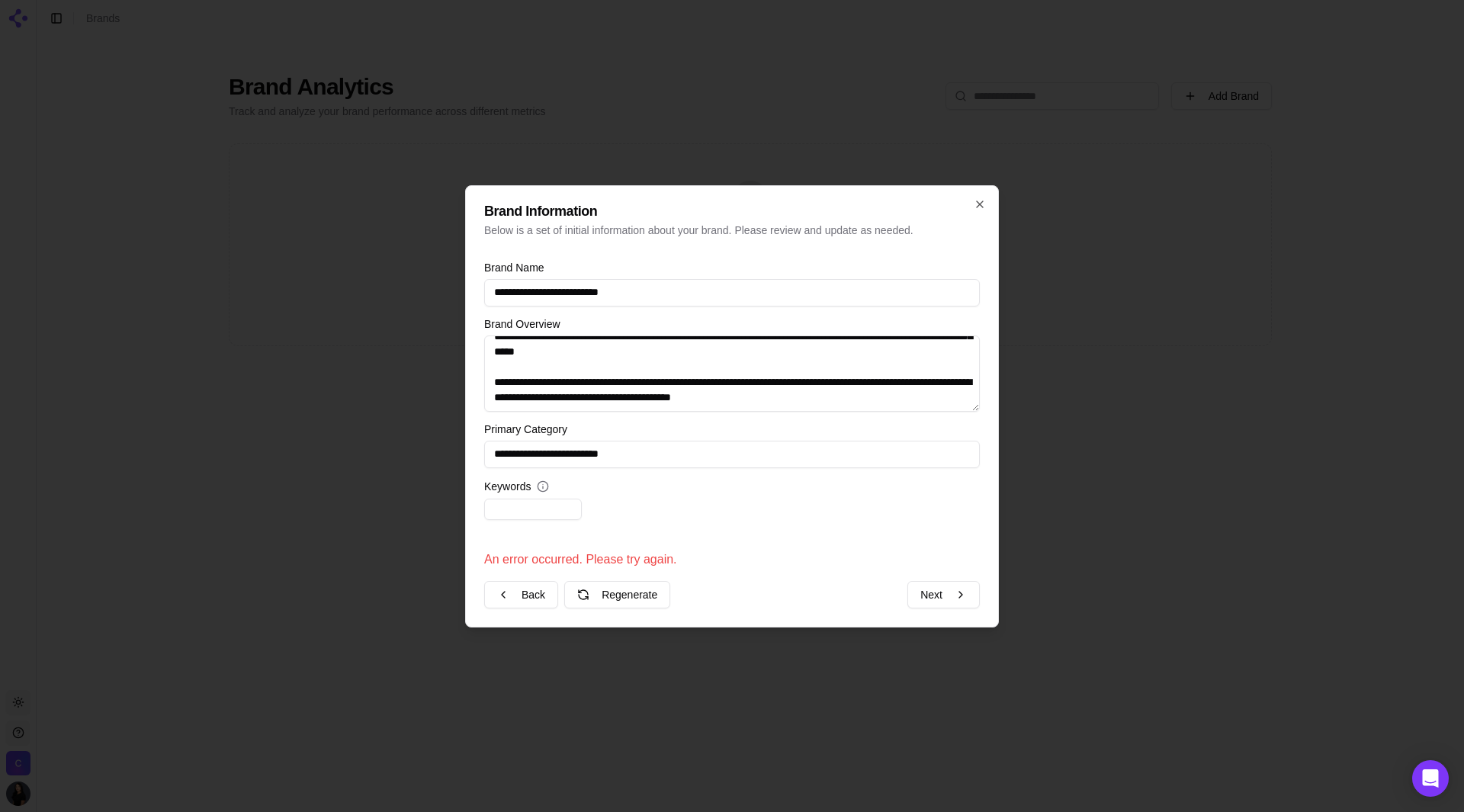 click 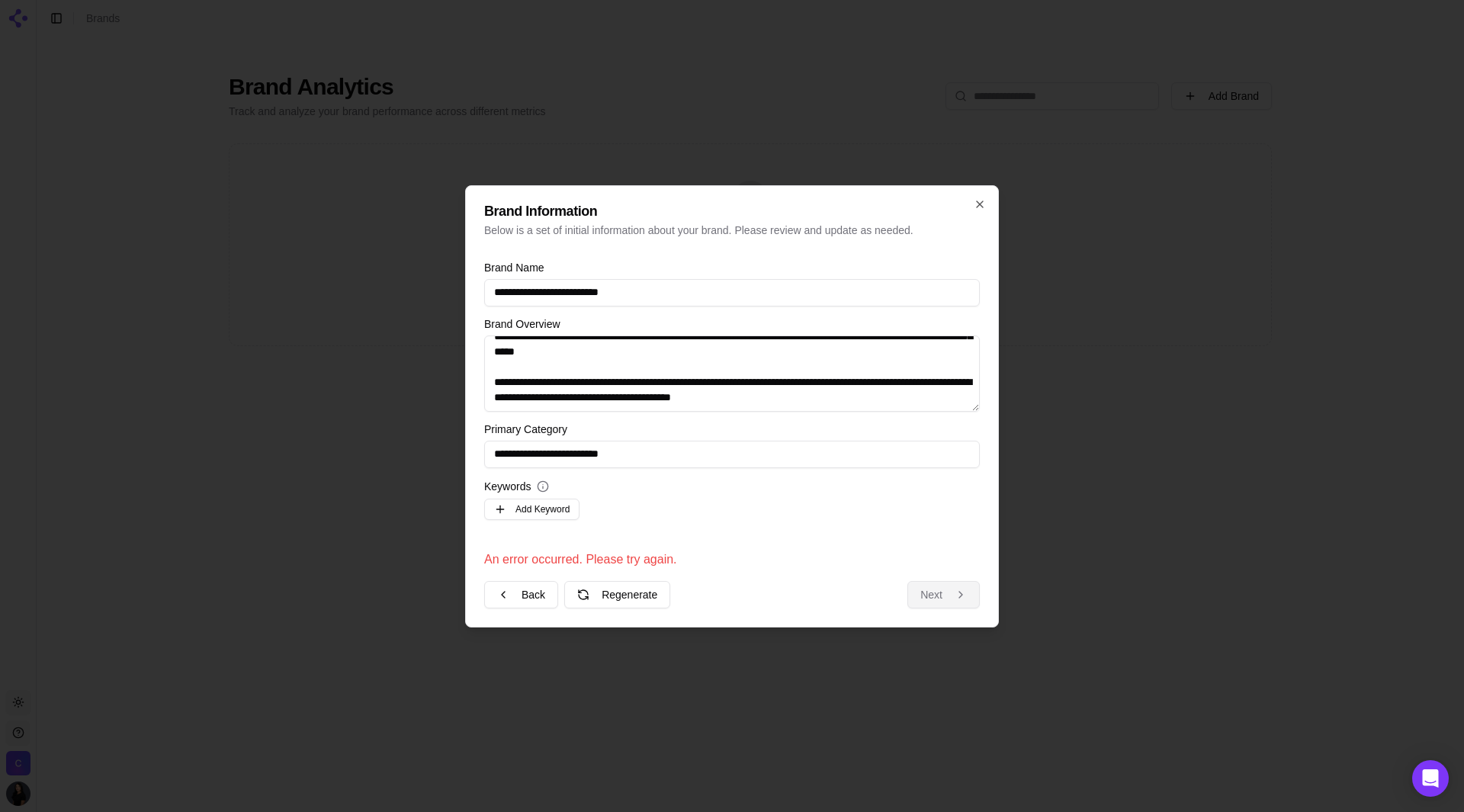 click on "Next" at bounding box center [943, 595] 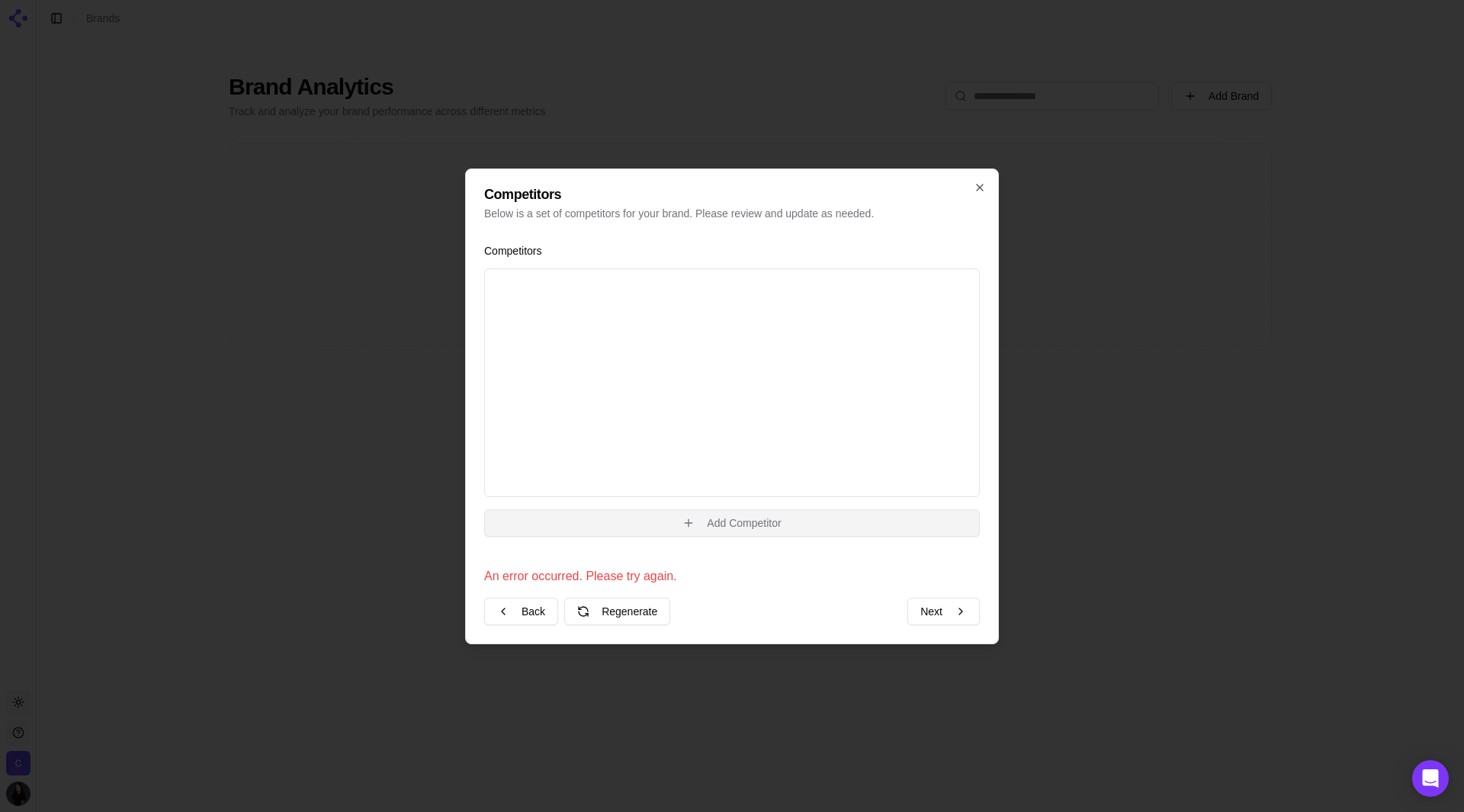 click on "Add Competitor" at bounding box center [732, 523] 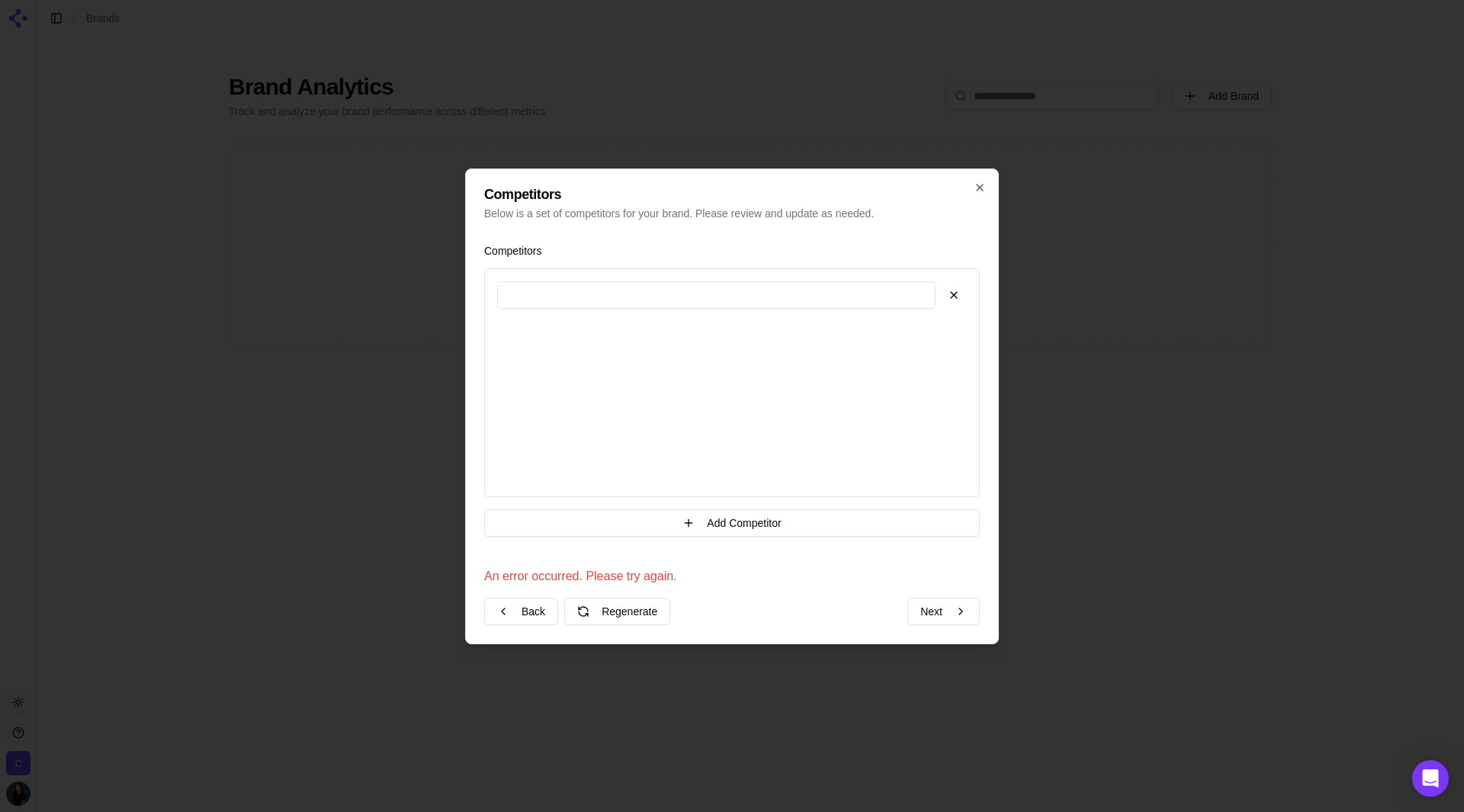 click at bounding box center (716, 295) 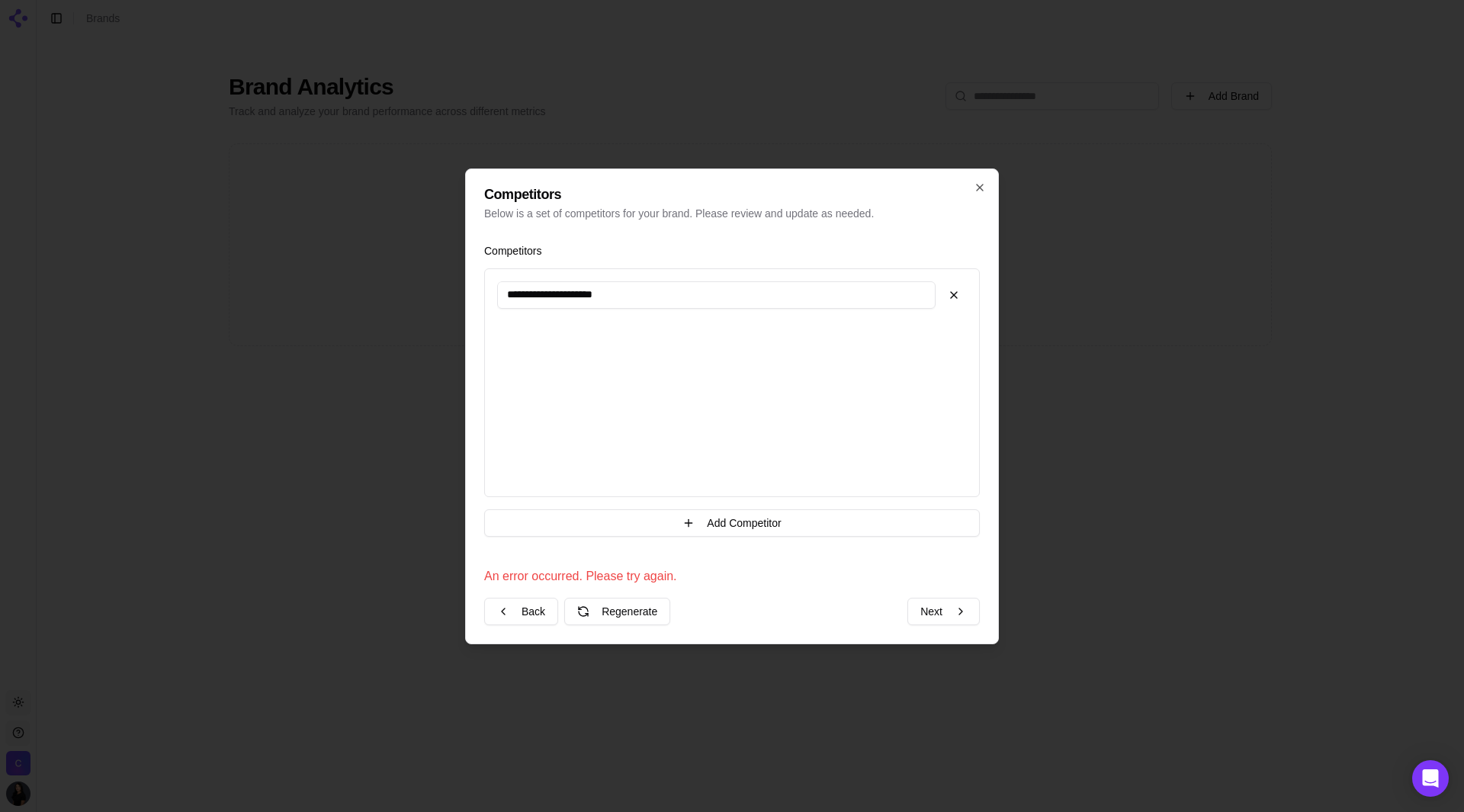 type on "**********" 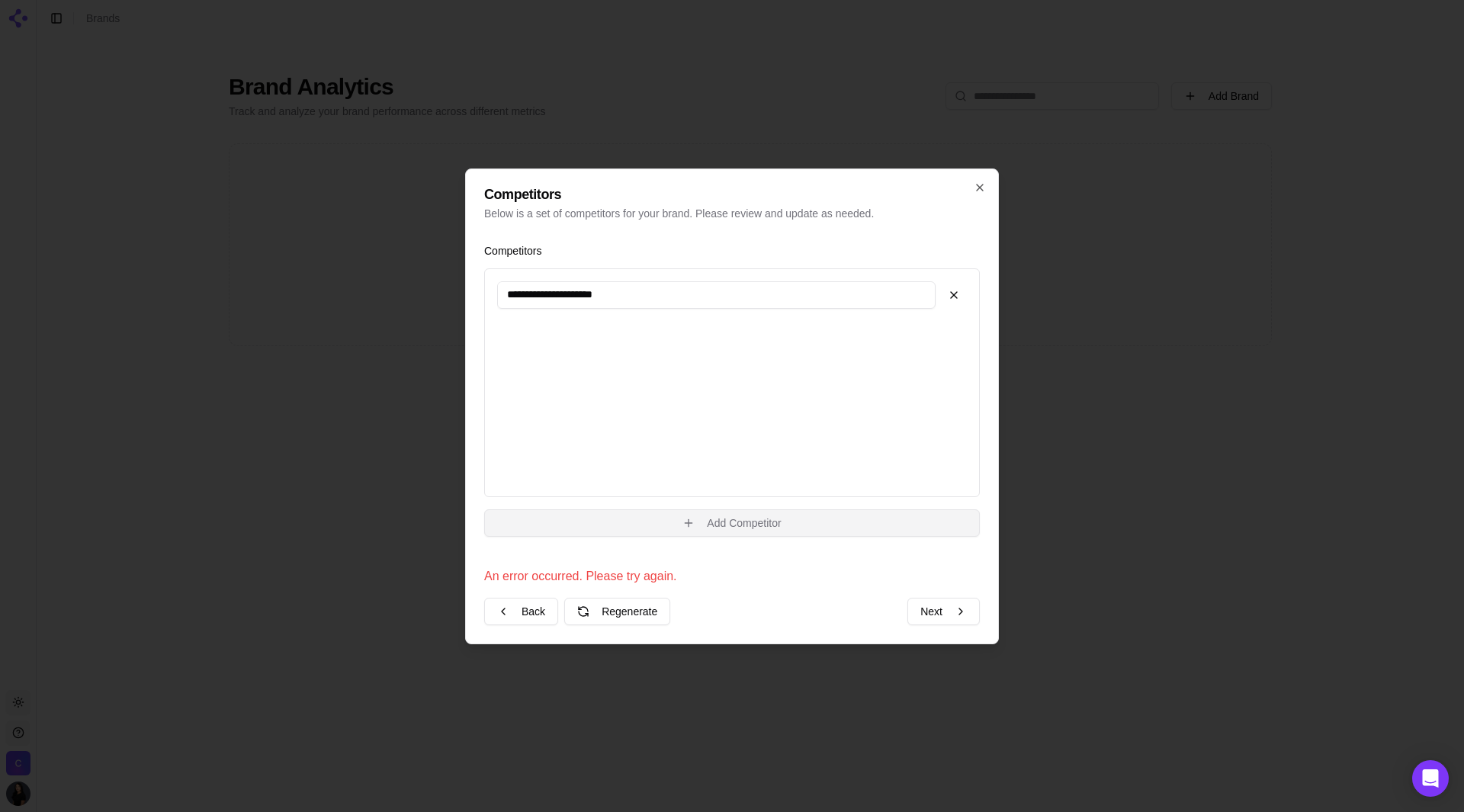 click on "Add Competitor" at bounding box center [732, 523] 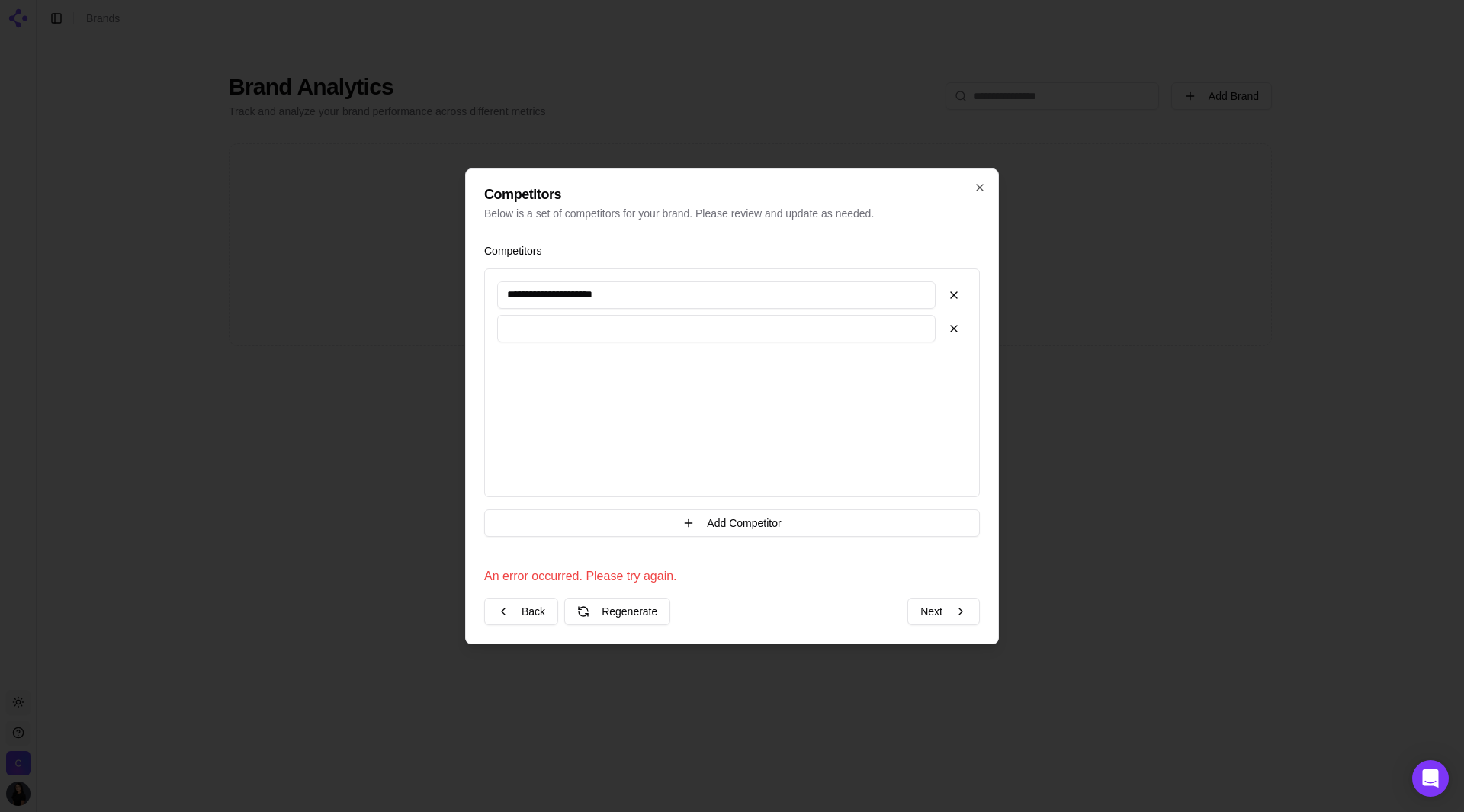 click at bounding box center [716, 329] 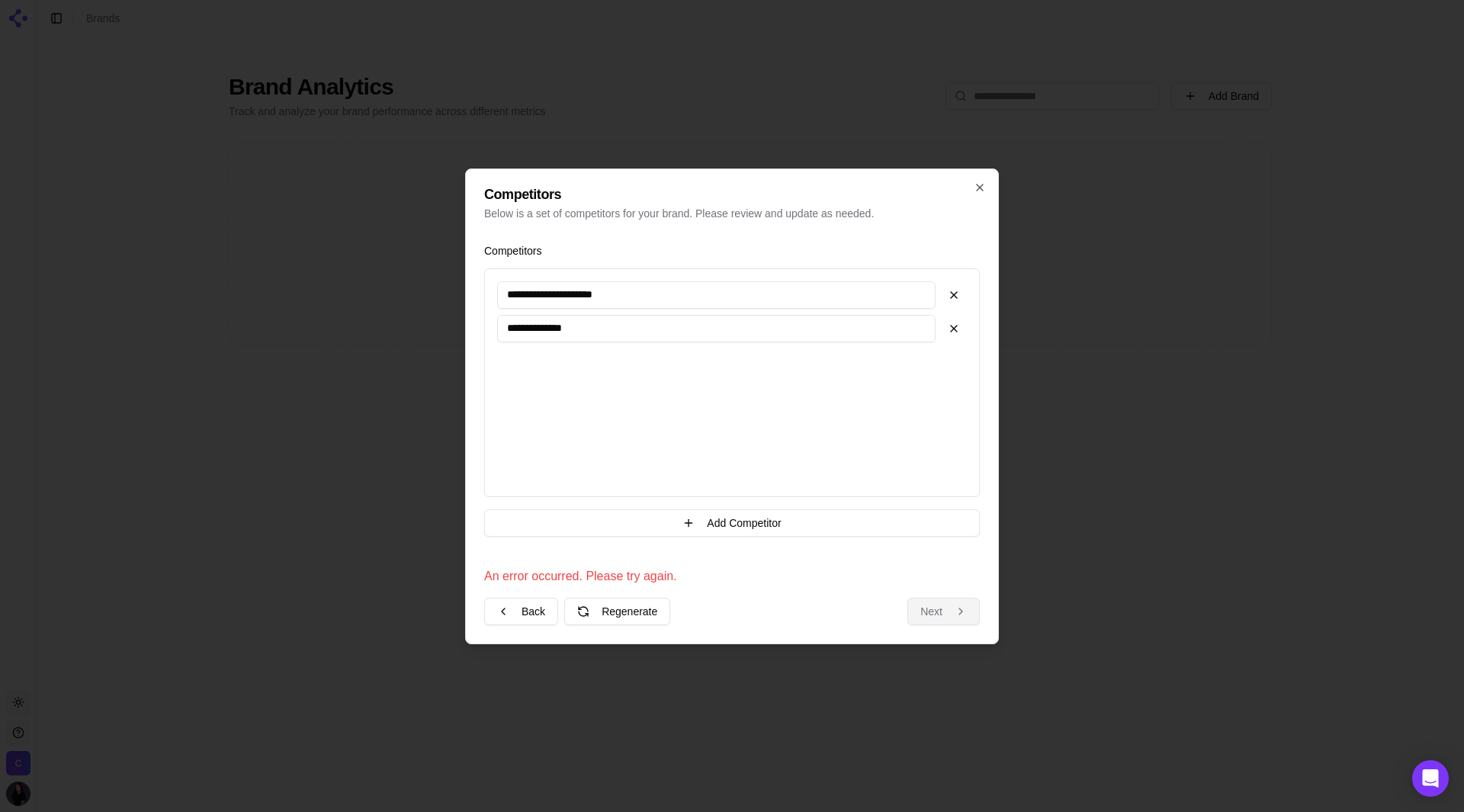 type on "**********" 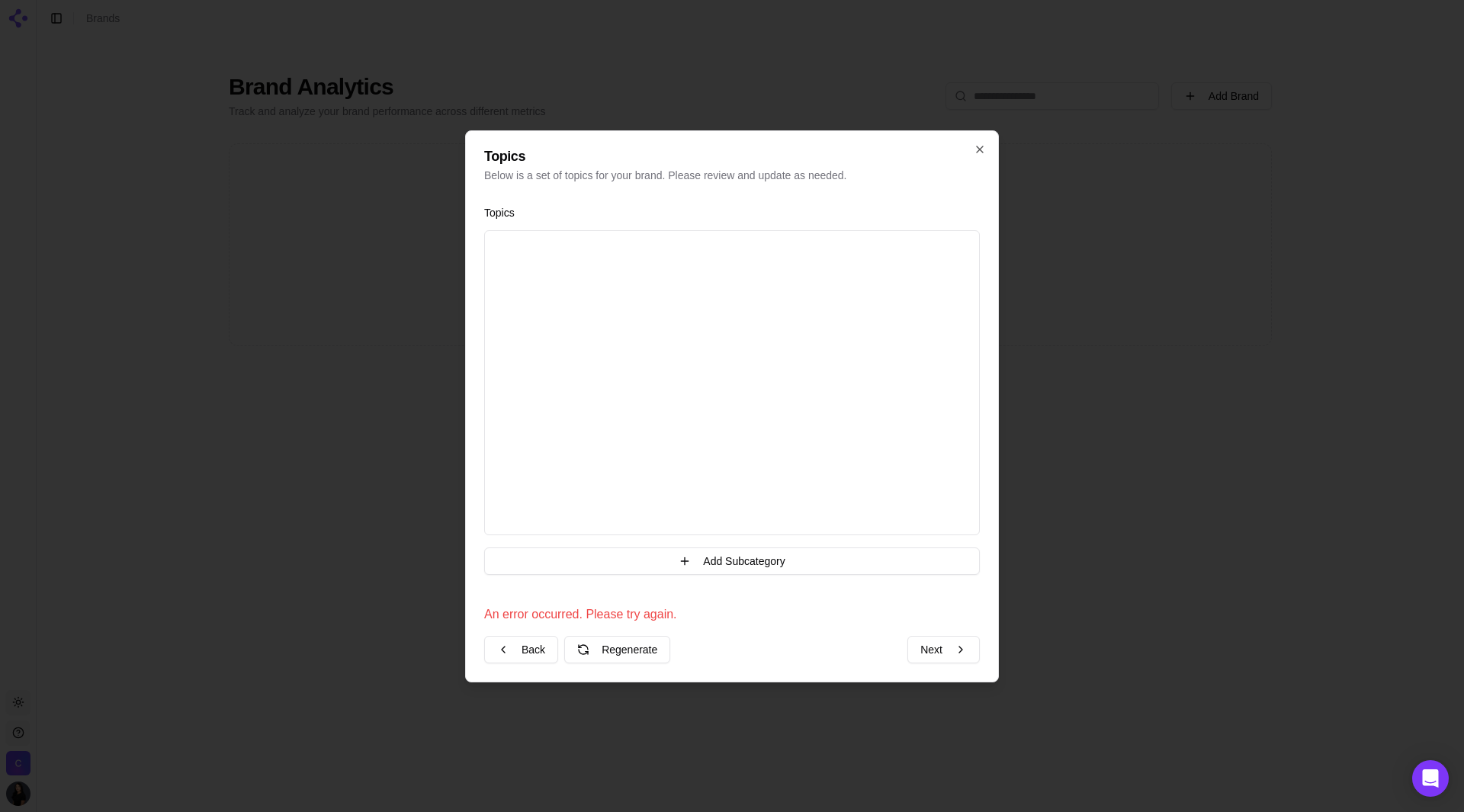 click at bounding box center (732, 383) 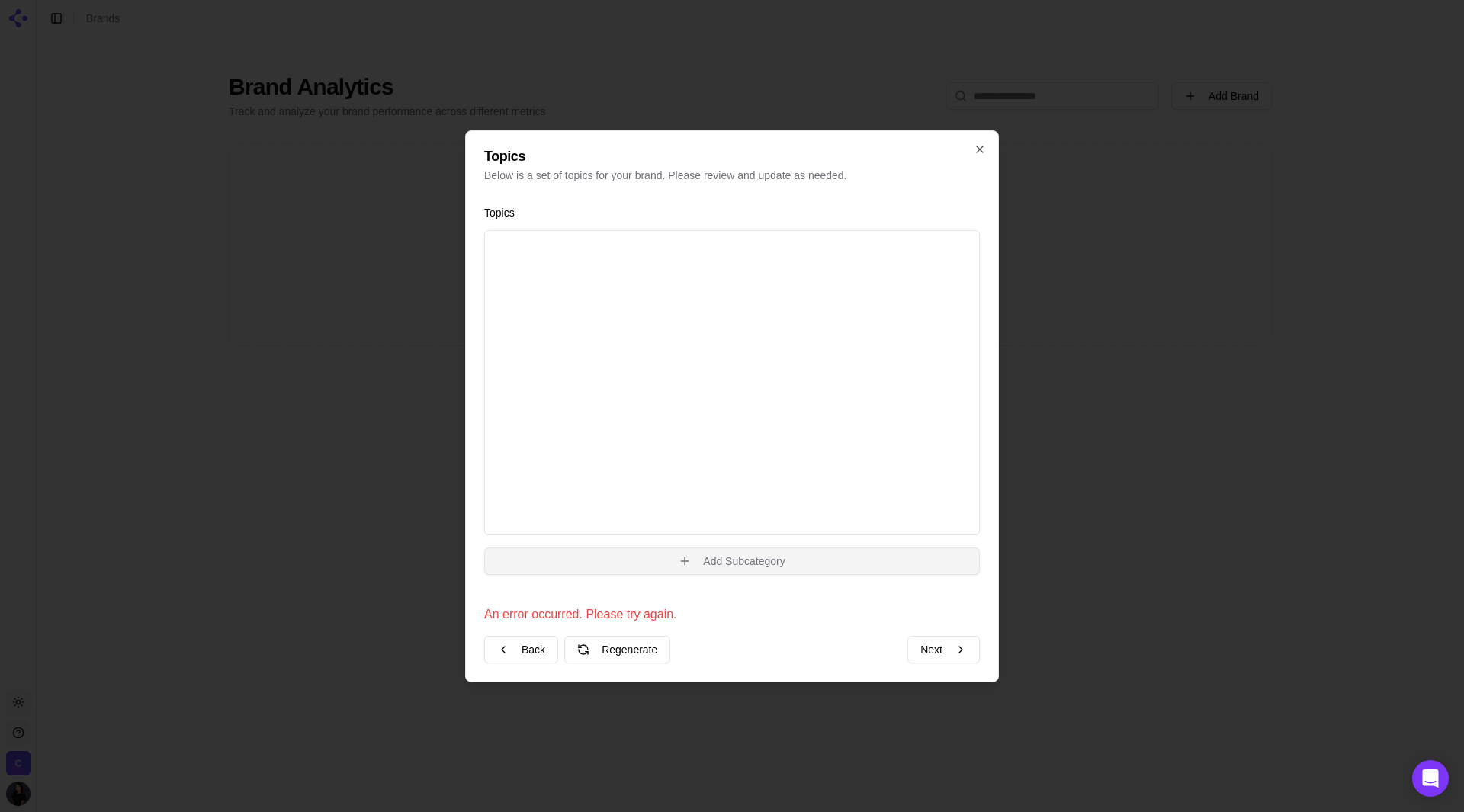 click on "Add Subcategory" at bounding box center [732, 561] 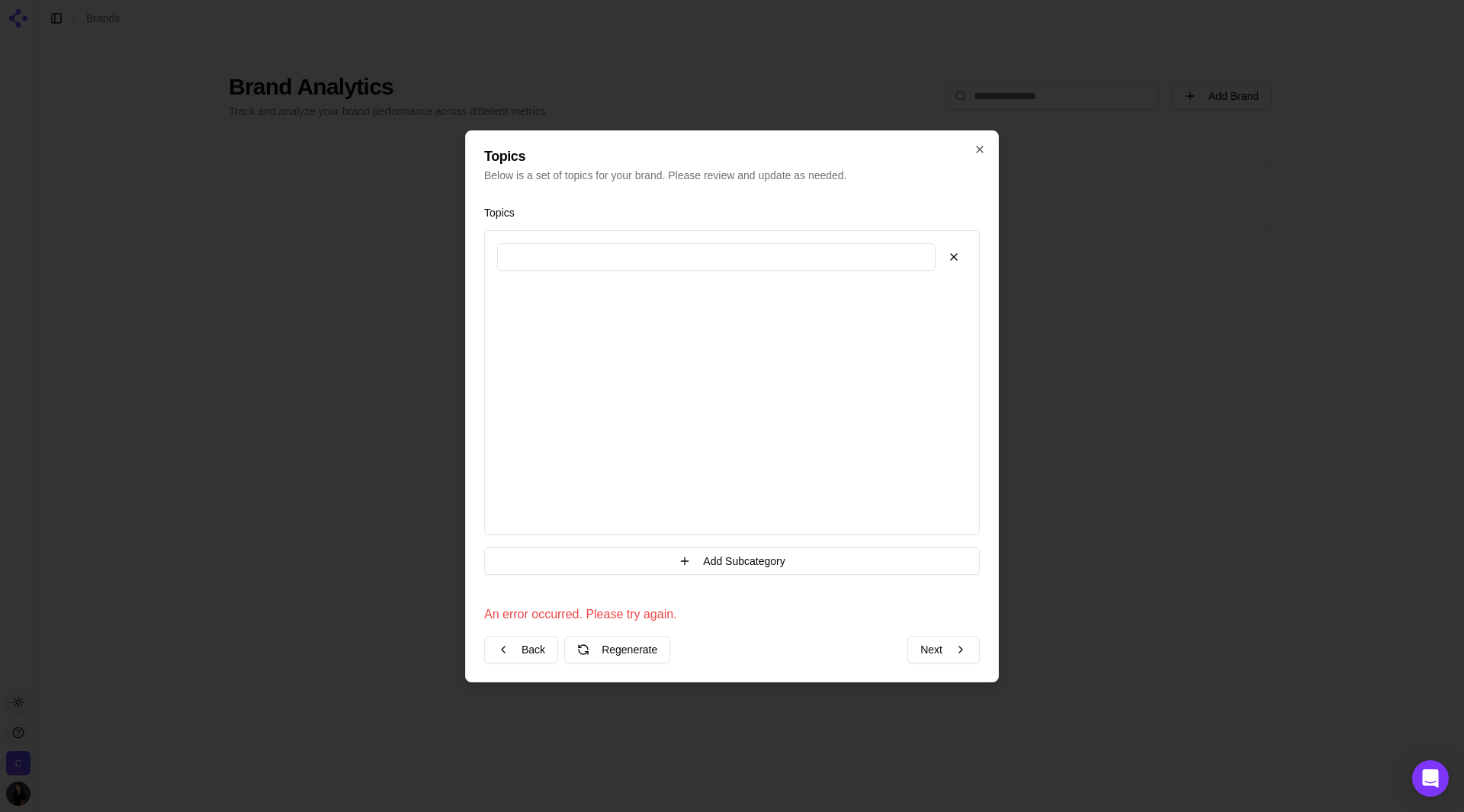 click at bounding box center [716, 257] 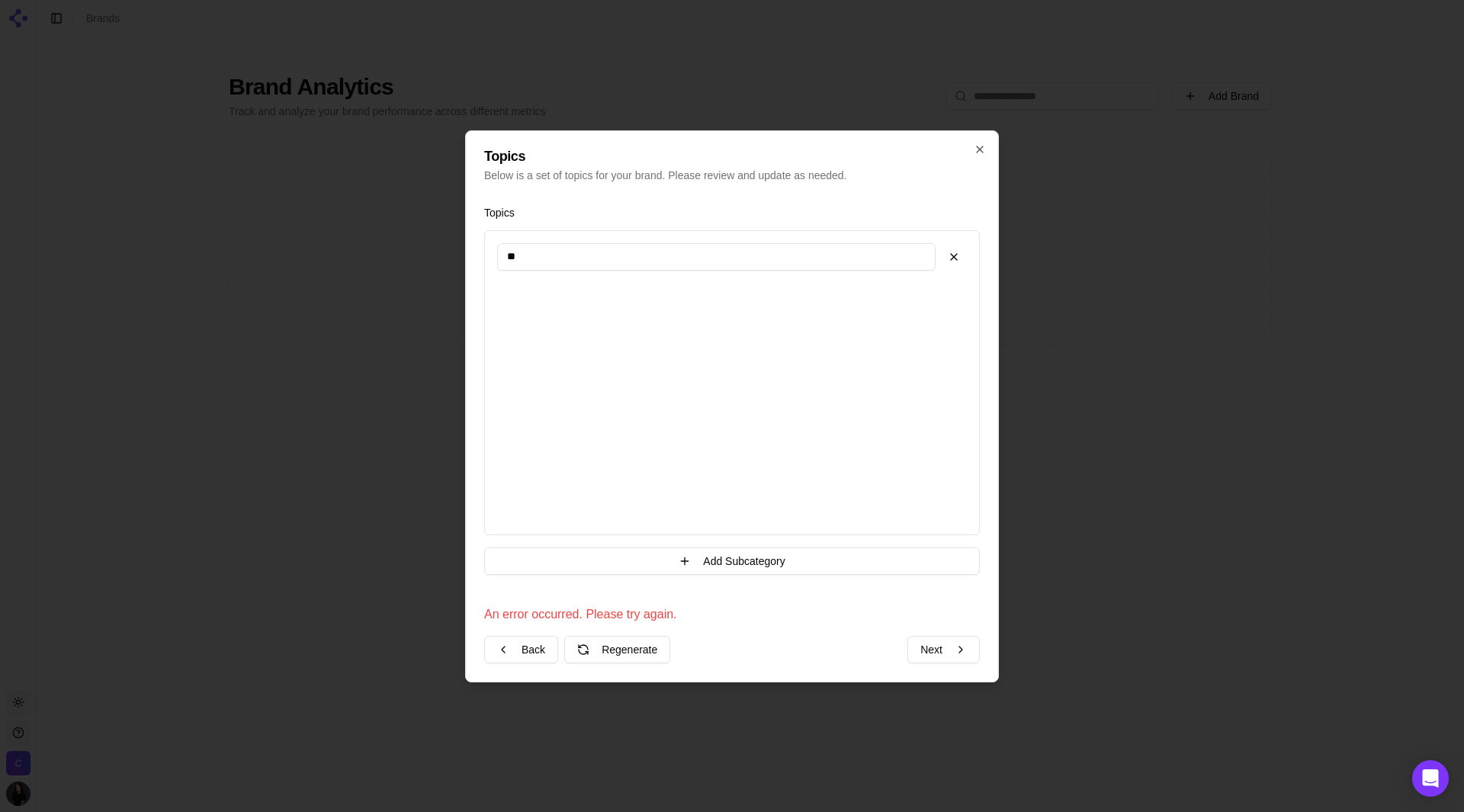 type on "*" 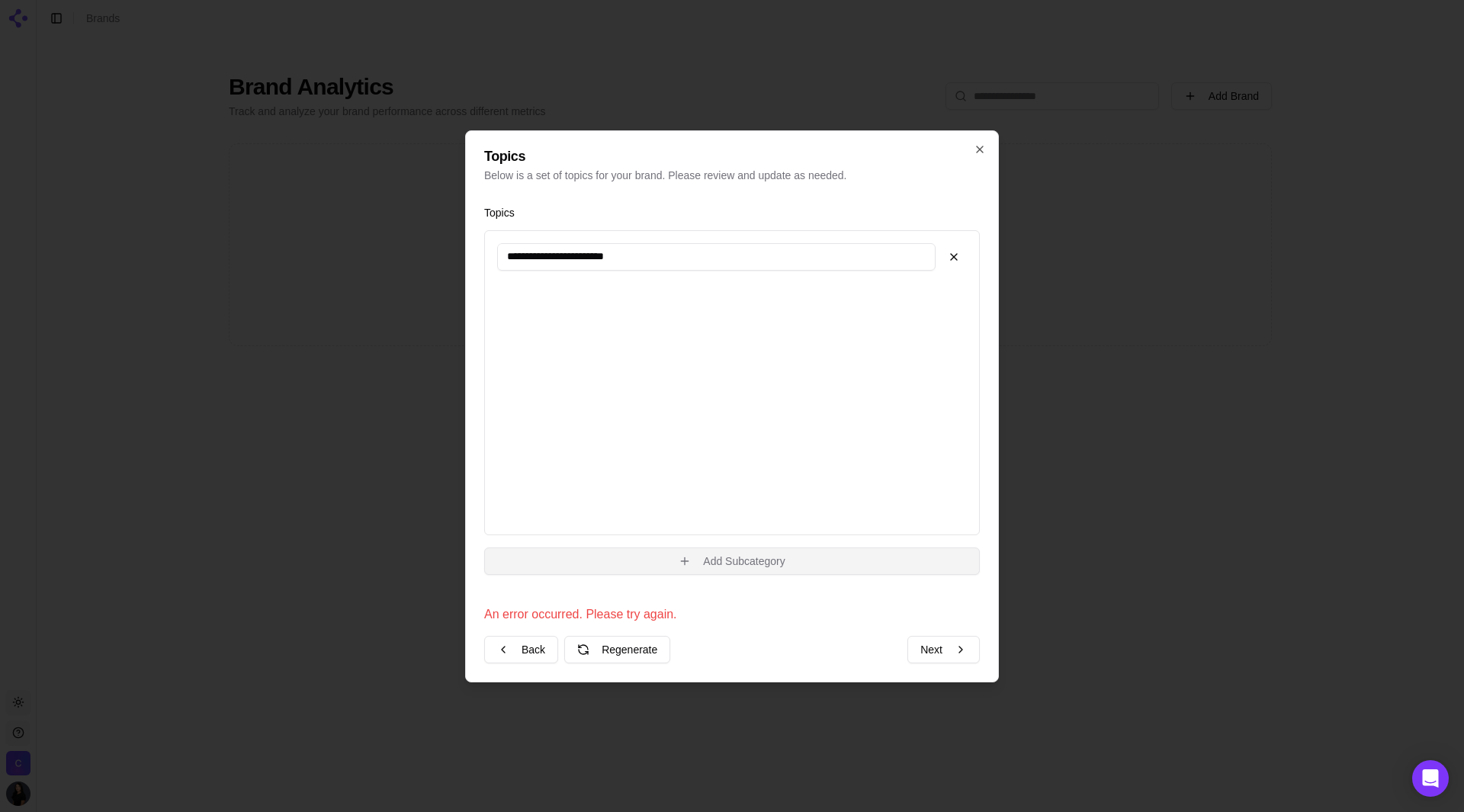 type on "**********" 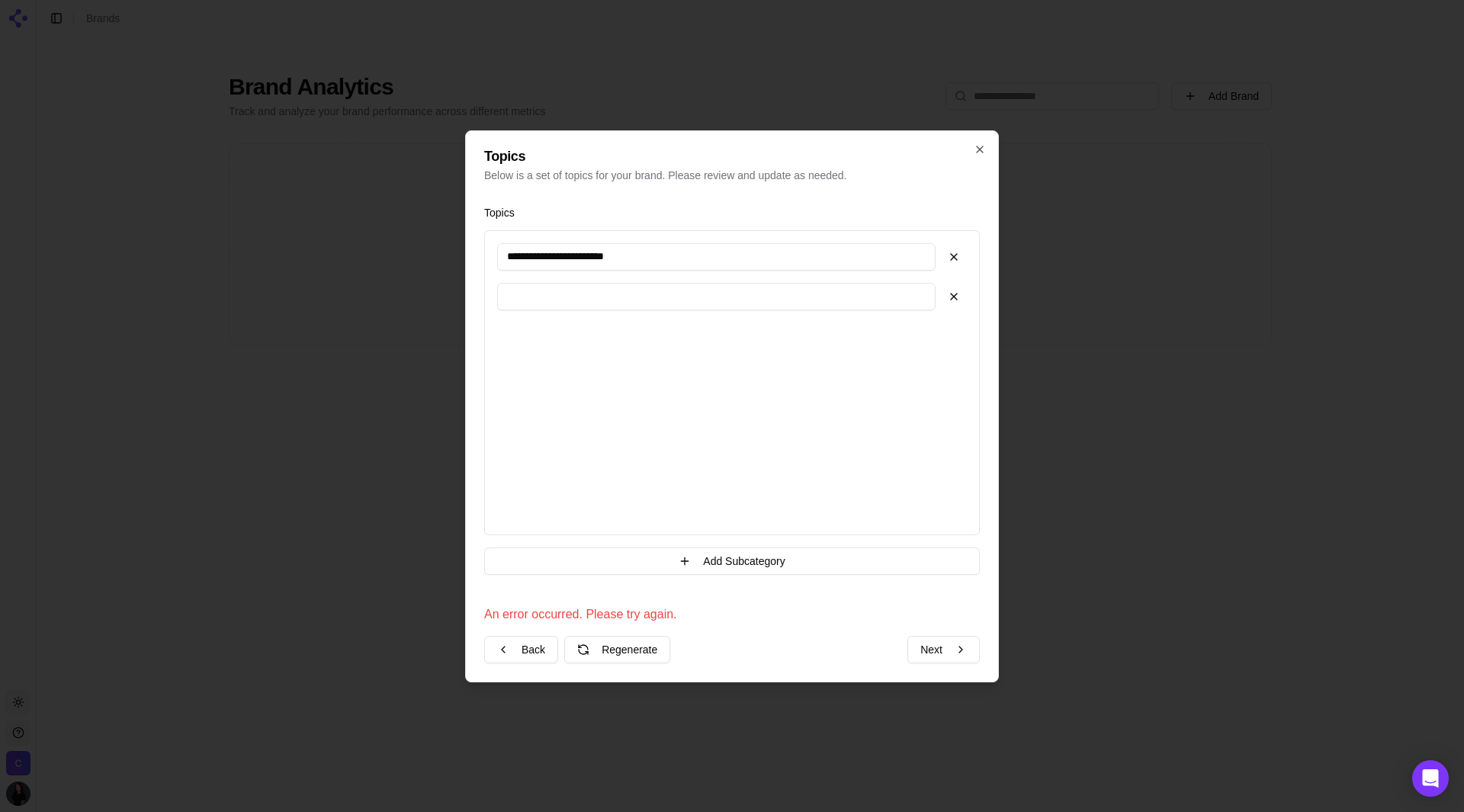 click at bounding box center [716, 297] 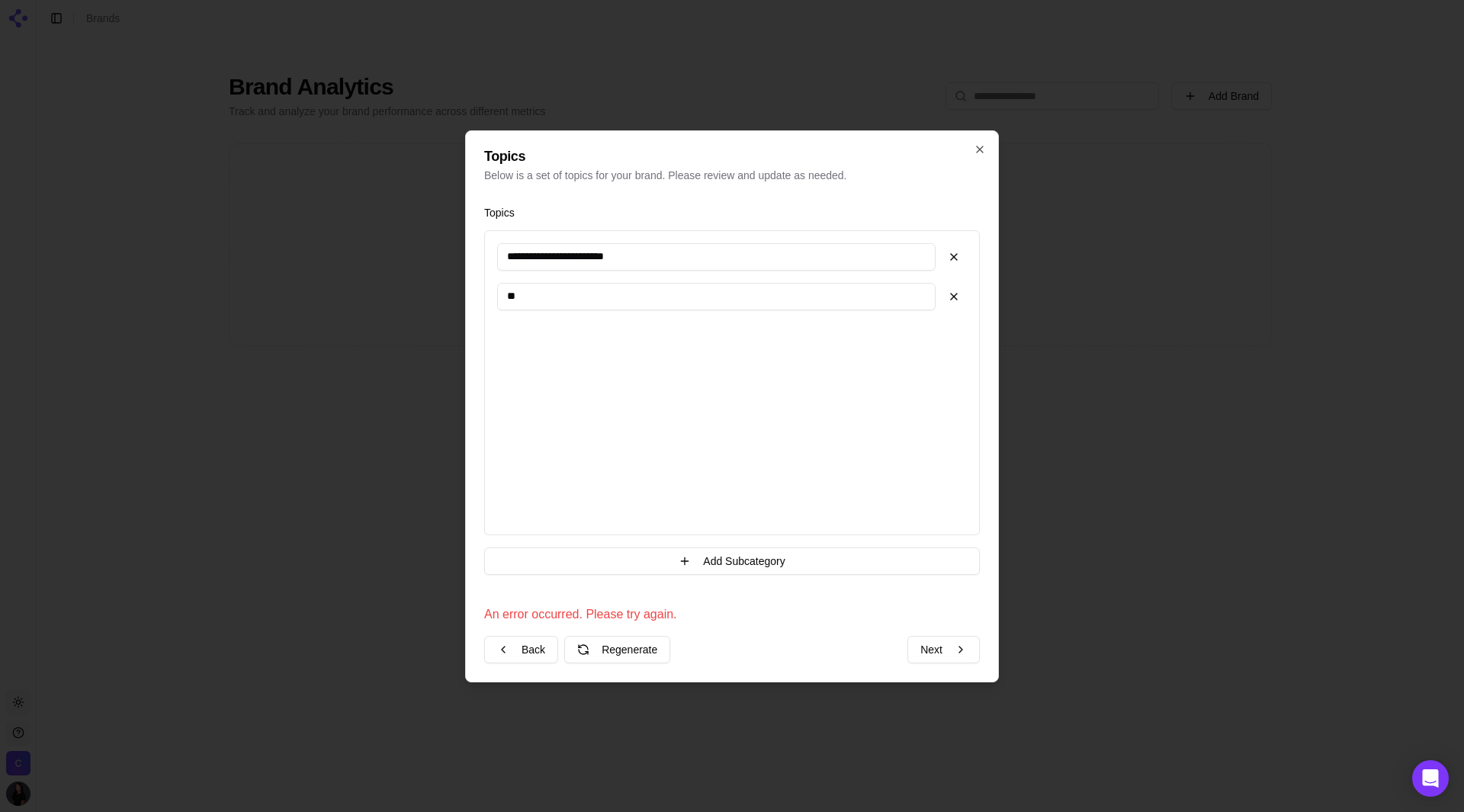 type on "*" 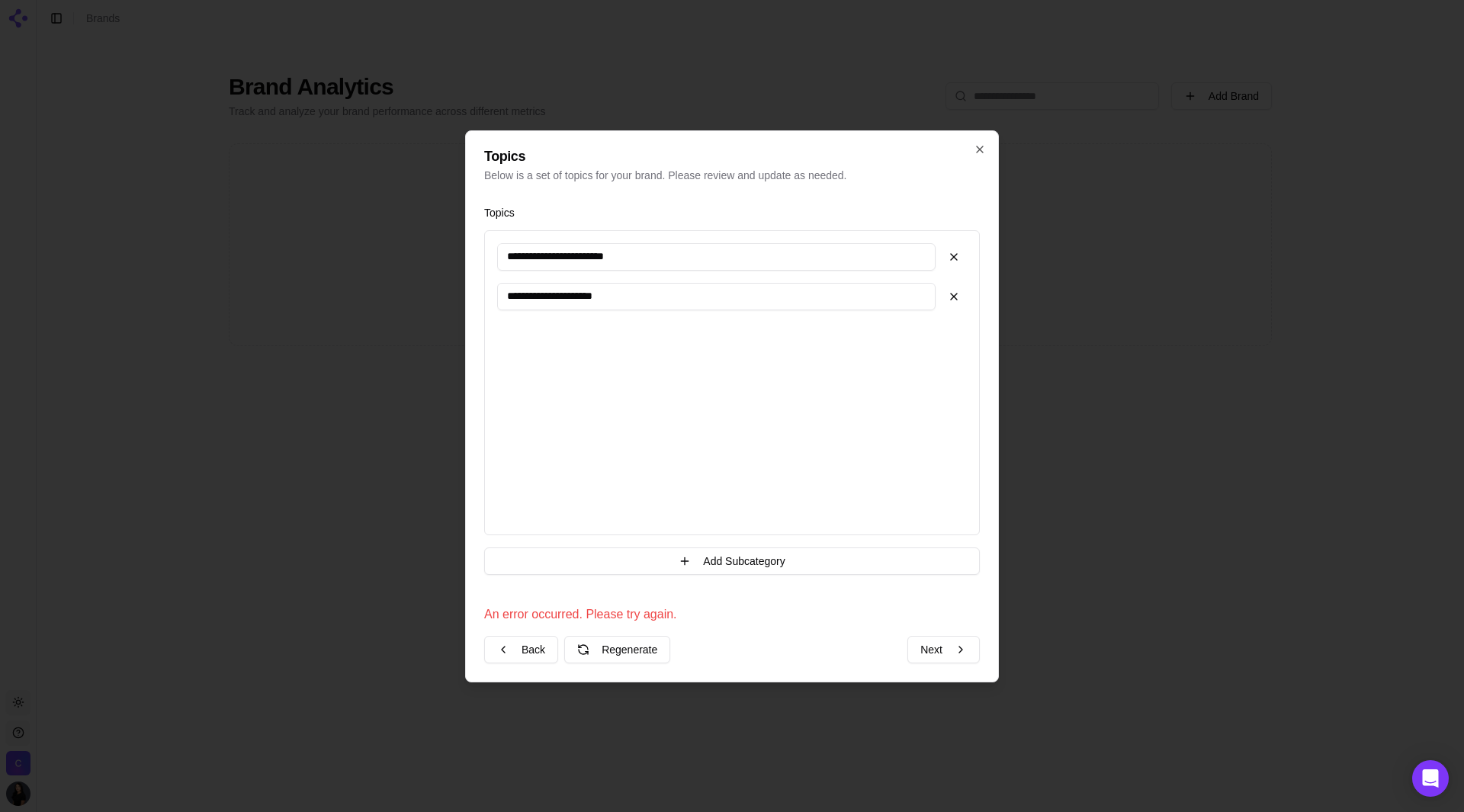 type on "**********" 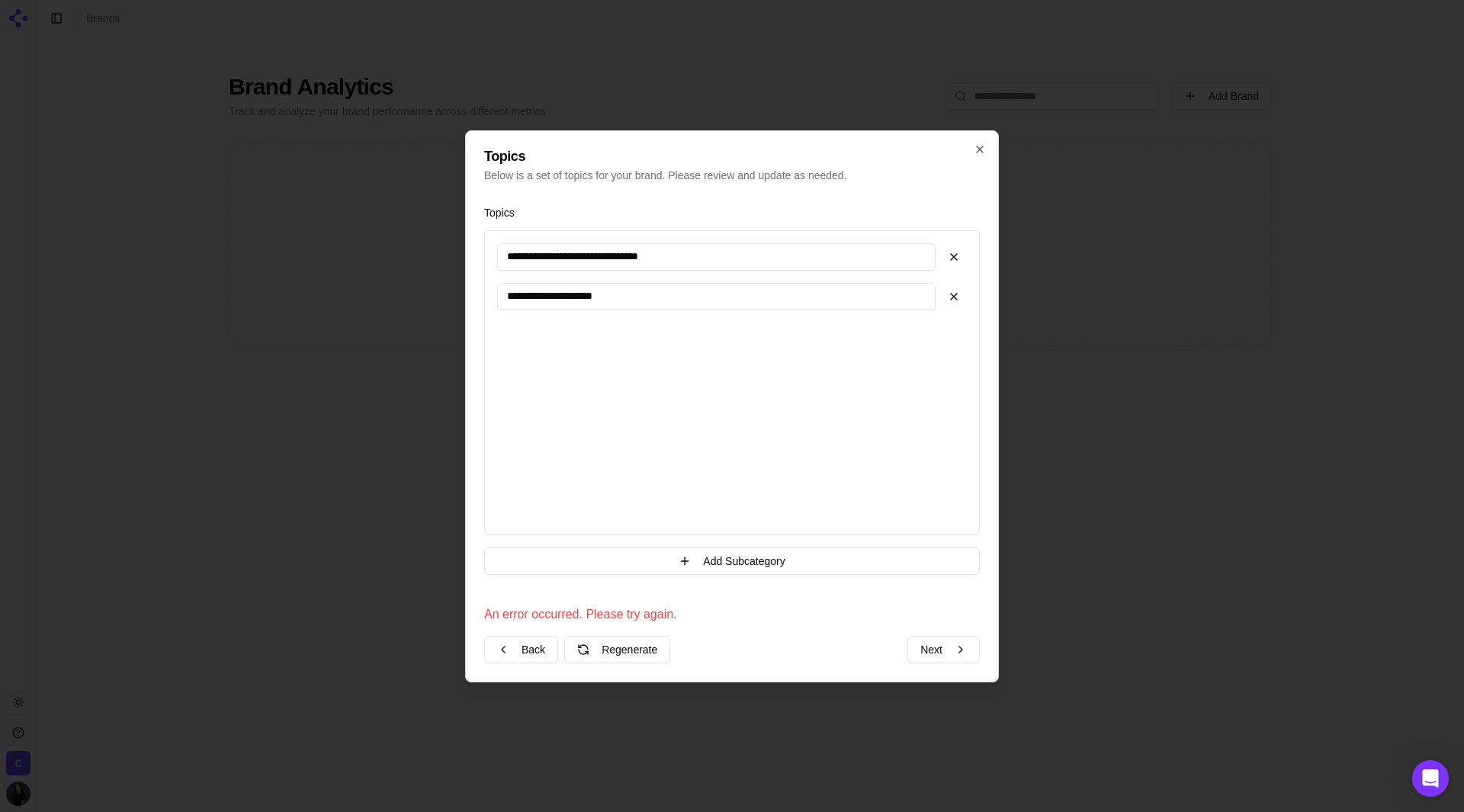 type on "**********" 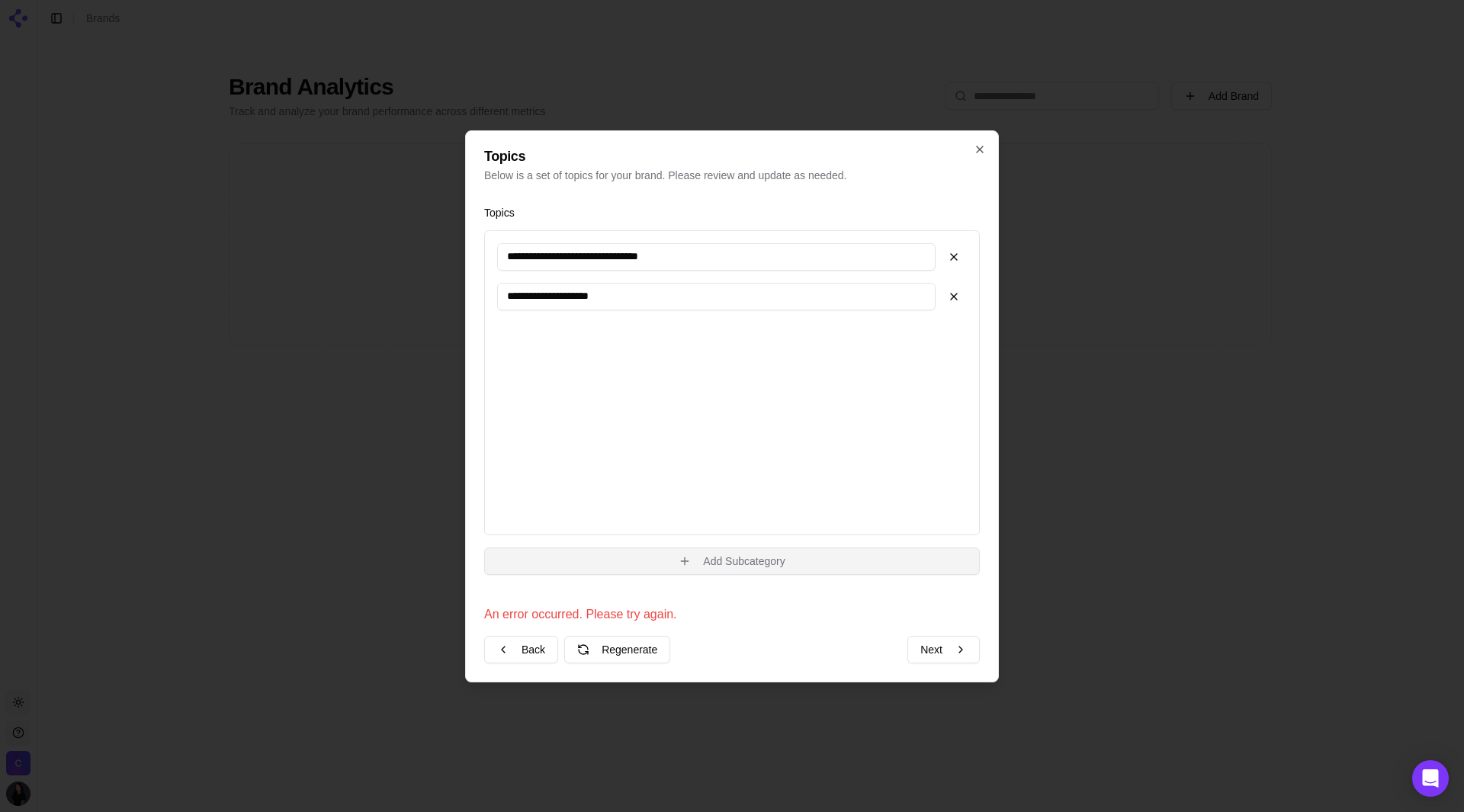 type on "**********" 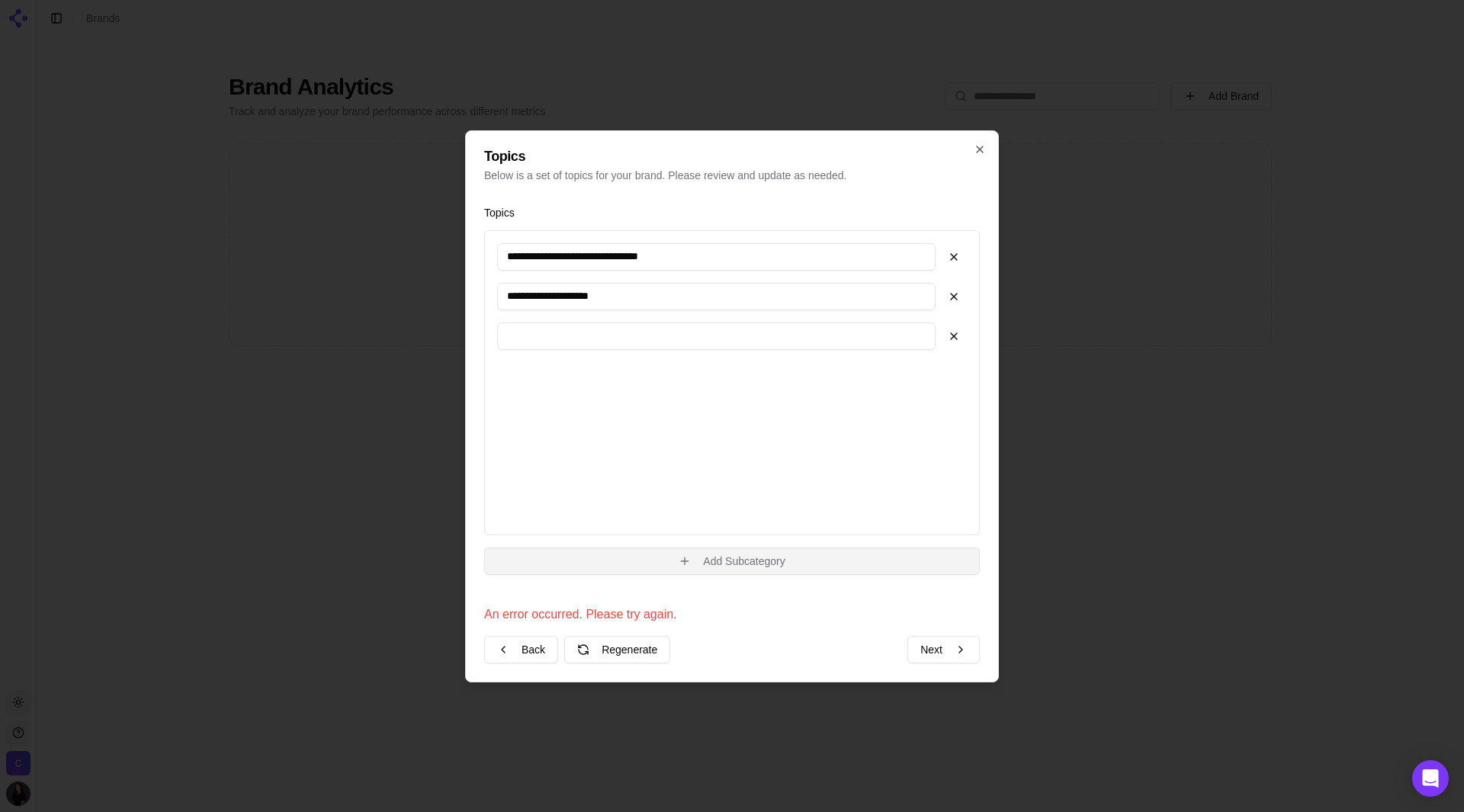 type 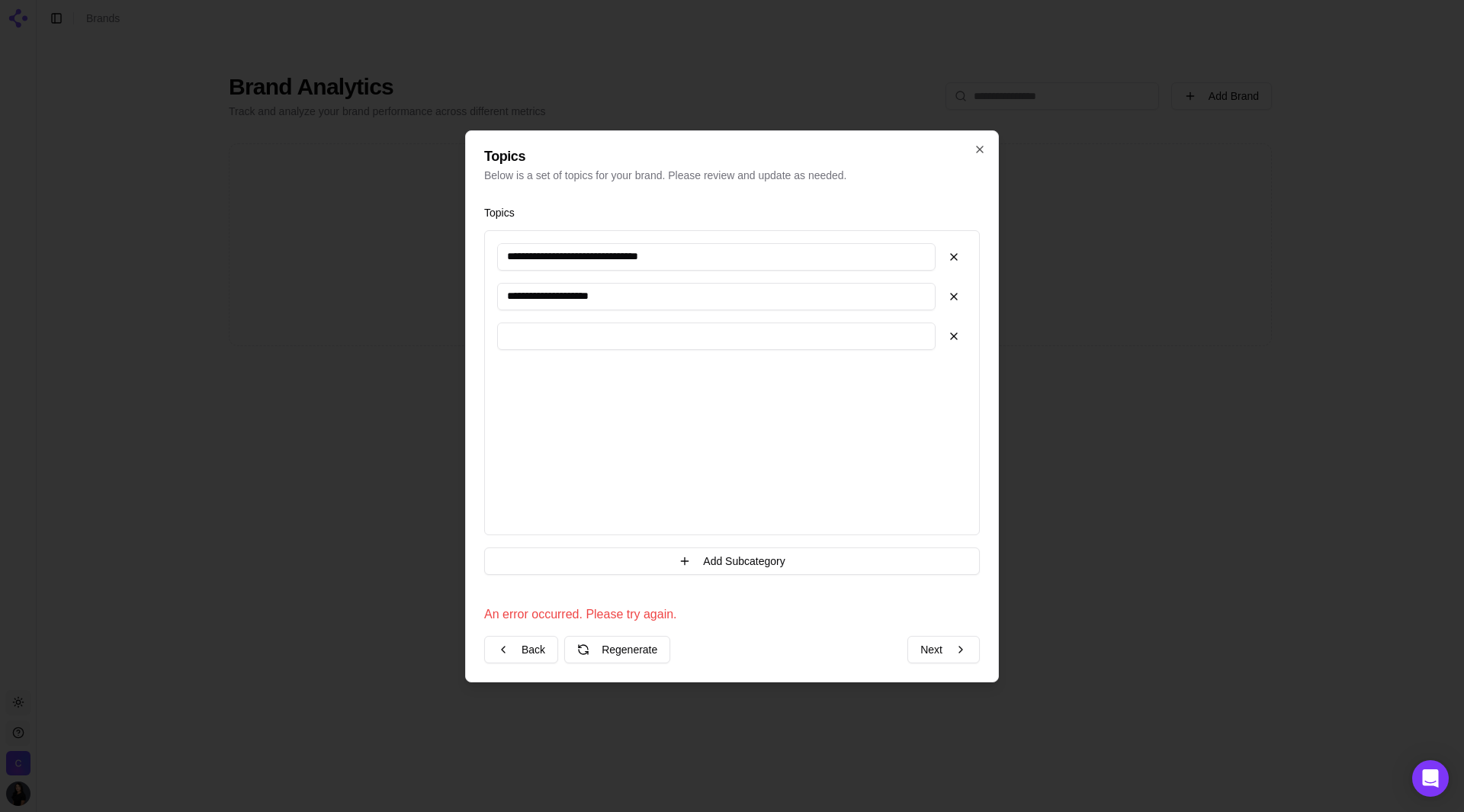 click at bounding box center [716, 336] 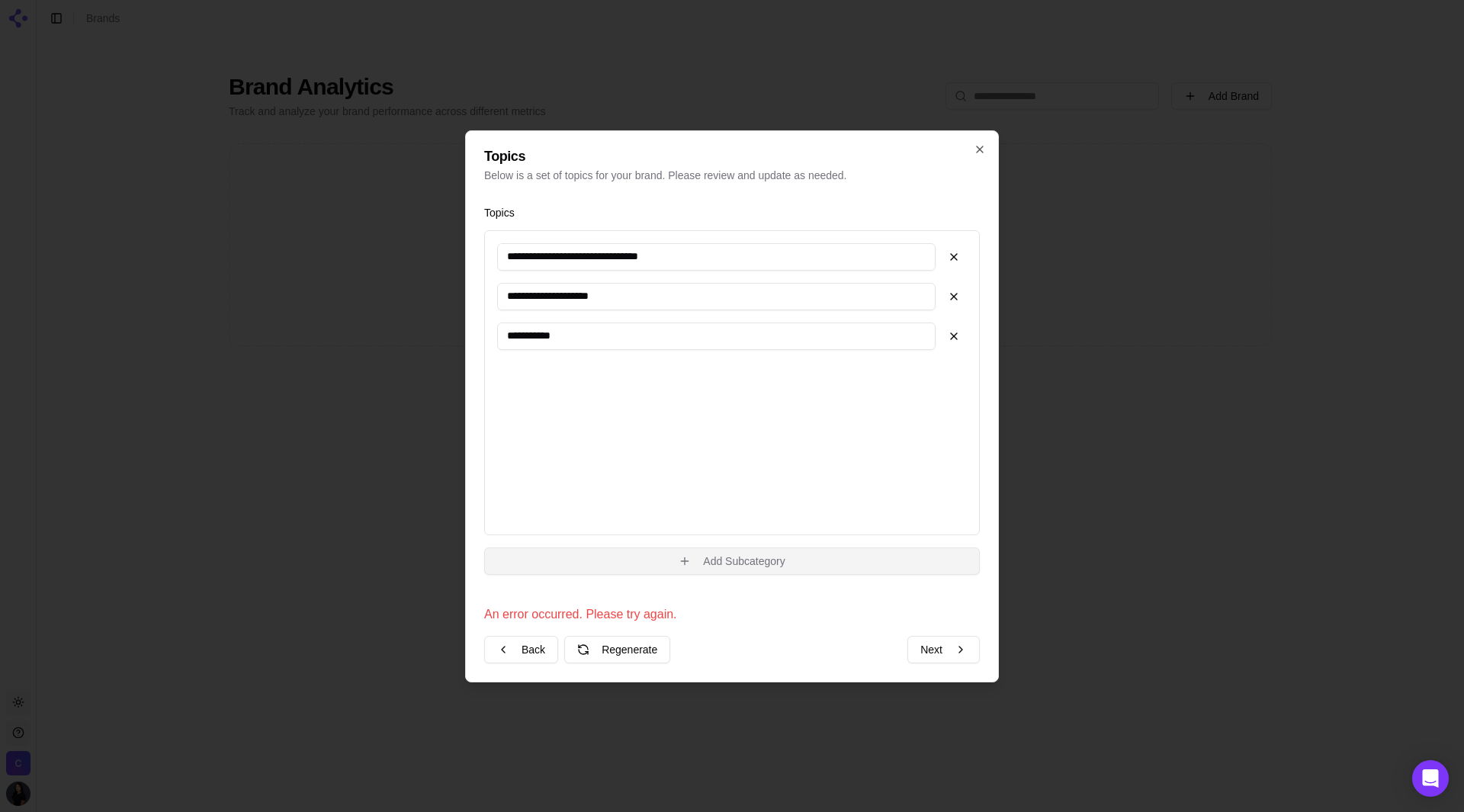 type on "**********" 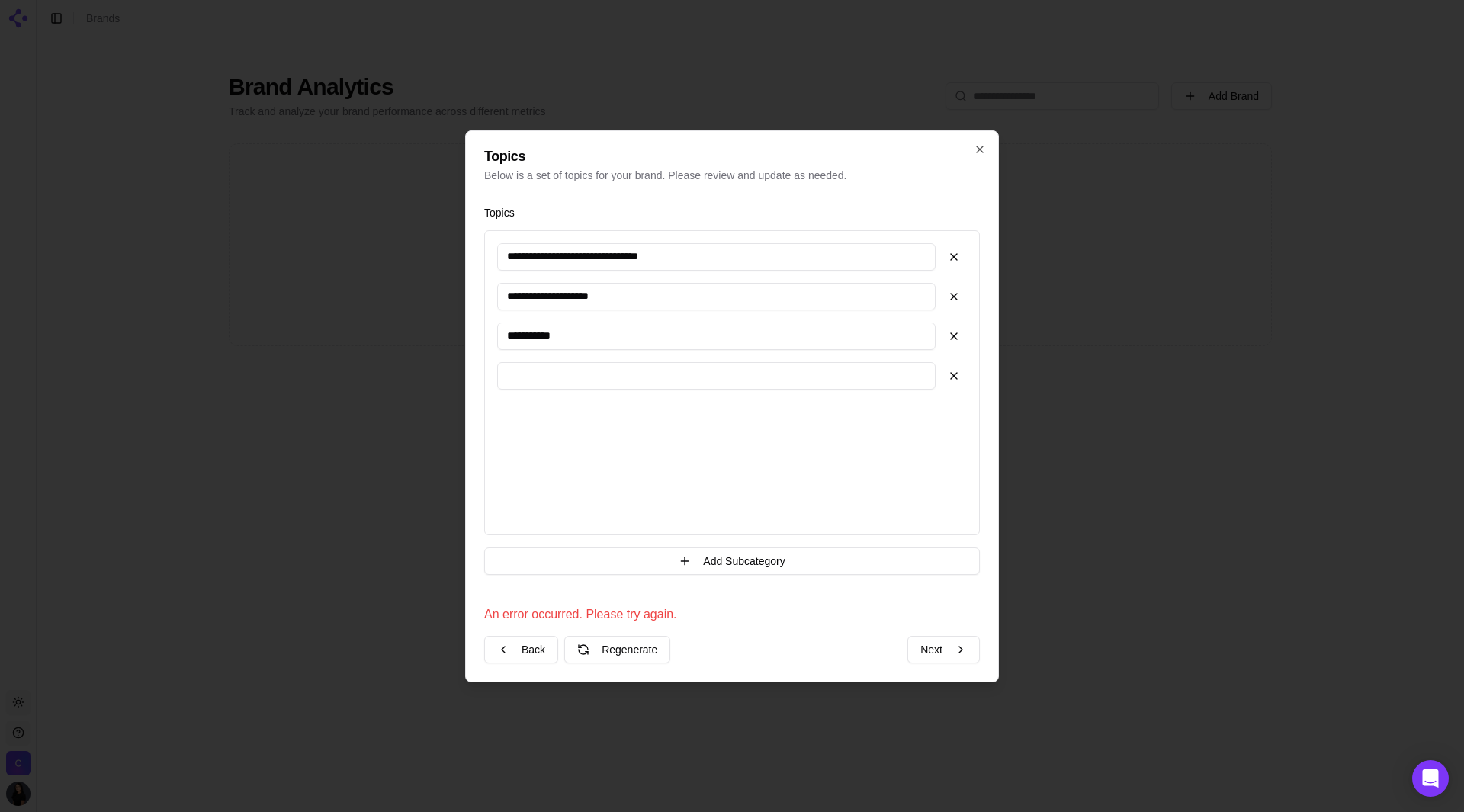 drag, startPoint x: 531, startPoint y: 390, endPoint x: 538, endPoint y: 379, distance: 13.038405 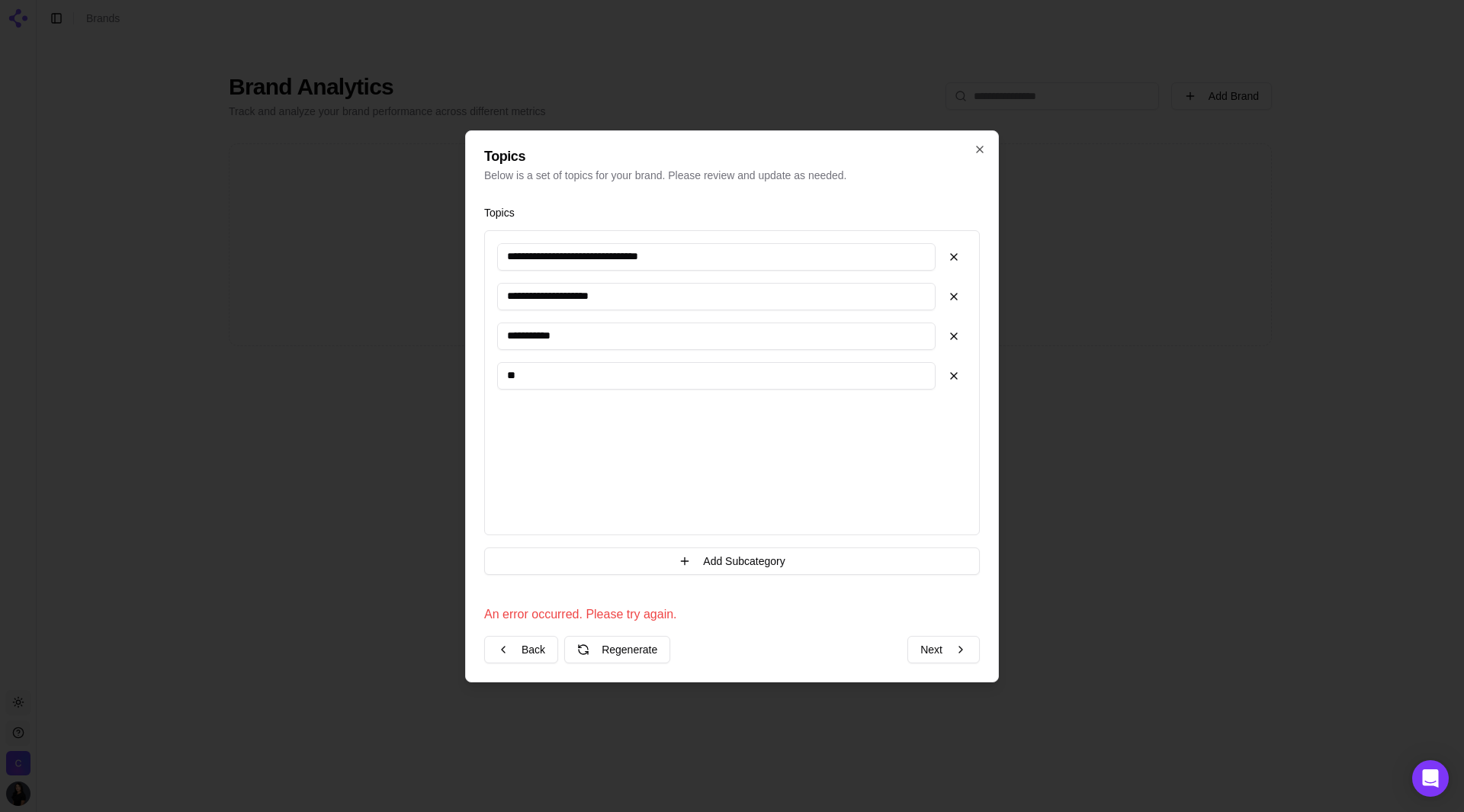type on "*" 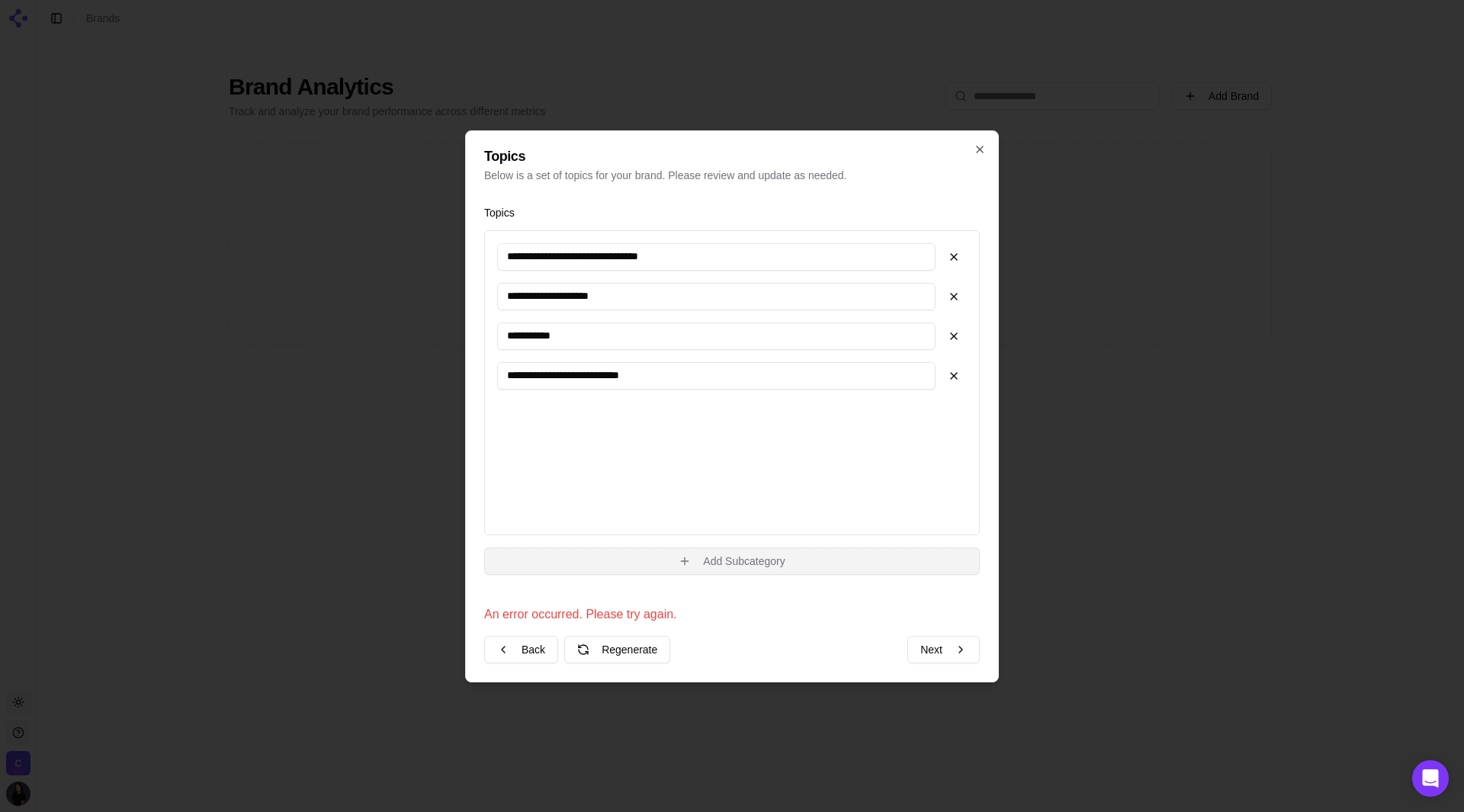 type on "**********" 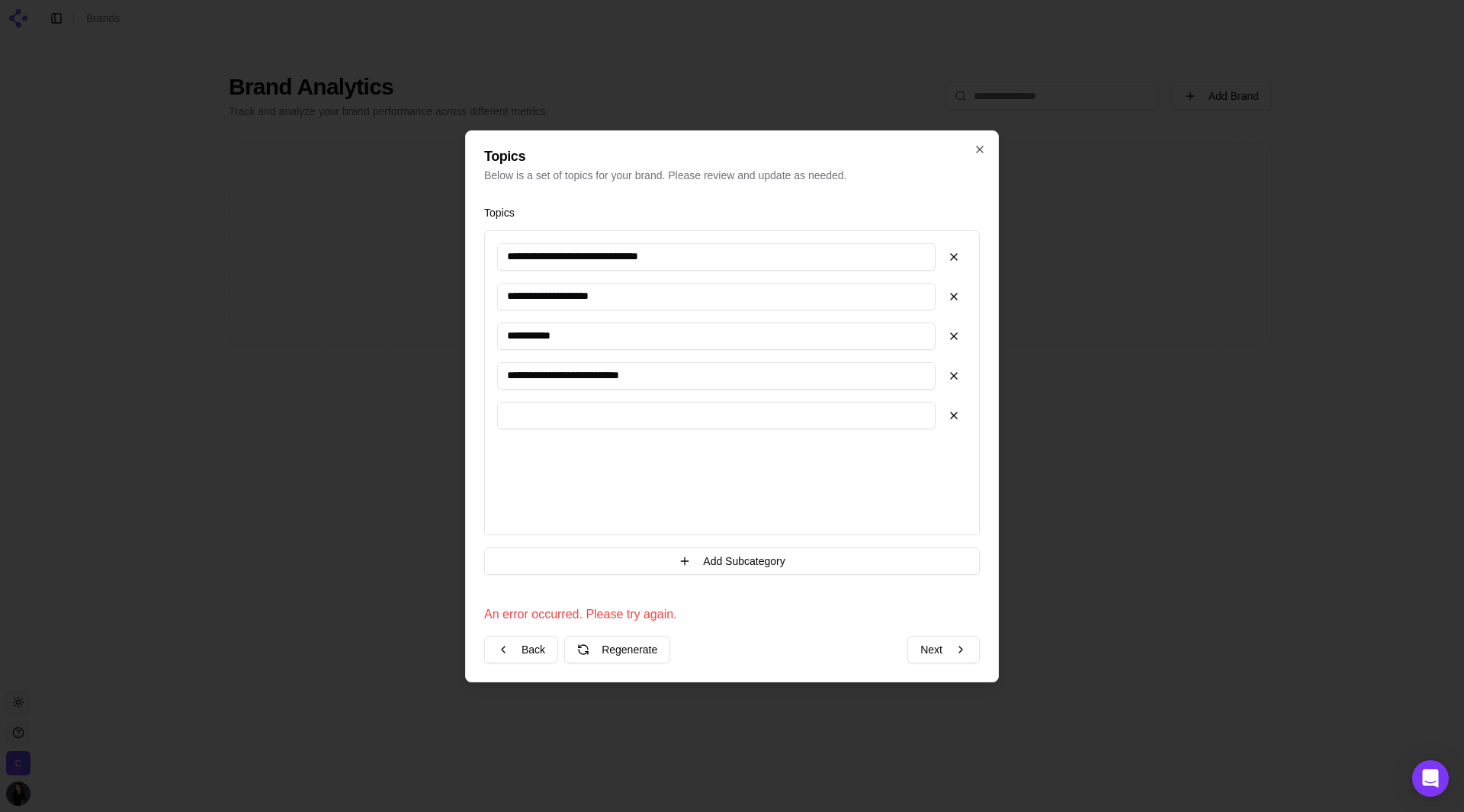 click at bounding box center [716, 416] 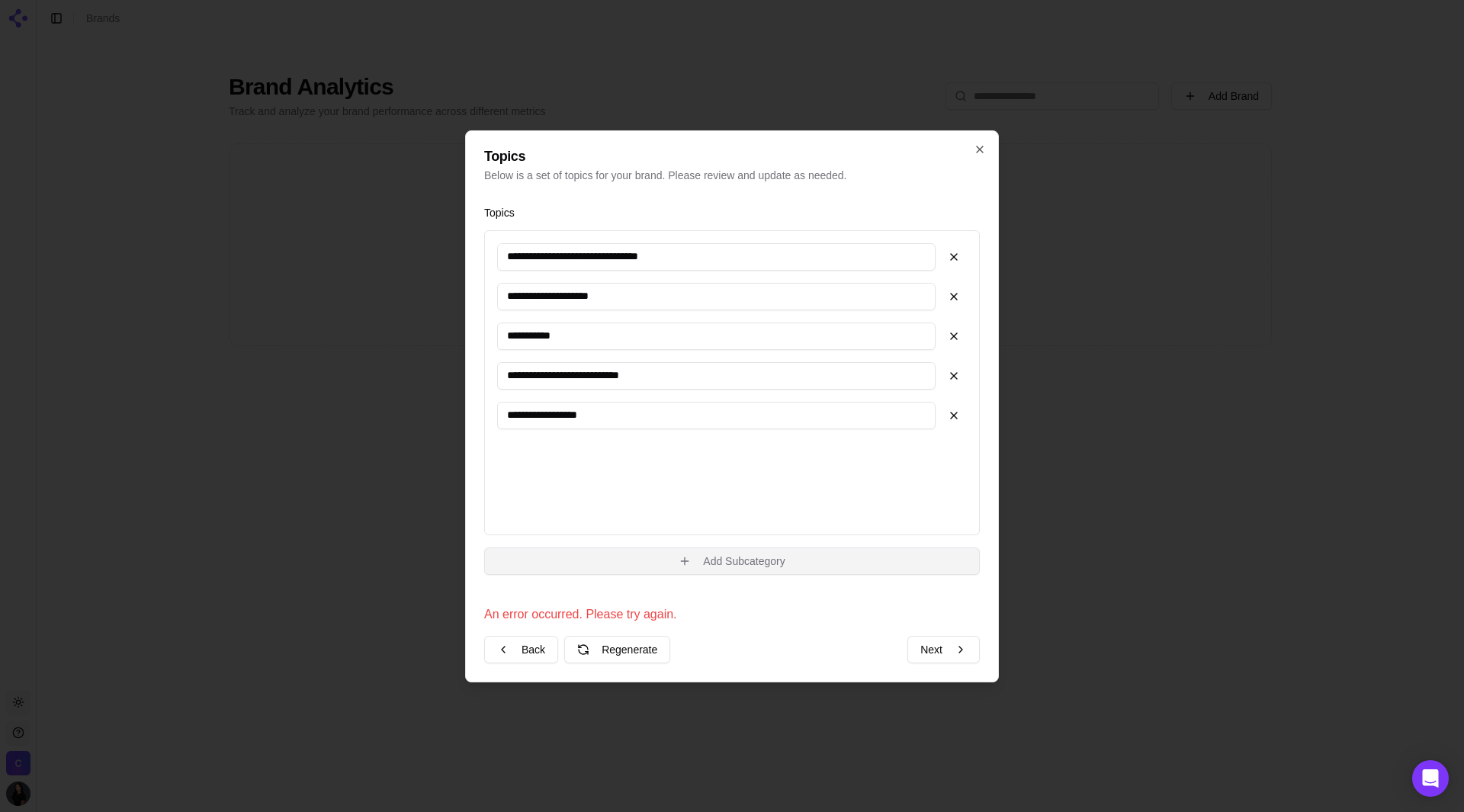 type on "**********" 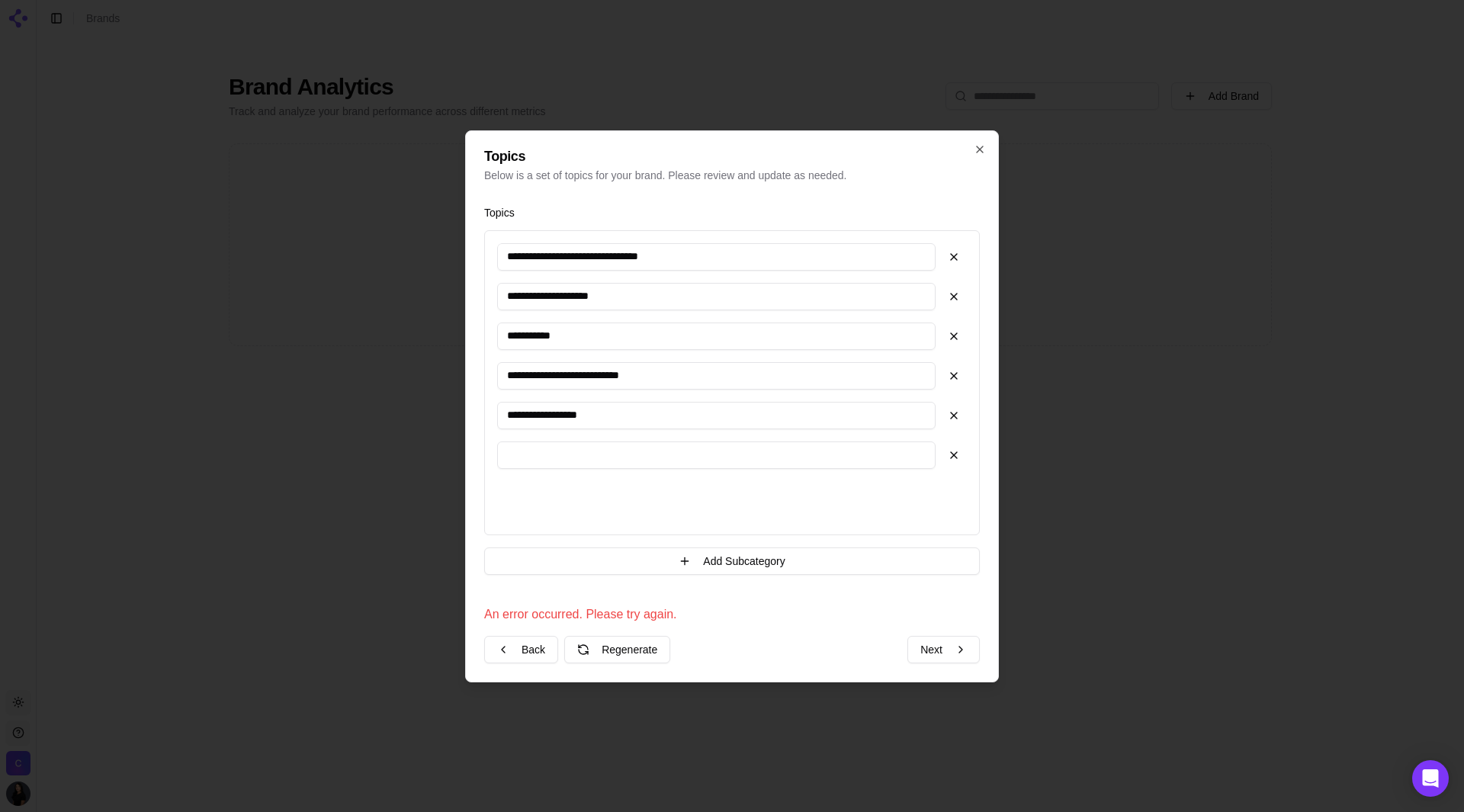 click at bounding box center [716, 455] 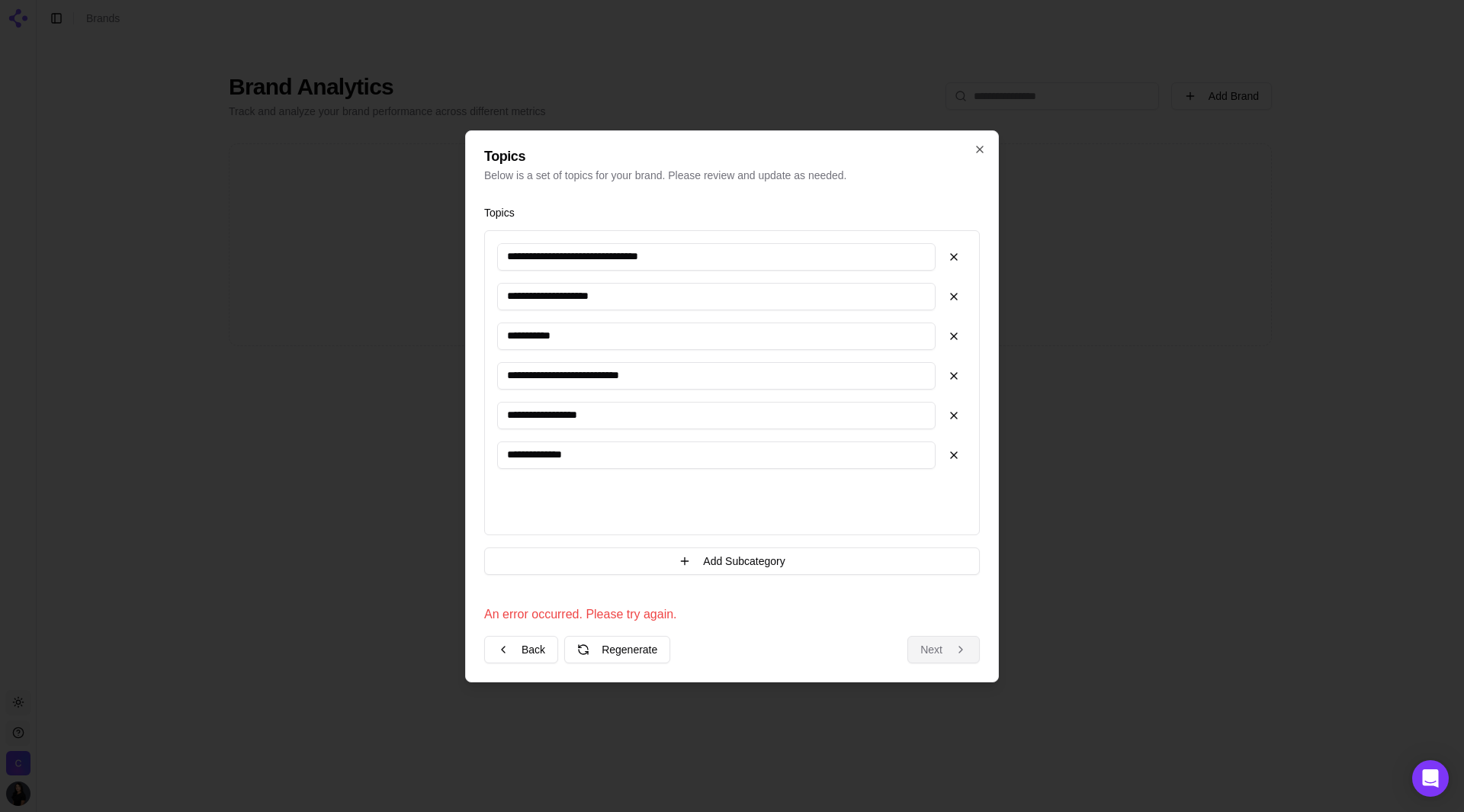 type on "**********" 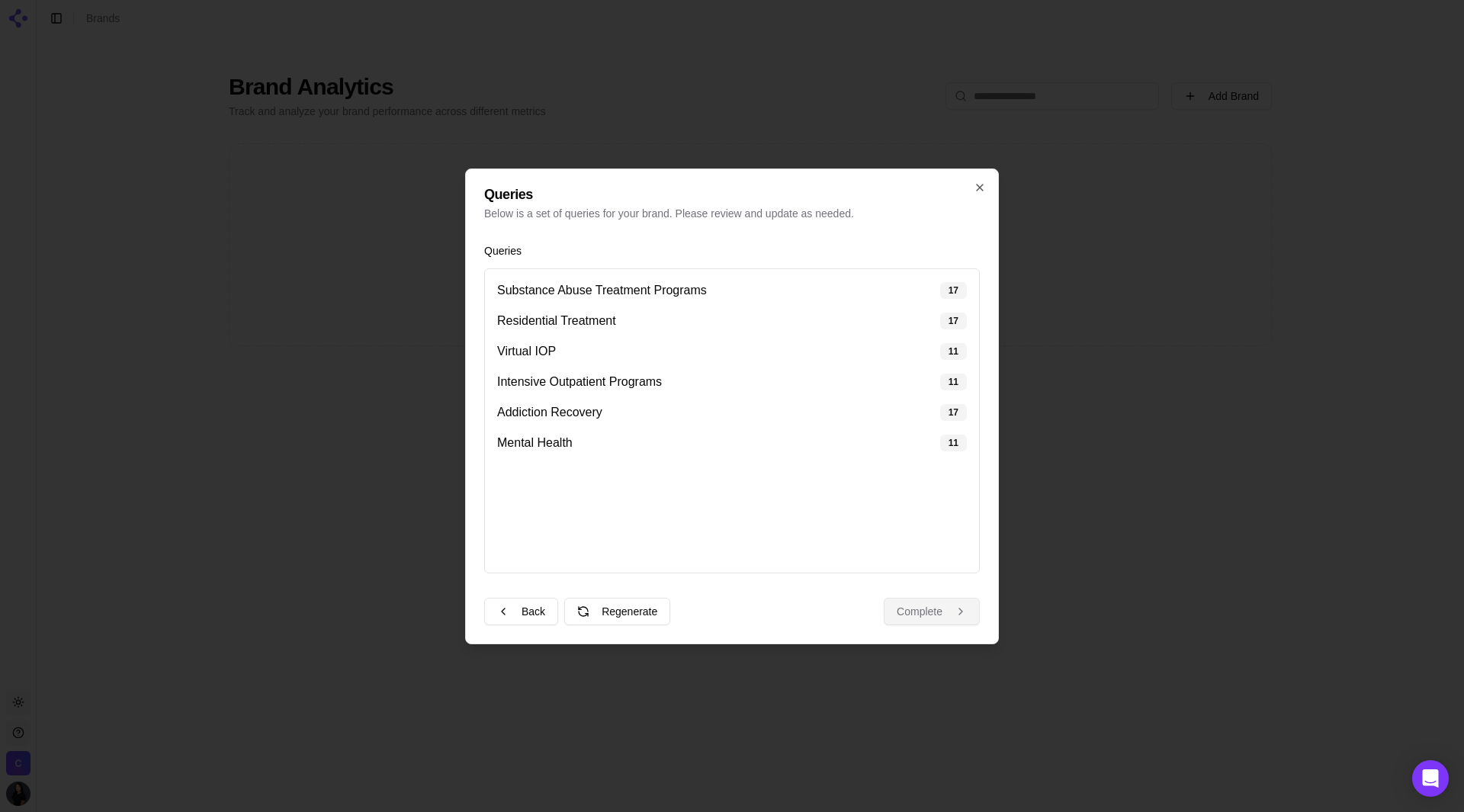 click on "Complete" at bounding box center [932, 611] 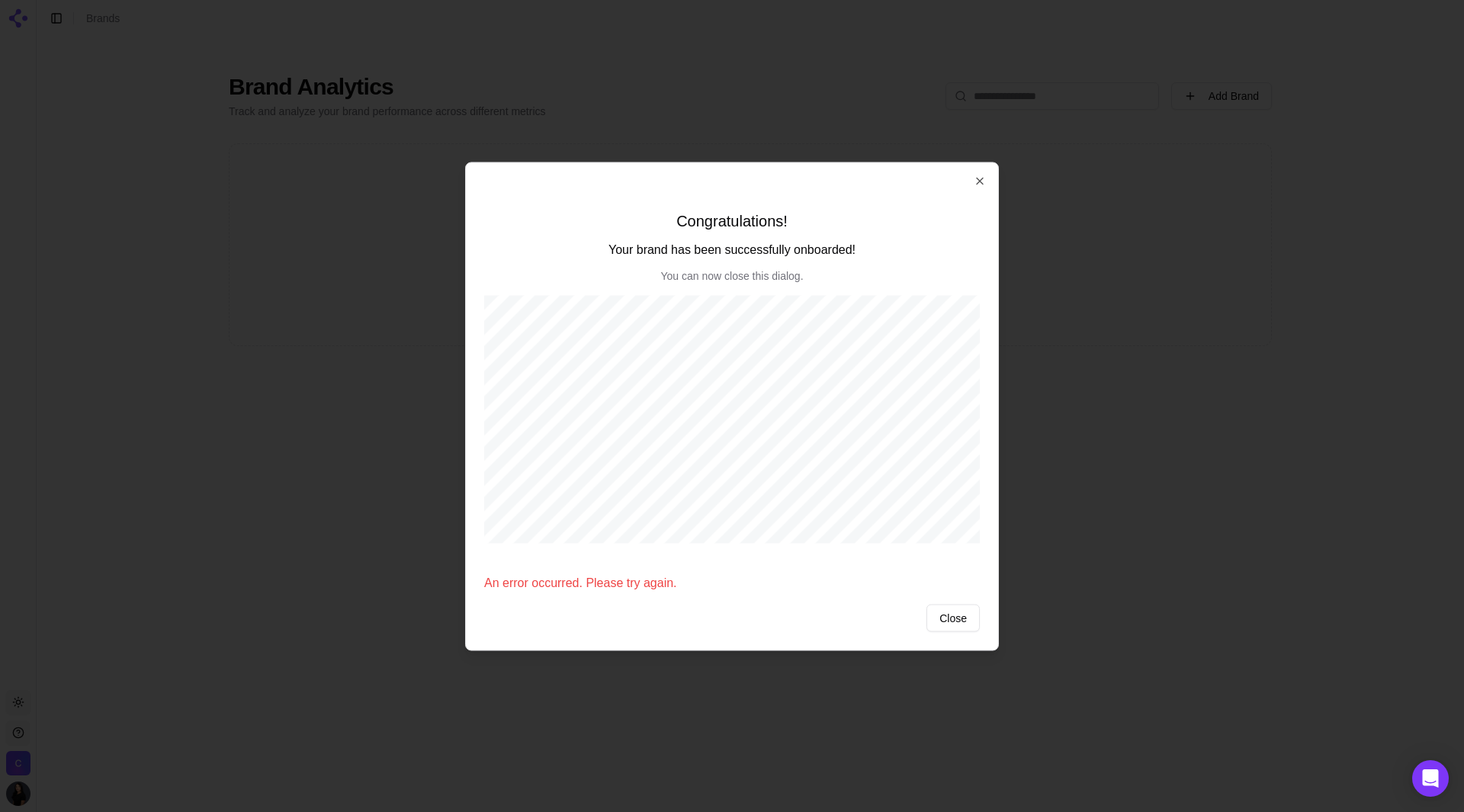 click on "Close" at bounding box center [953, 618] 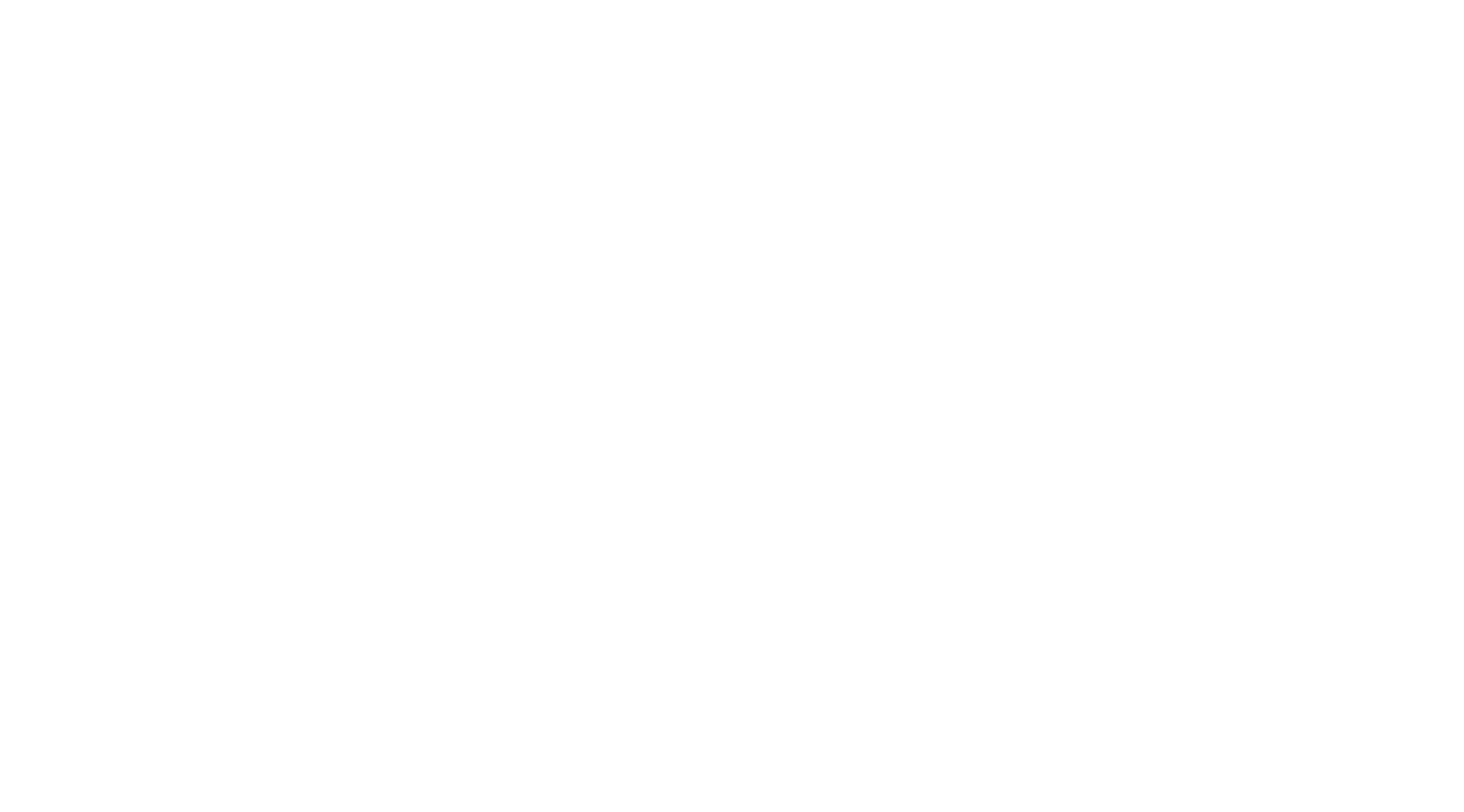 scroll, scrollTop: 0, scrollLeft: 0, axis: both 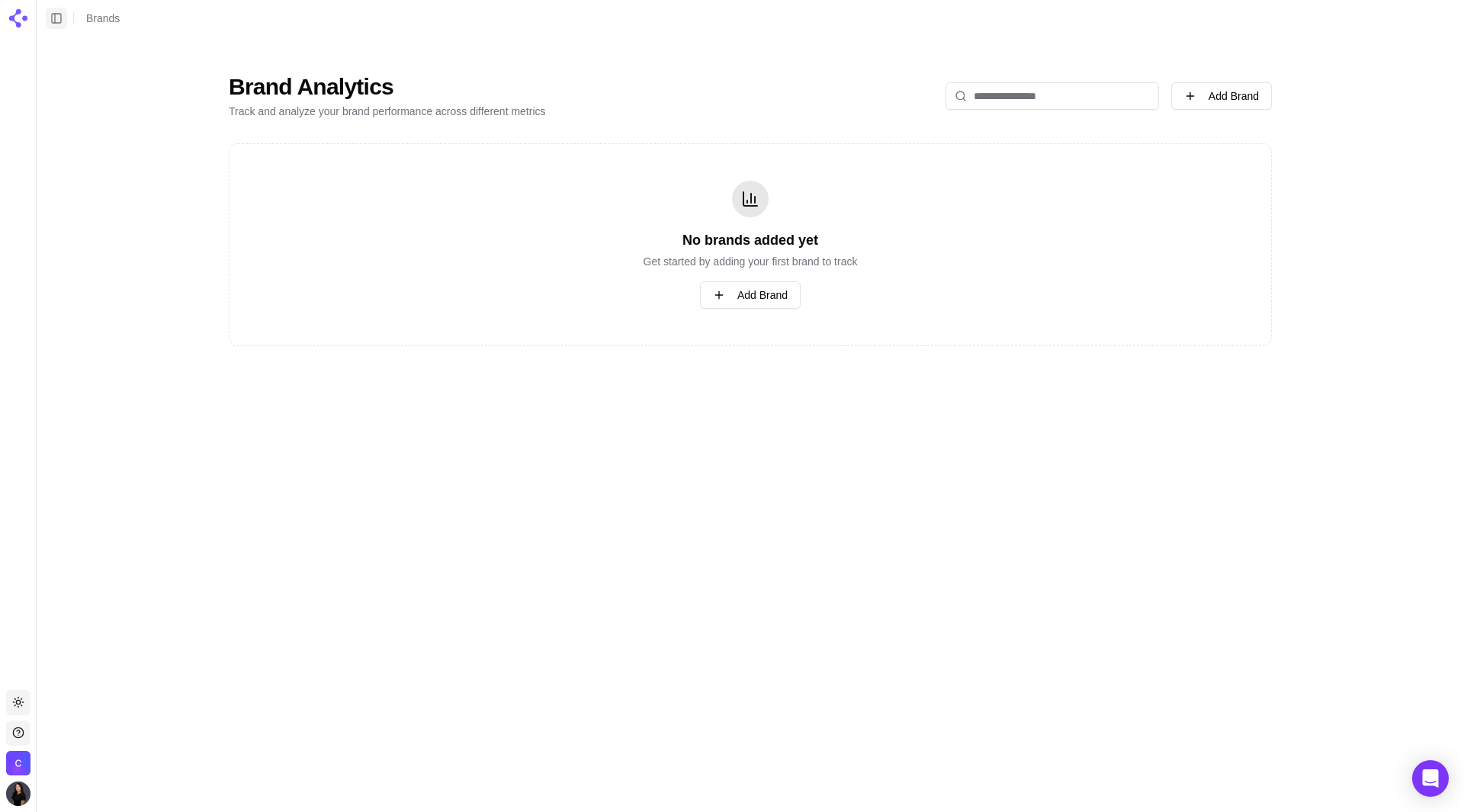 click on "Toggle Sidebar" at bounding box center [56, 18] 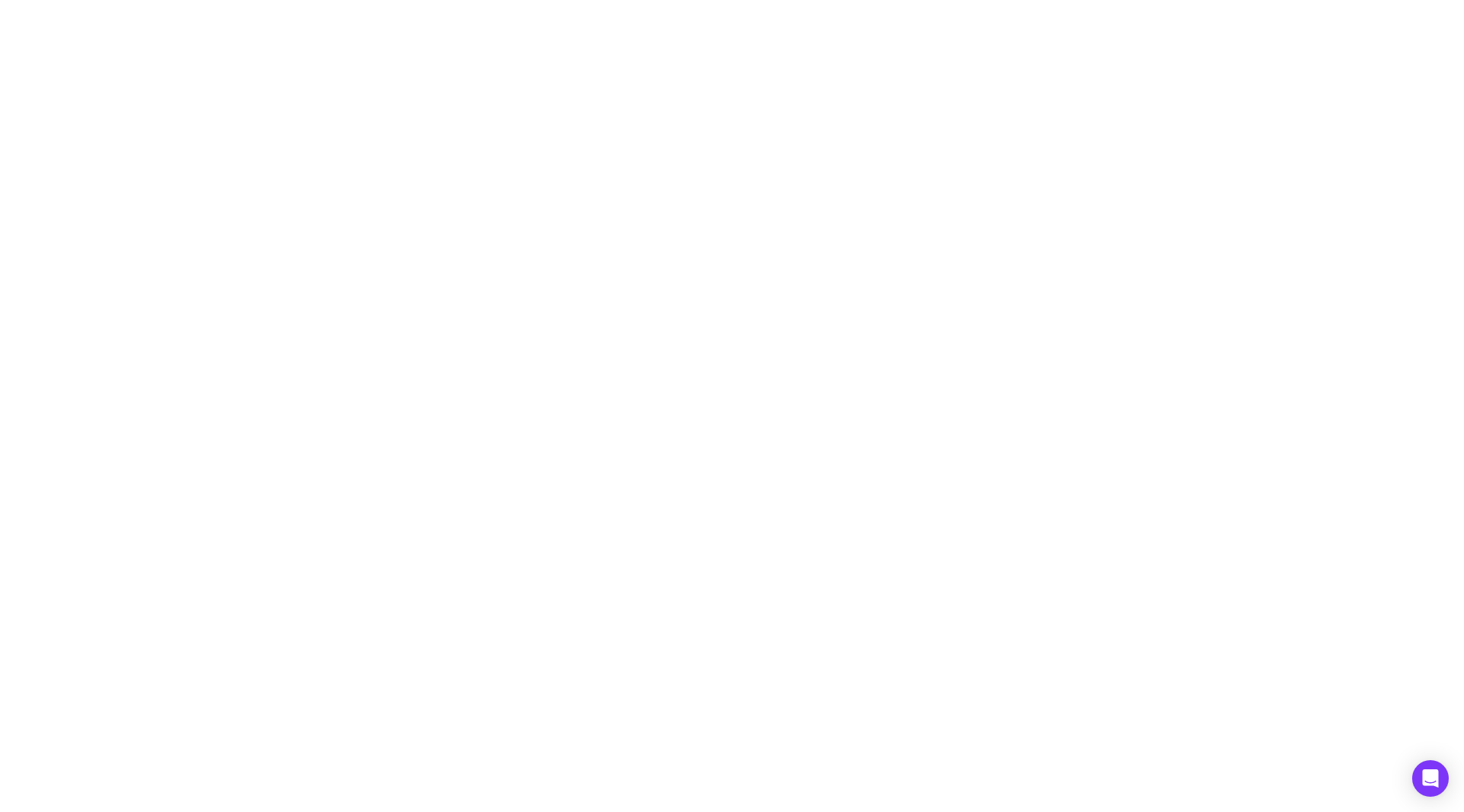scroll, scrollTop: 0, scrollLeft: 0, axis: both 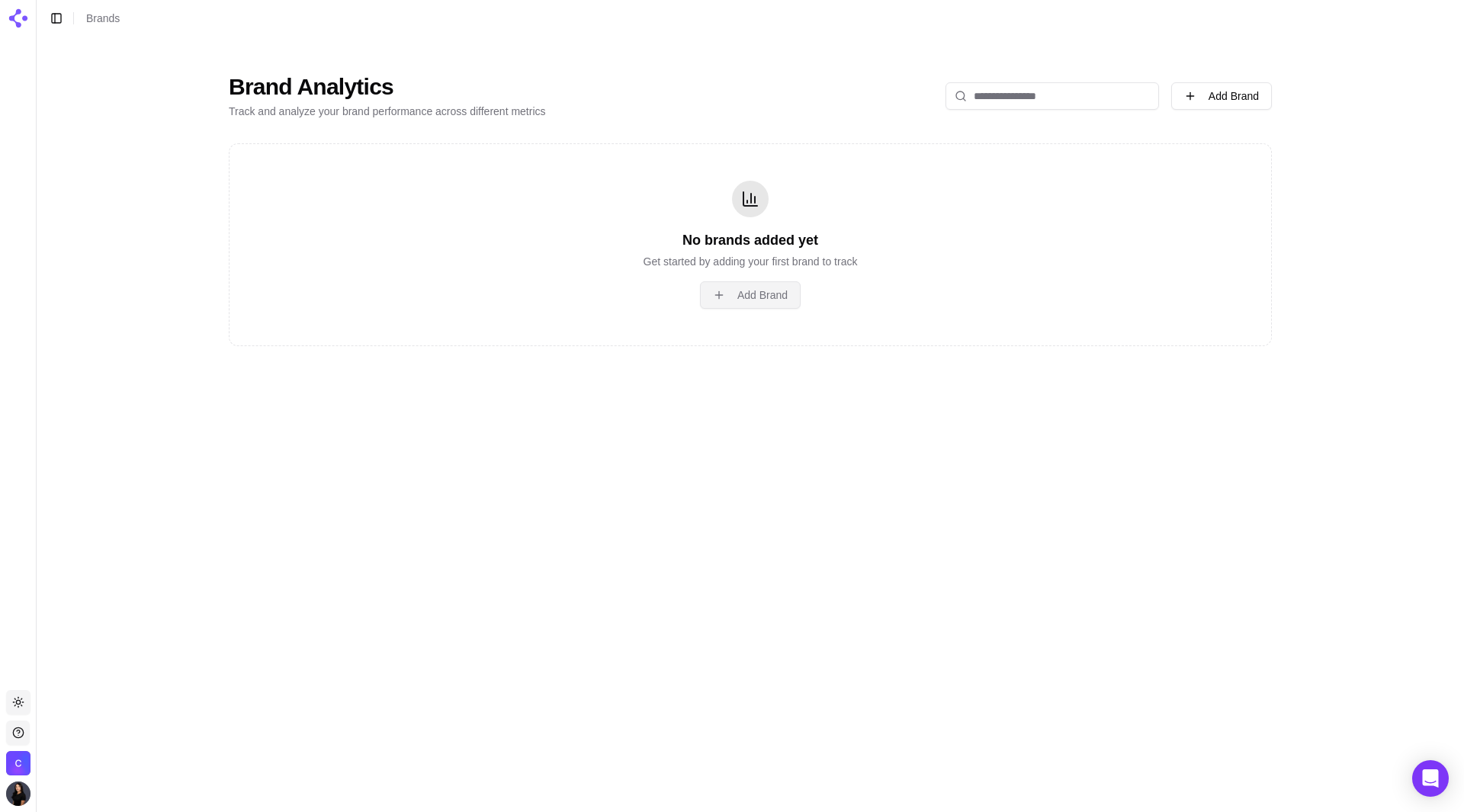 click on "Add Brand" at bounding box center (750, 295) 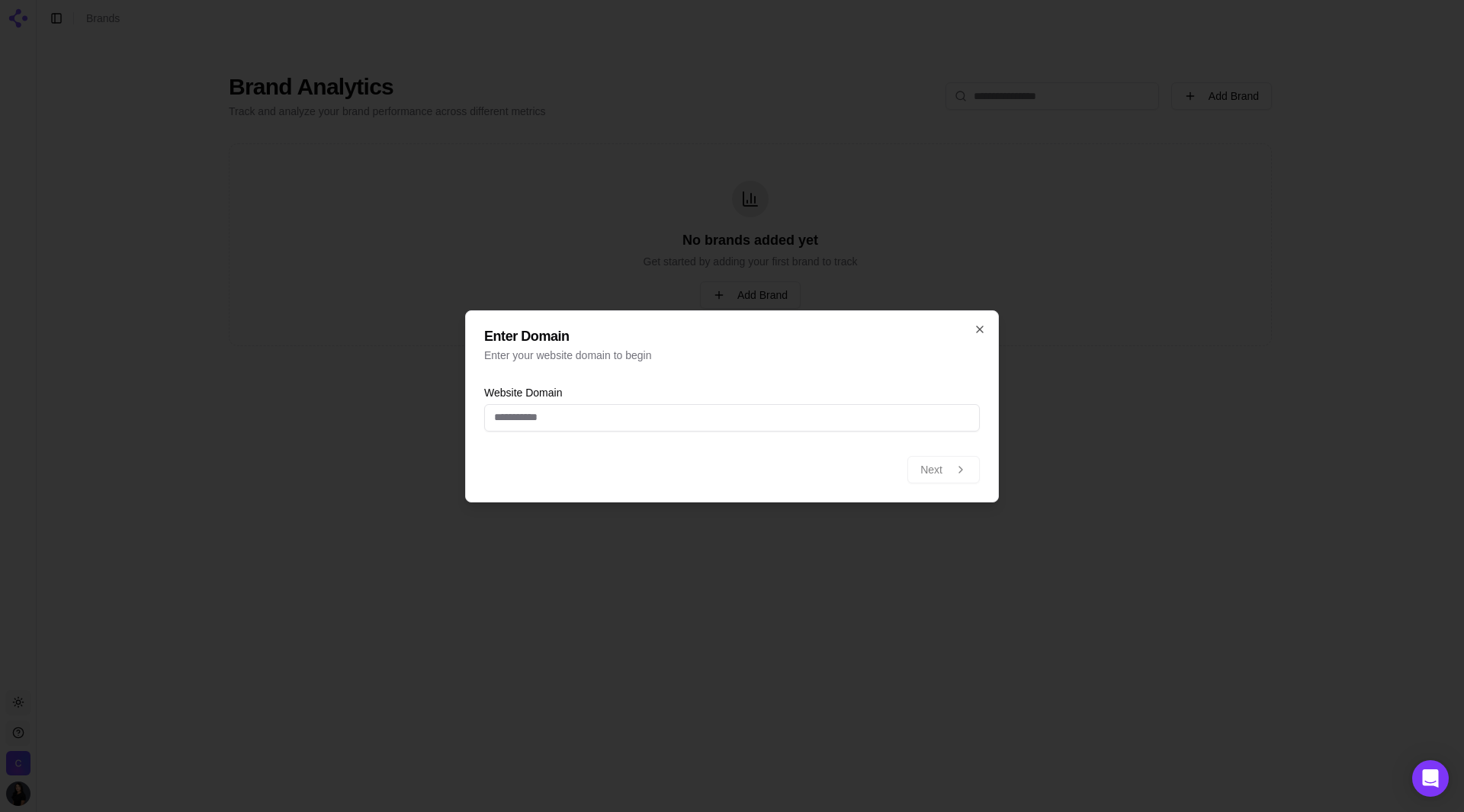 click on "Website Domain" at bounding box center (732, 418) 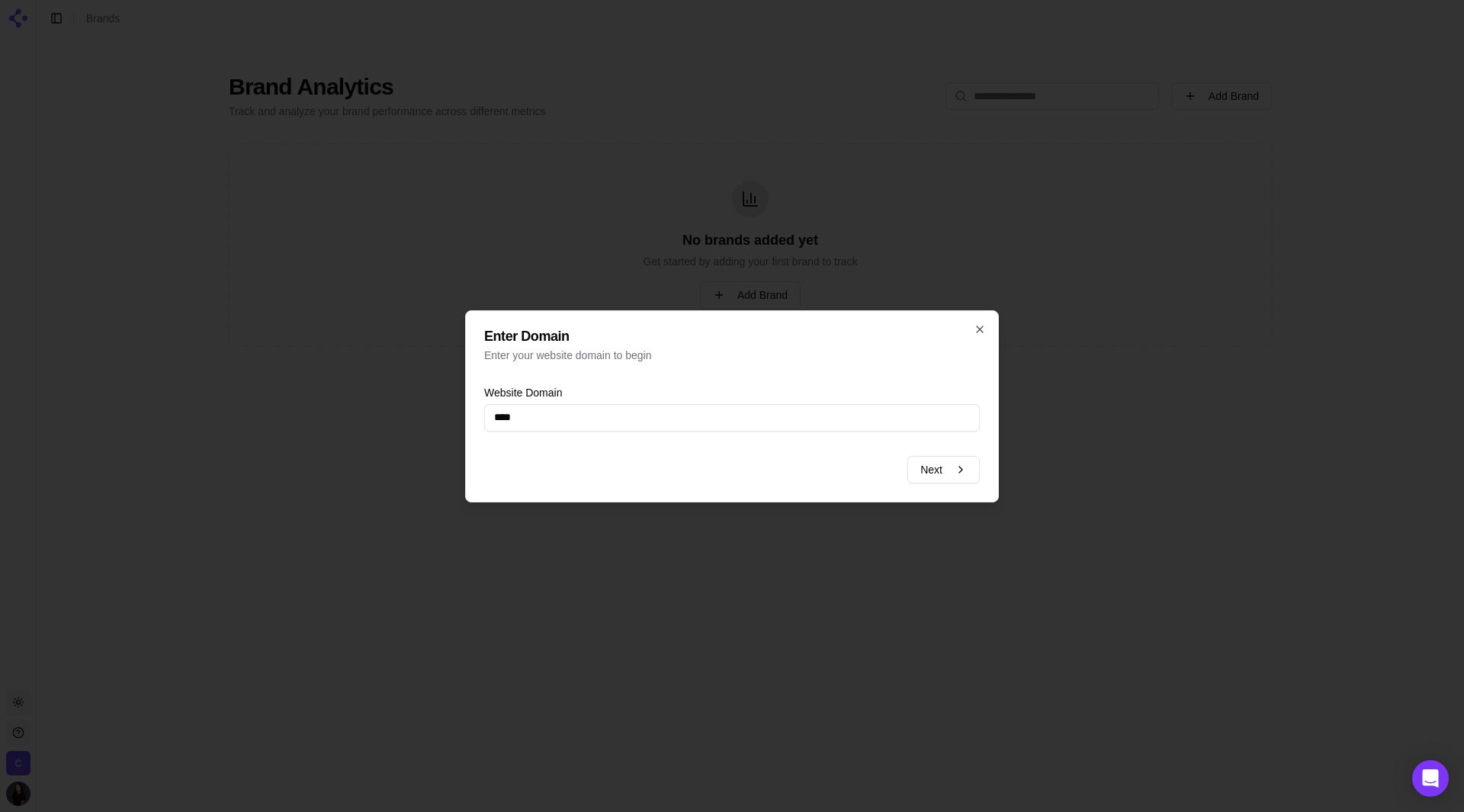 type on "**********" 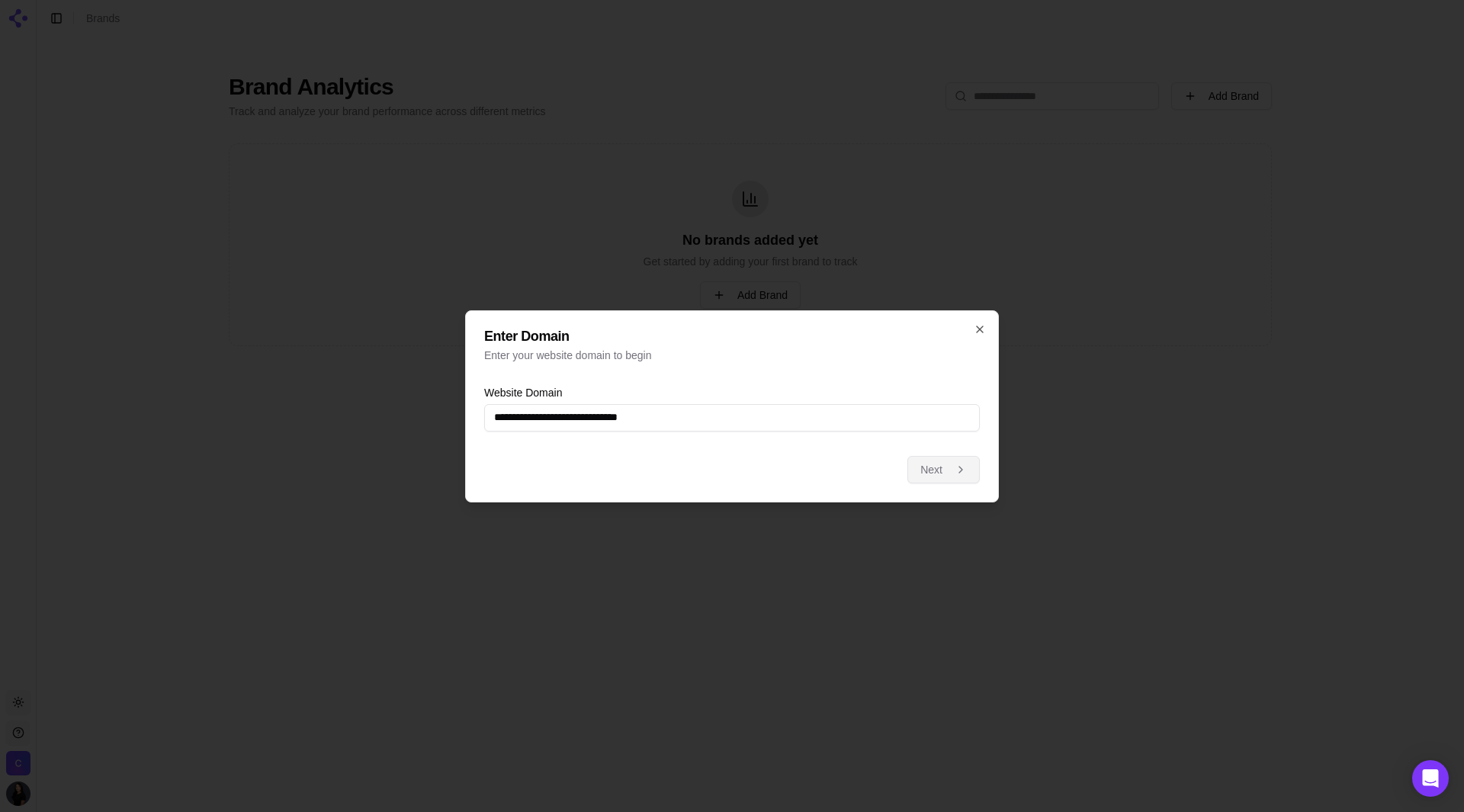 click on "Next" at bounding box center (943, 470) 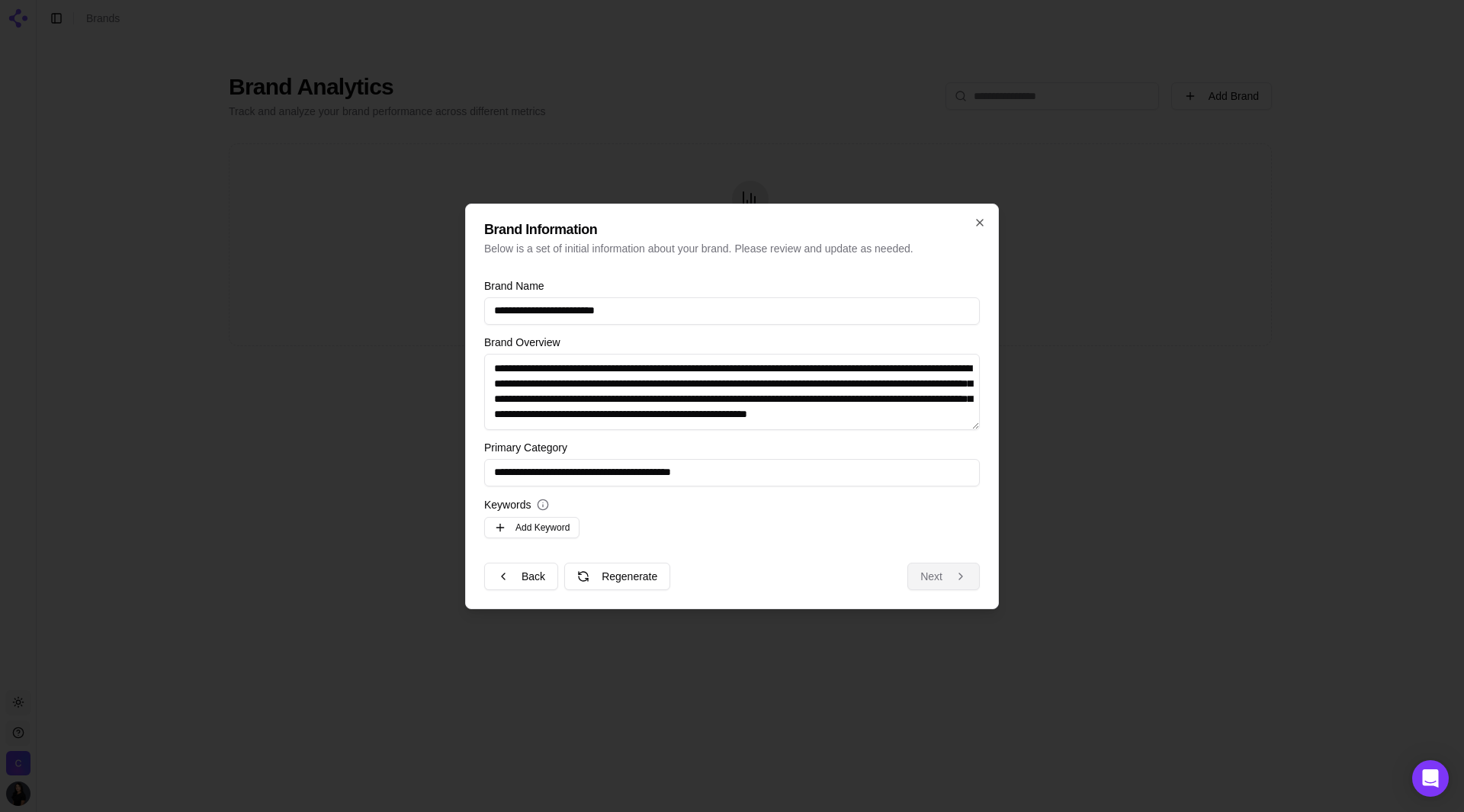click on "Next" at bounding box center (943, 576) 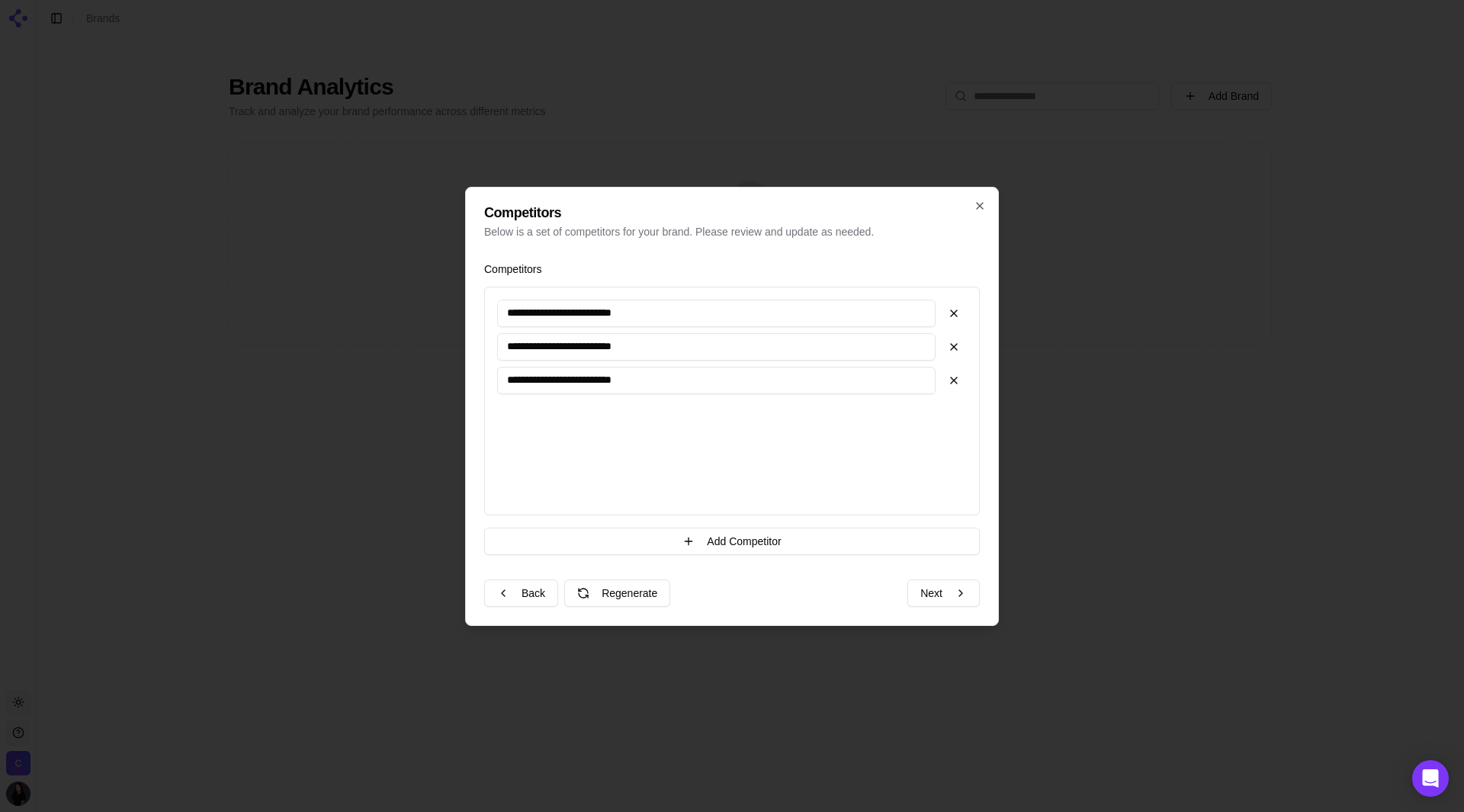 click on "Next" at bounding box center (943, 593) 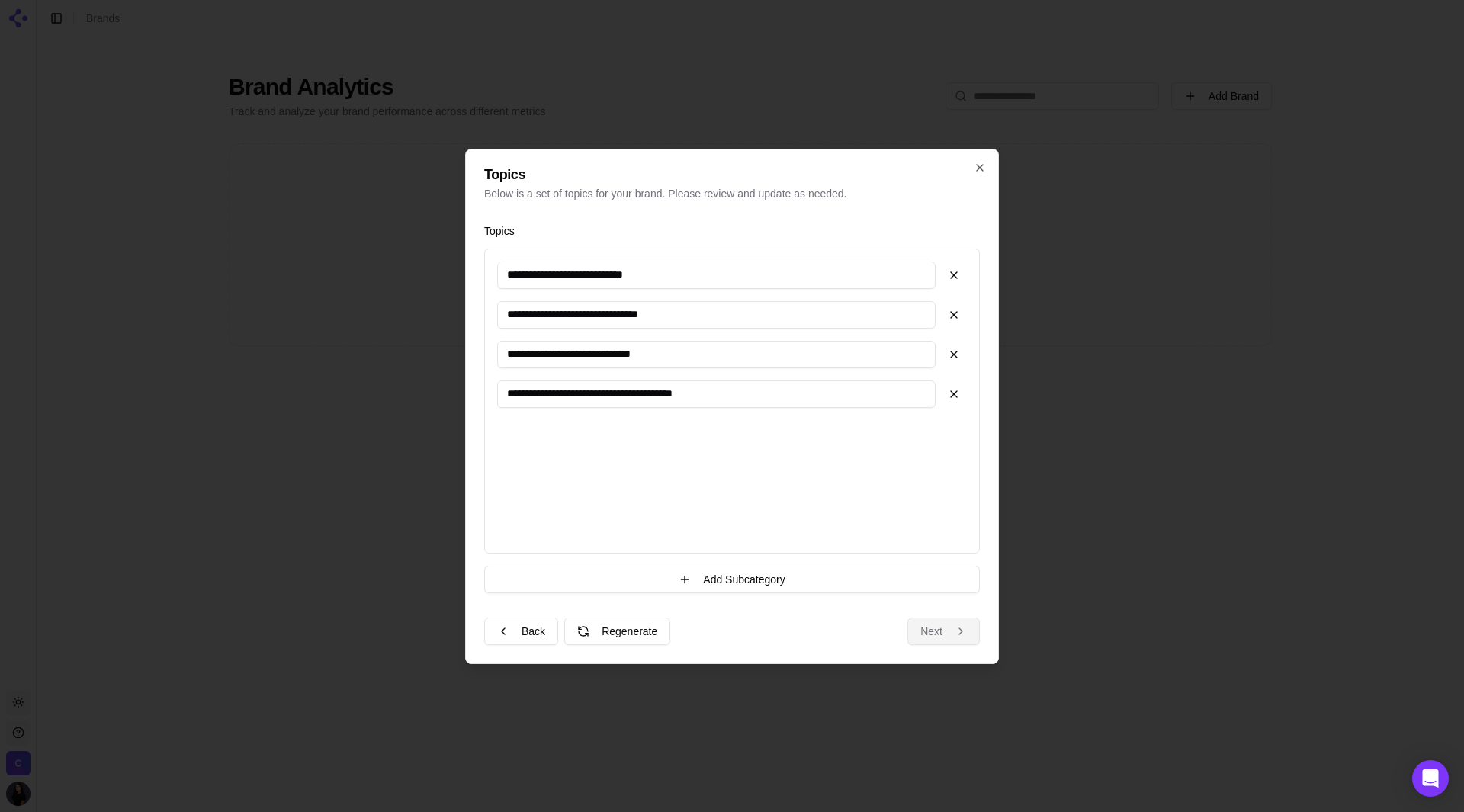 click on "Next" at bounding box center [943, 631] 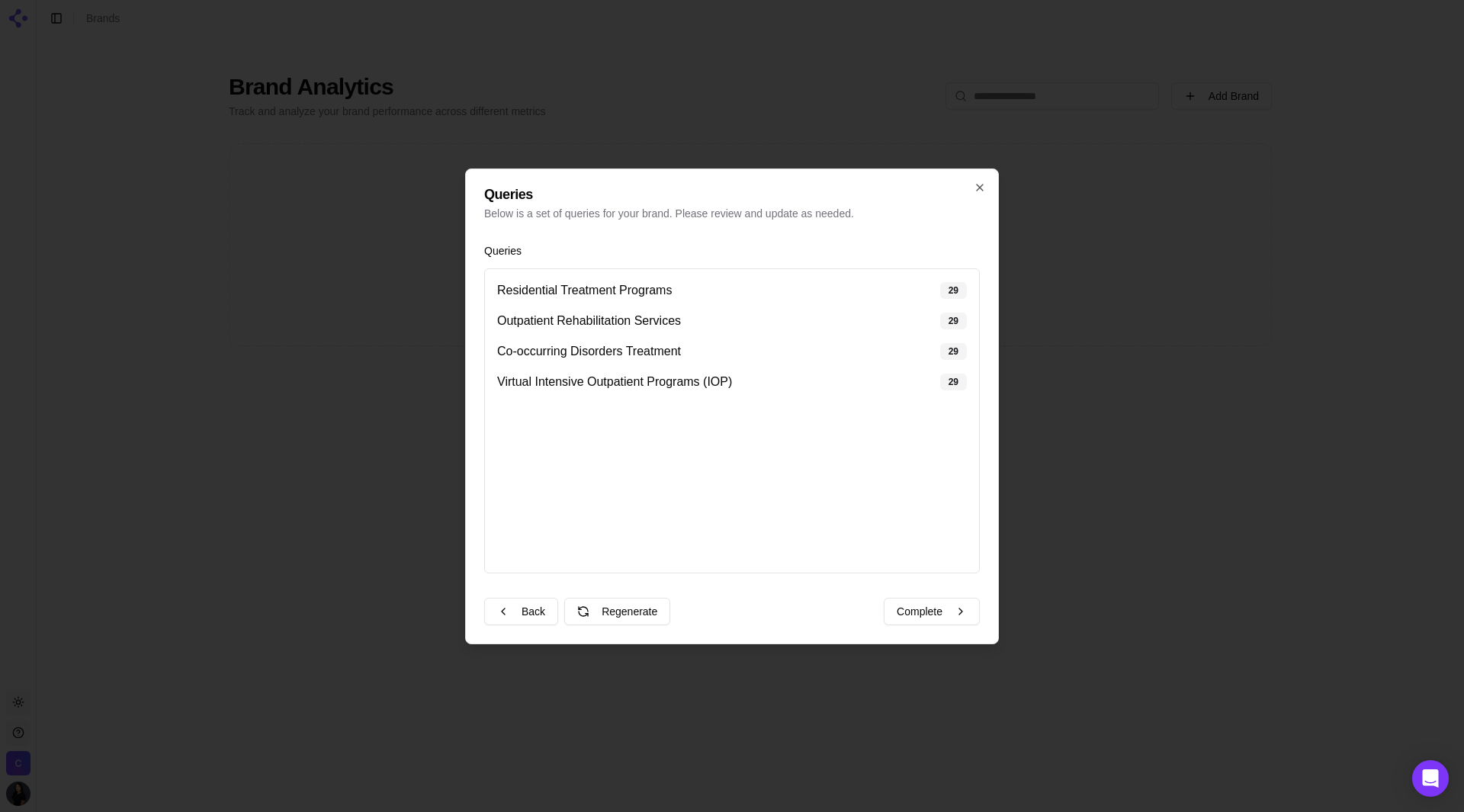 click on "Complete" at bounding box center (932, 611) 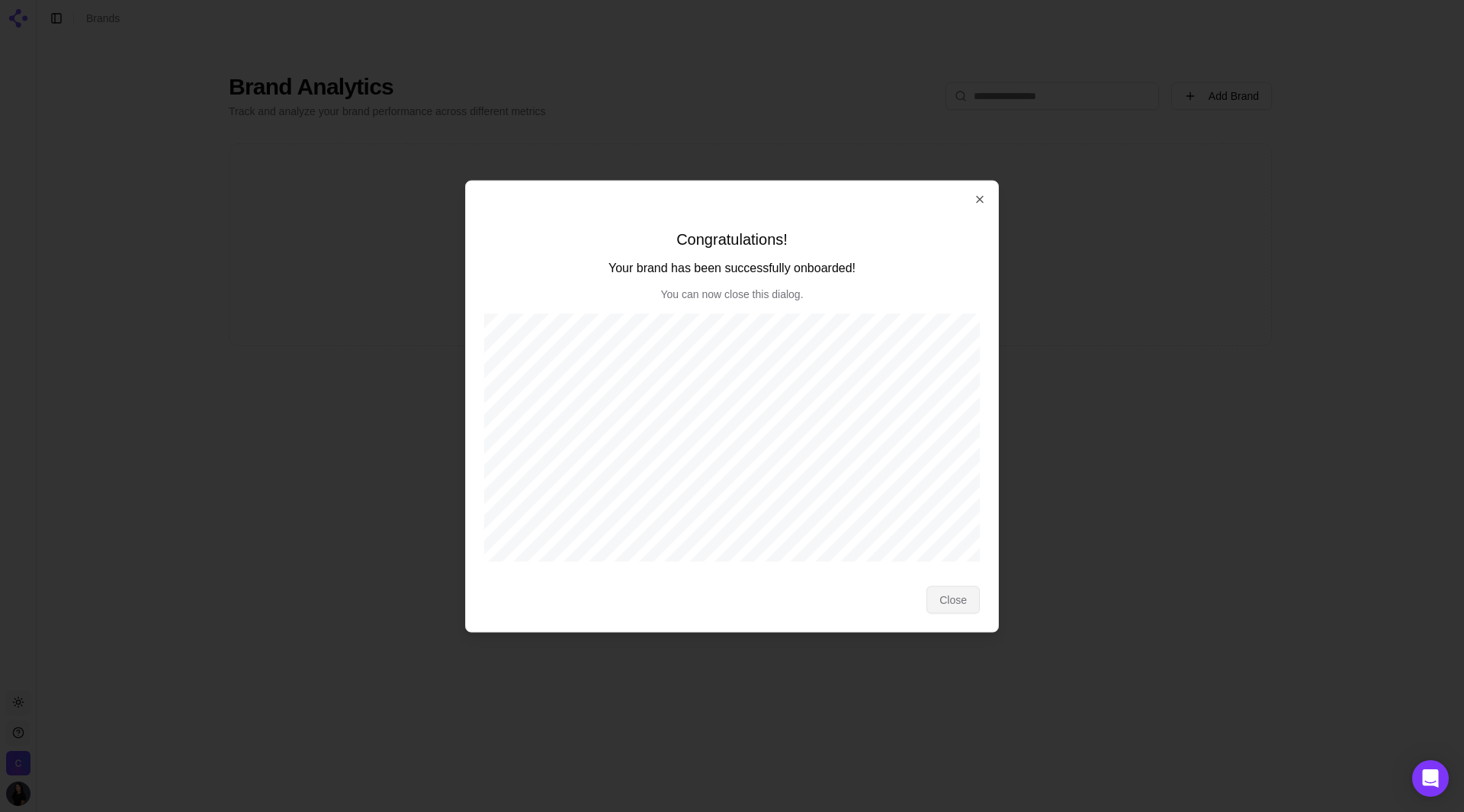 click on "Close" at bounding box center (953, 599) 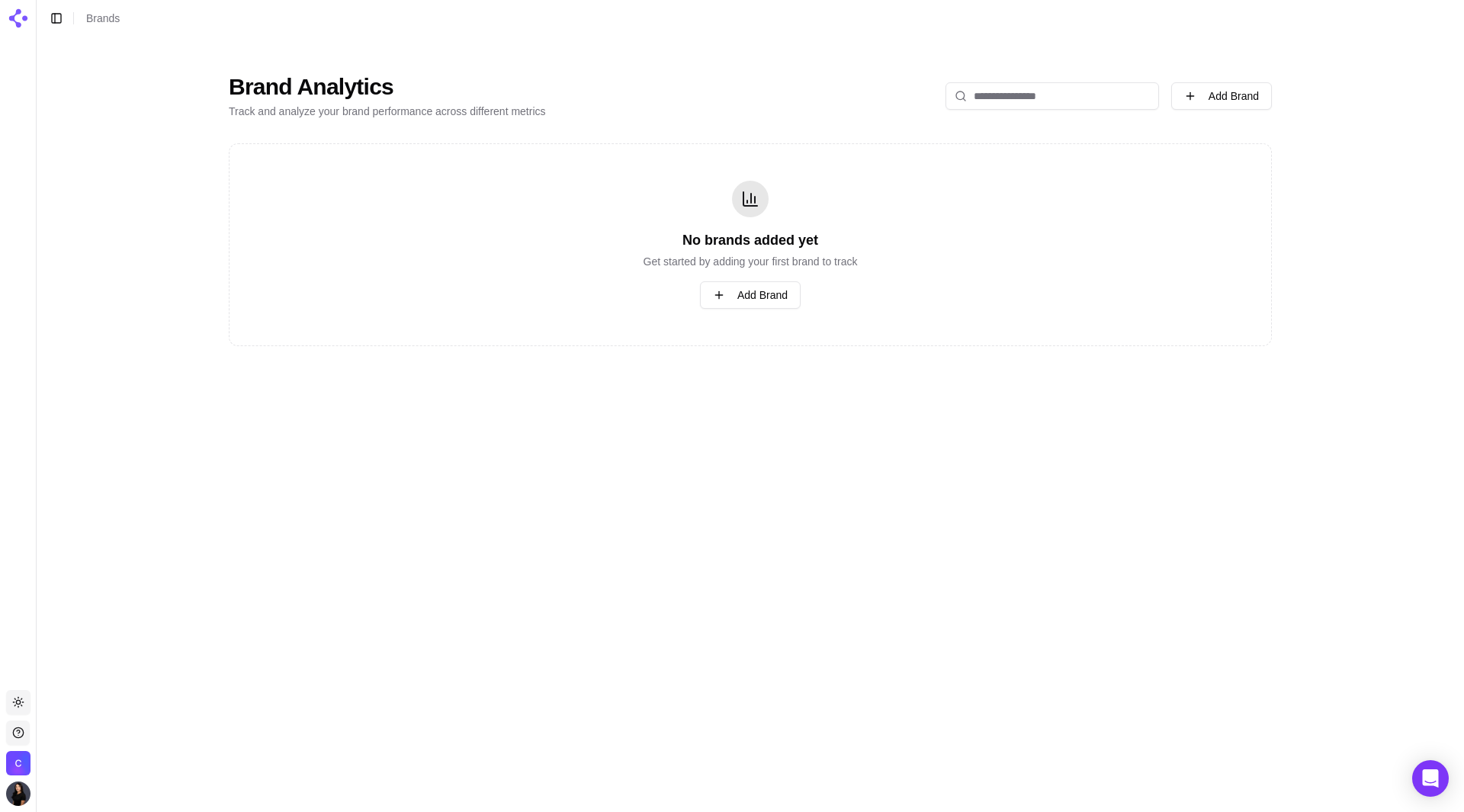 click on "No brands added yet Get started by adding your first brand to track Add Brand" at bounding box center [750, 245] 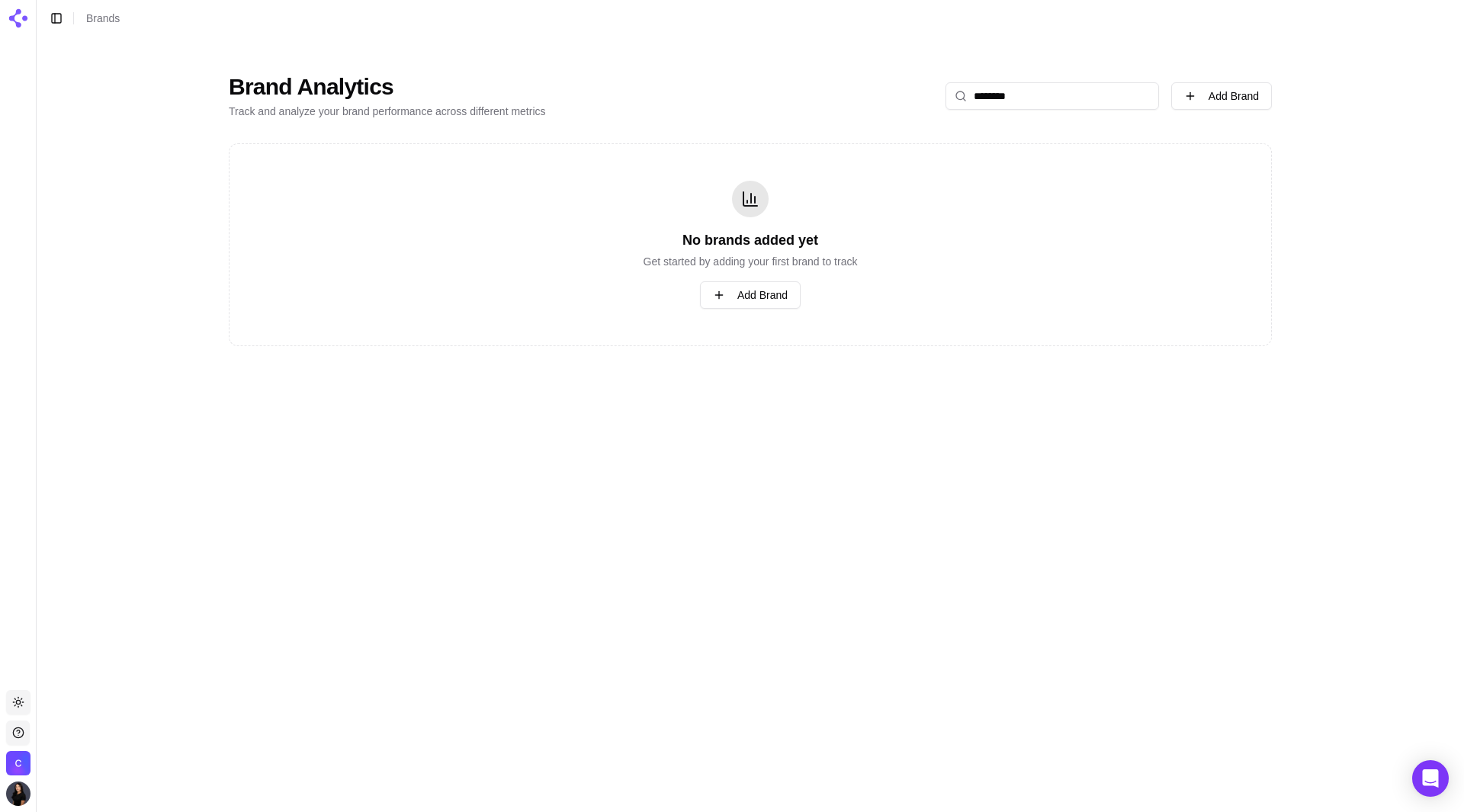 type on "********" 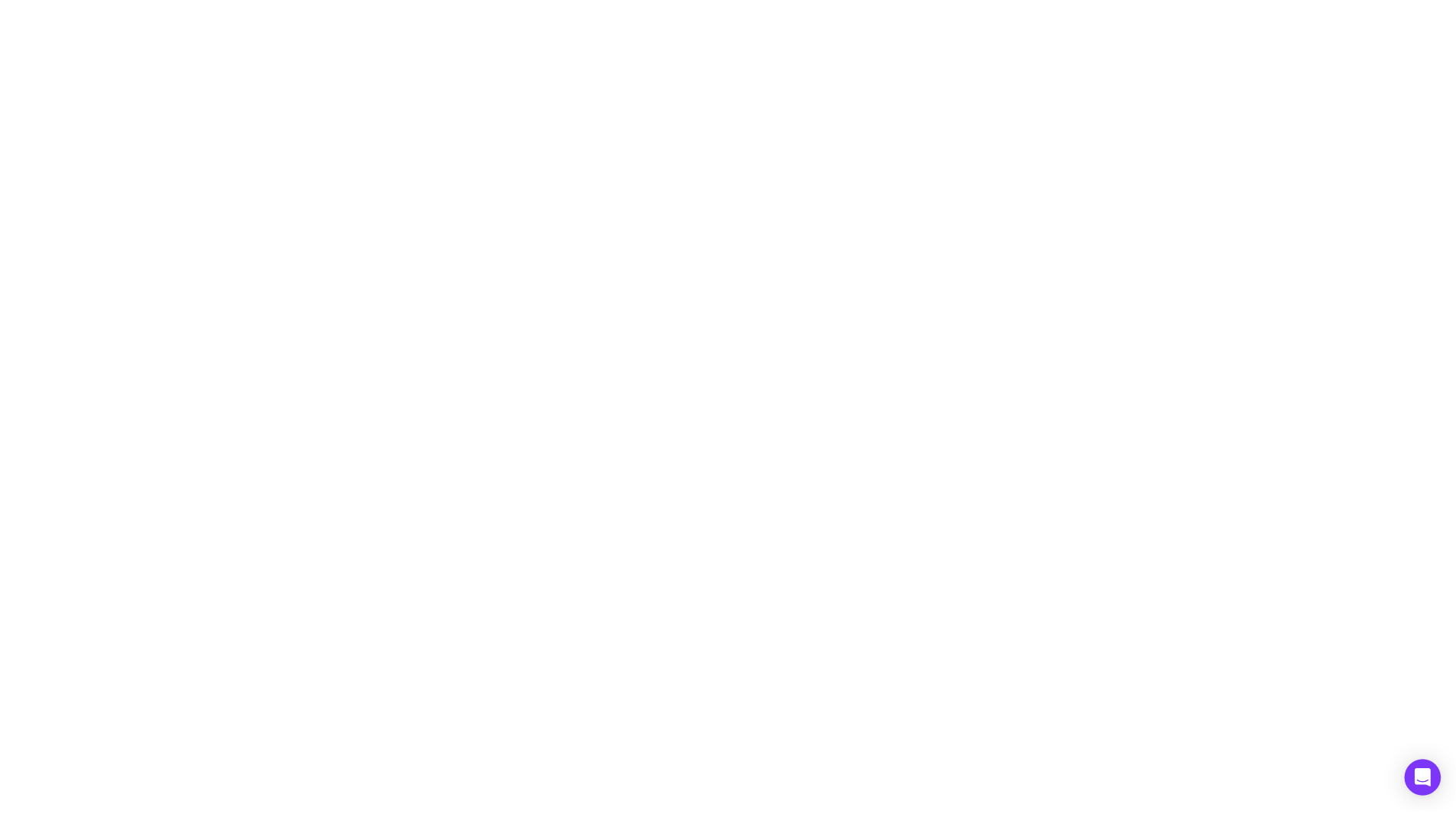 scroll, scrollTop: 0, scrollLeft: 0, axis: both 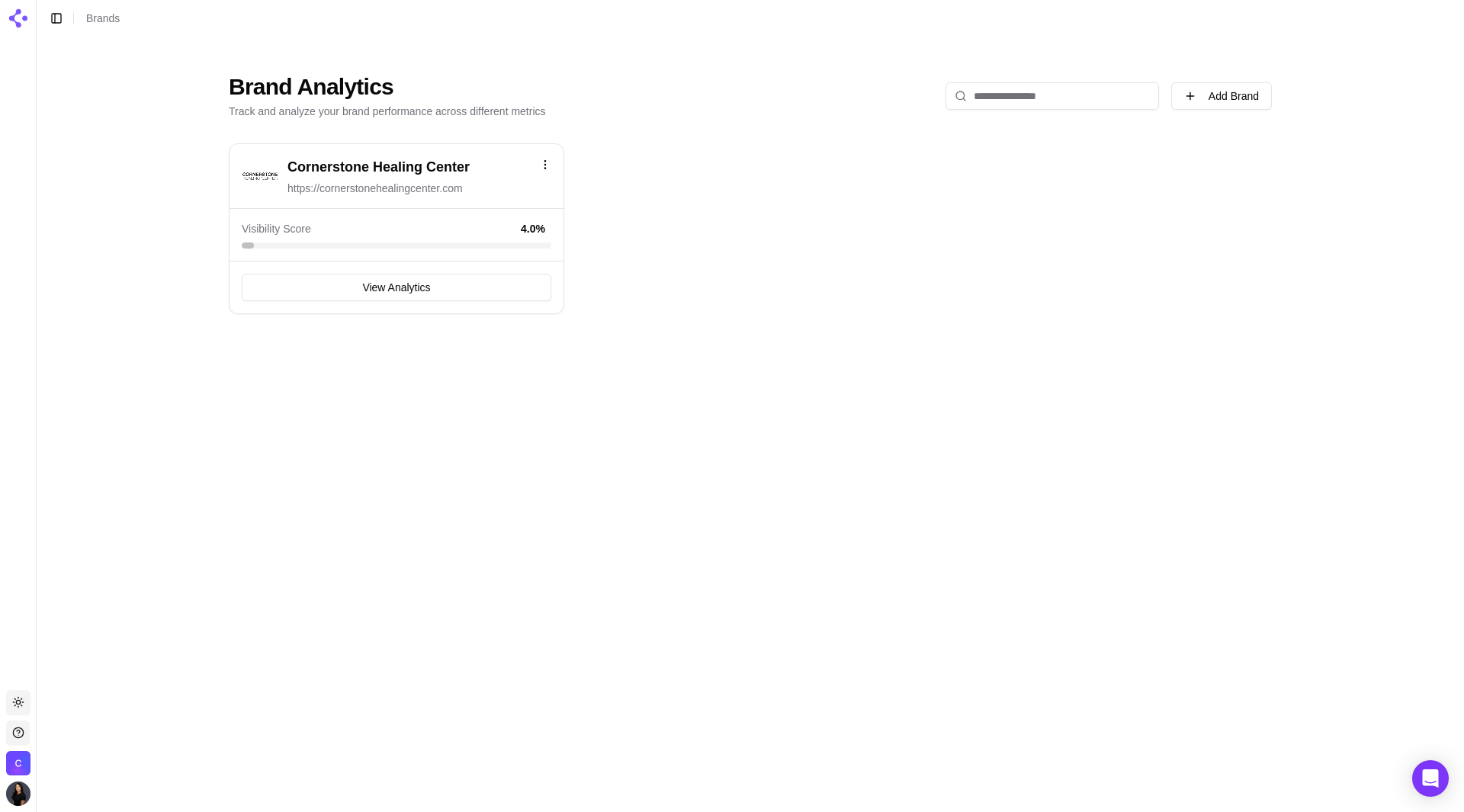 click on "Cornerstone Healing Center https://cornerstonehealingcenter.com" at bounding box center (396, 176) 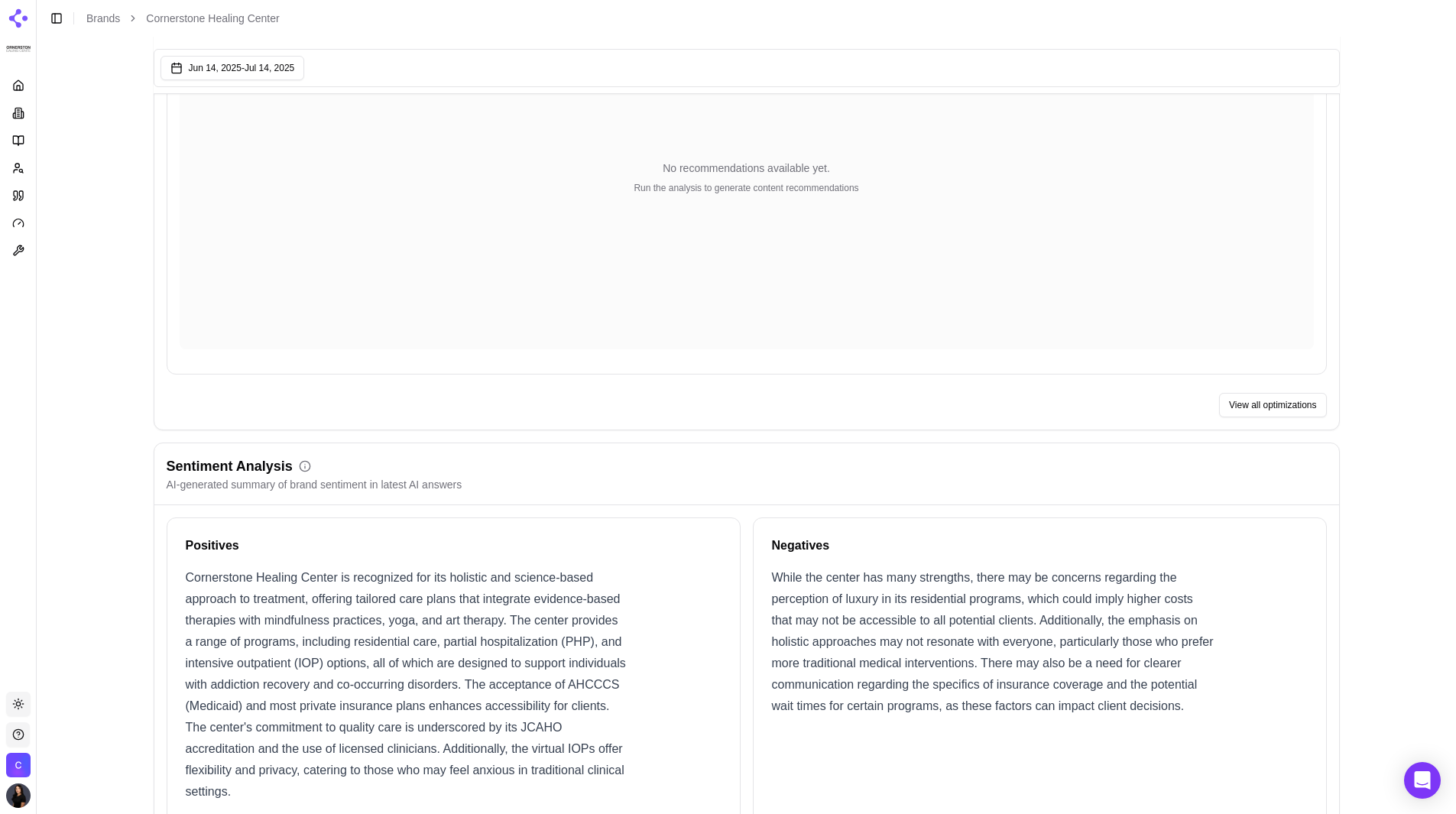 scroll, scrollTop: 2293, scrollLeft: 0, axis: vertical 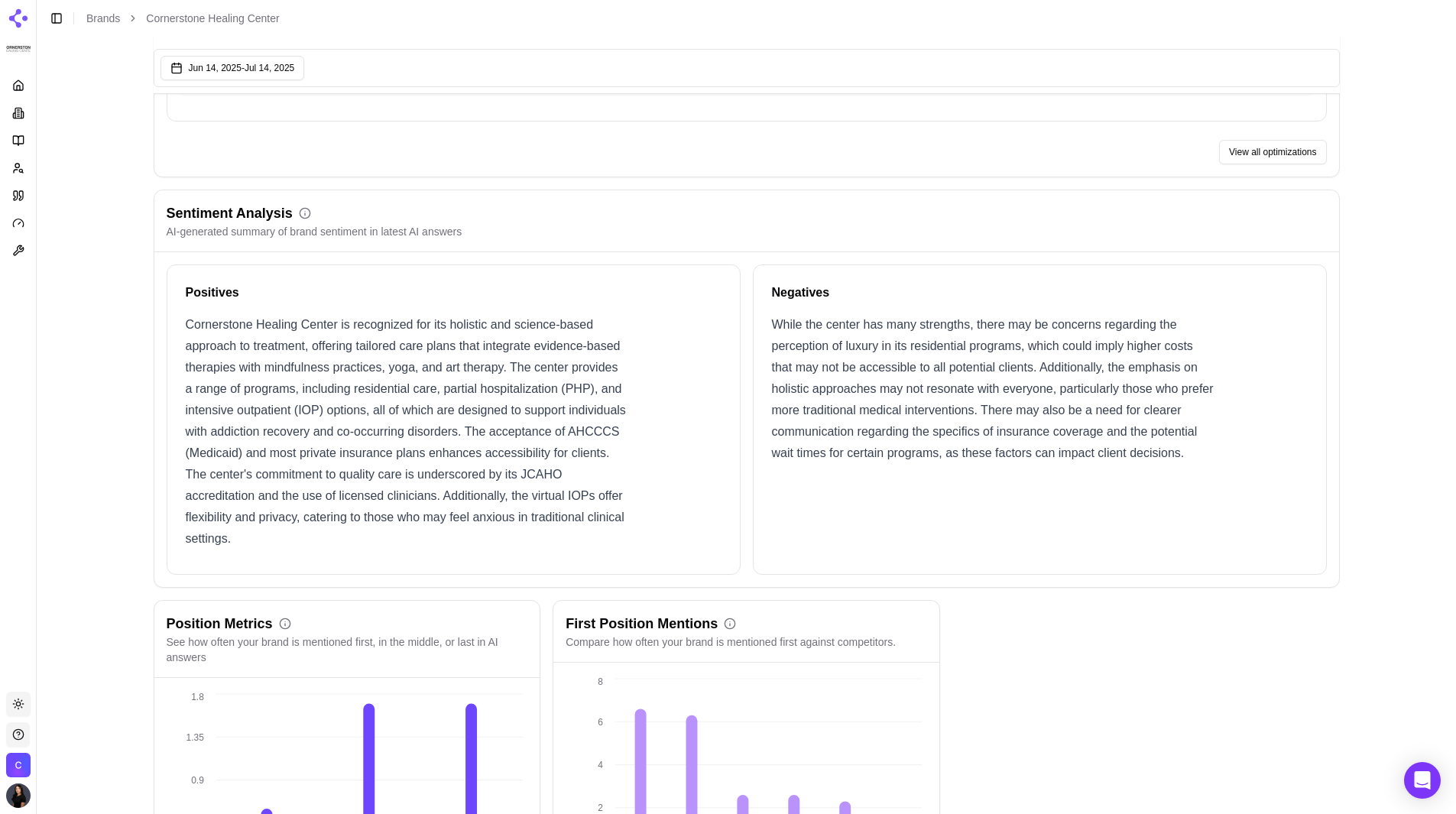 click on "Negatives While the center has many strengths, there may be concerns regarding the perception of luxury in its residential programs, which could imply higher costs that may not be accessible to all potential clients. Additionally, the emphasis on holistic approaches may not resonate with everyone, particularly those who prefer more traditional medical interventions. There may also be a need for clearer communication regarding the specifics of insurance coverage and the potential wait times for certain programs, as these factors can impact client decisions." at bounding box center [1039, 420] 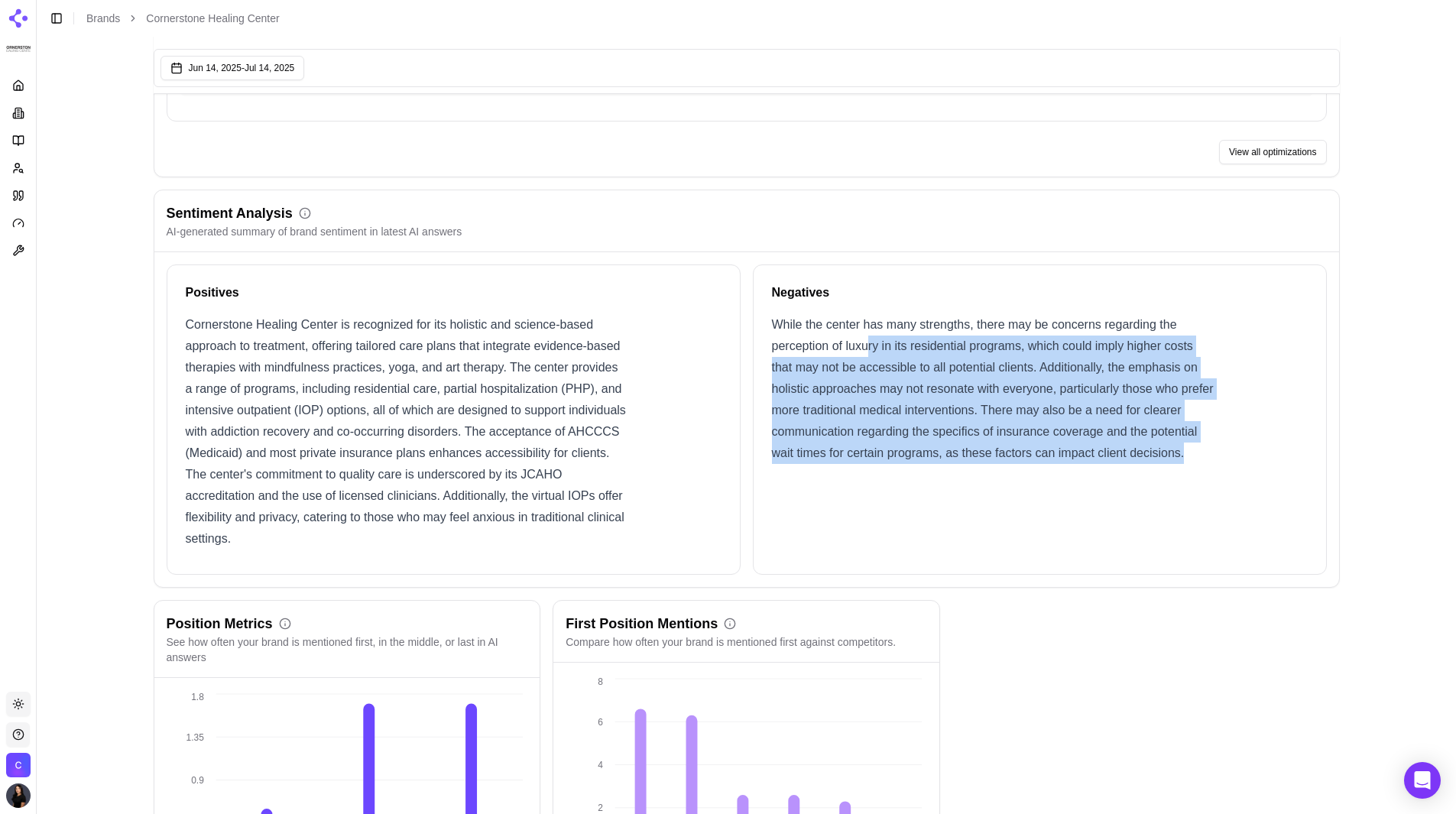 drag, startPoint x: 1193, startPoint y: 449, endPoint x: 870, endPoint y: 336, distance: 342.19585 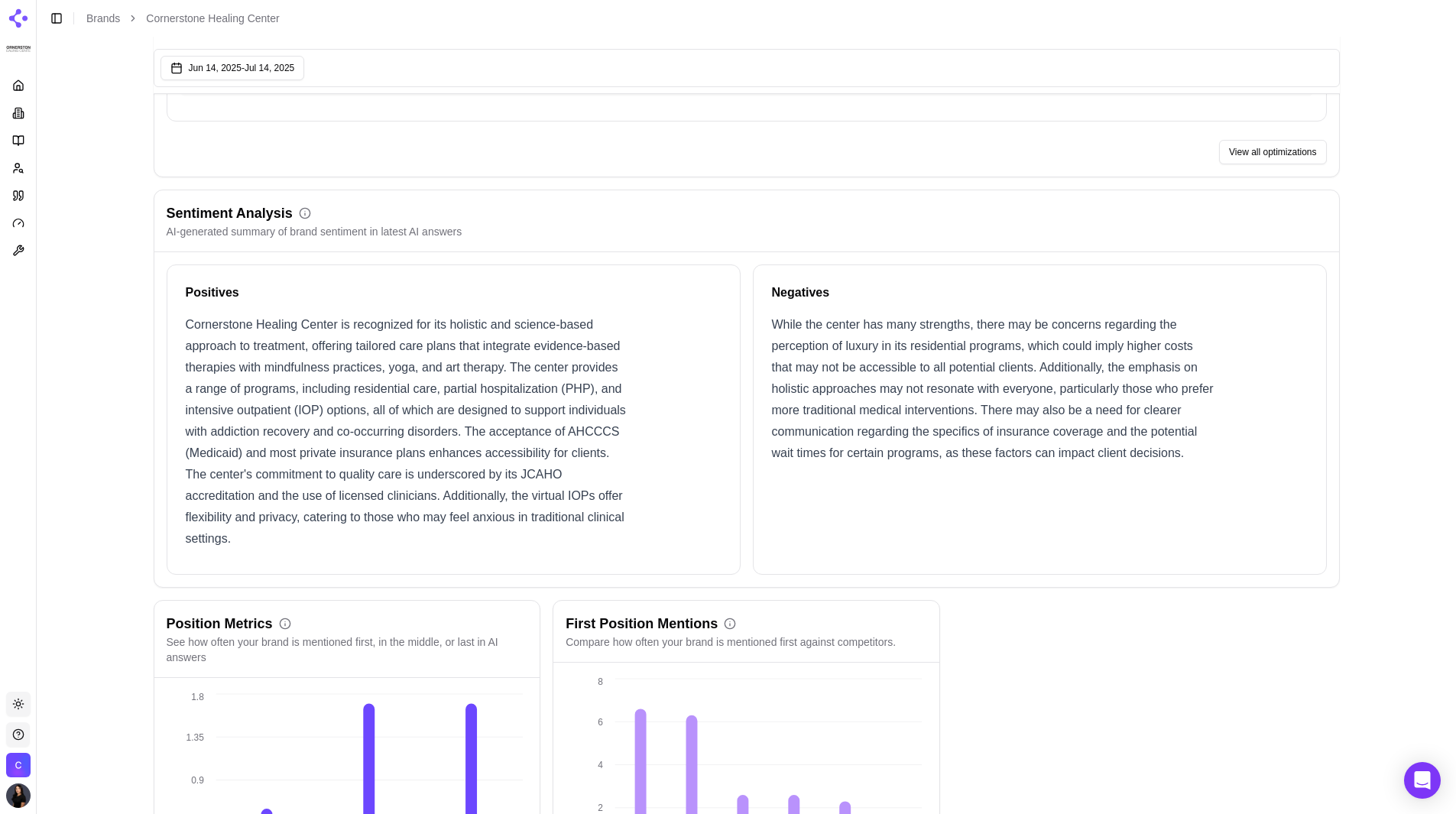 click on "While the center has many strengths, there may be concerns regarding the perception of luxury in its residential programs, which could imply higher costs that may not be accessible to all potential clients. Additionally, the emphasis on holistic approaches may not resonate with everyone, particularly those who prefer more traditional medical interventions. There may also be a need for clearer communication regarding the specifics of insurance coverage and the potential wait times for certain programs, as these factors can impact client decisions." at bounding box center [993, 392] 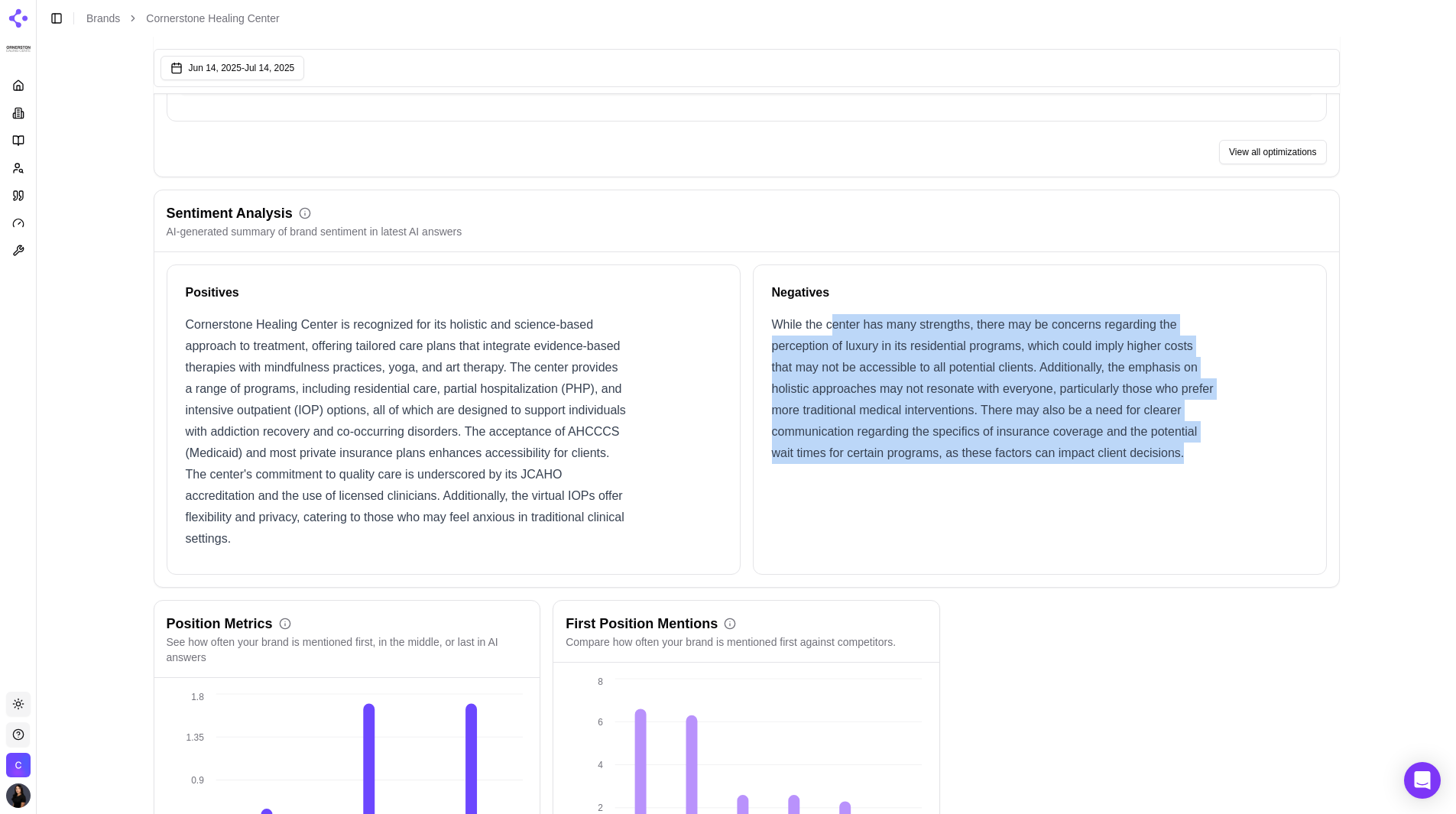 drag, startPoint x: 1197, startPoint y: 452, endPoint x: 832, endPoint y: 335, distance: 383.29362 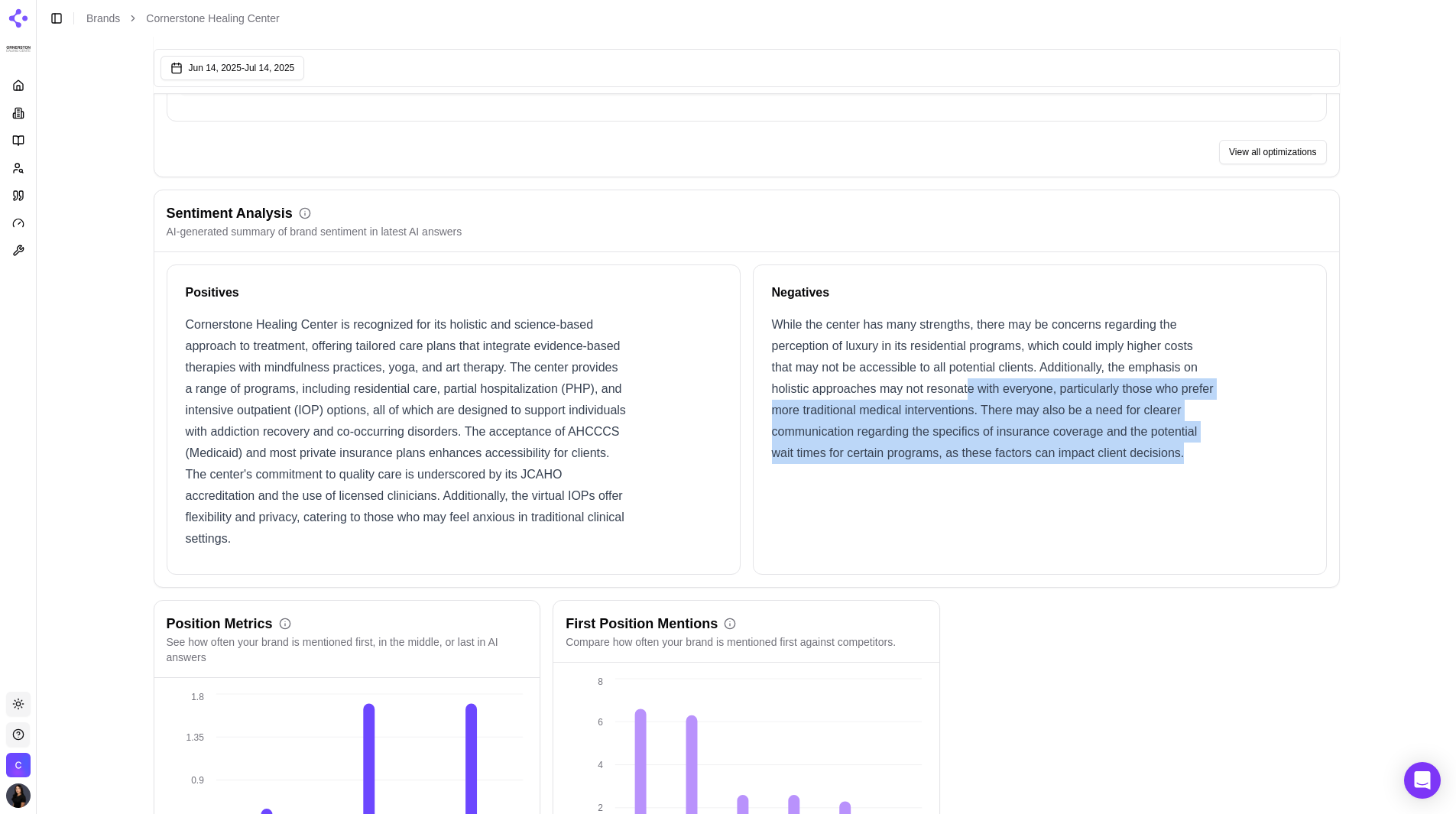 drag, startPoint x: 1236, startPoint y: 457, endPoint x: 970, endPoint y: 391, distance: 274.06569 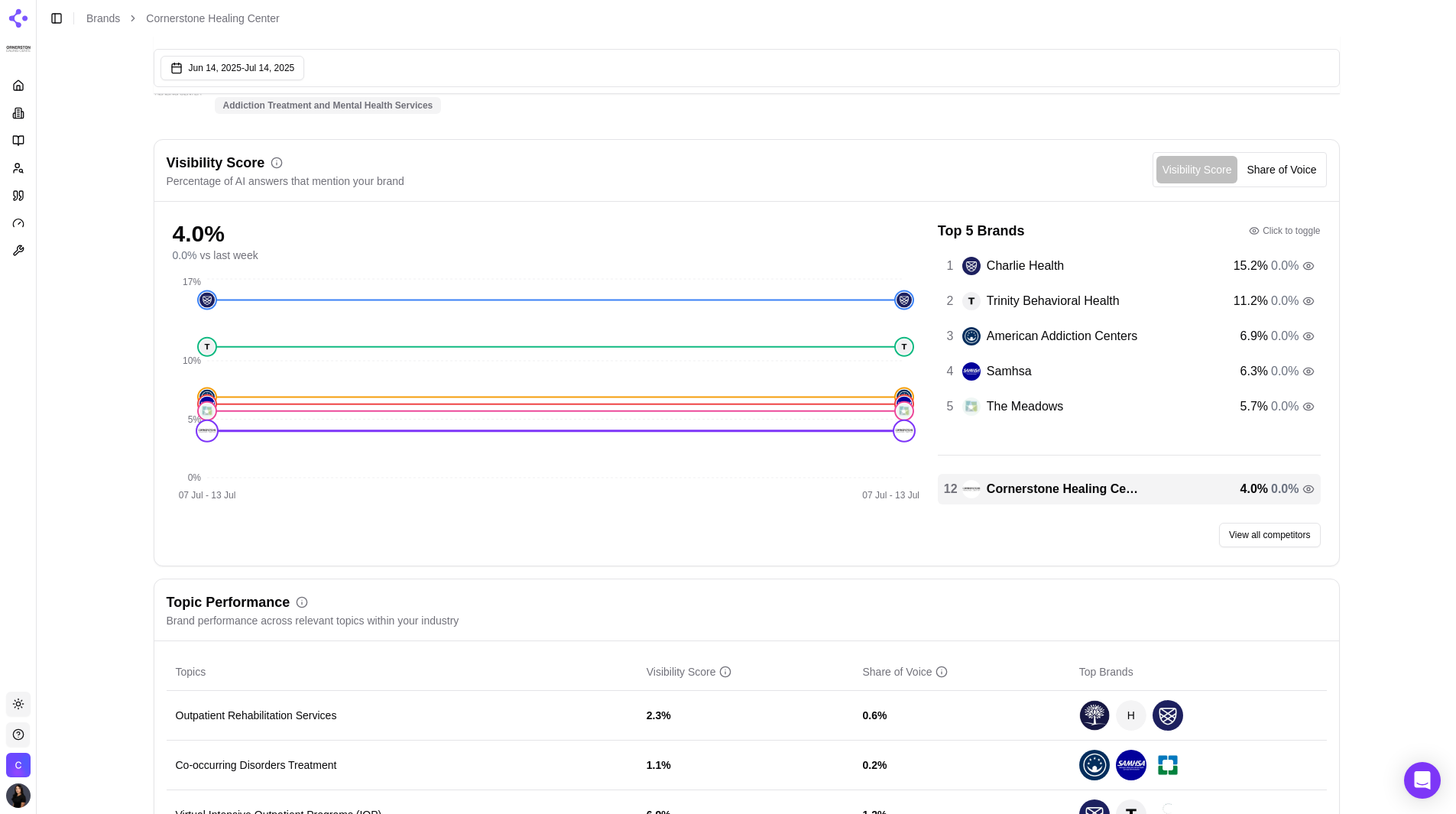 scroll, scrollTop: 0, scrollLeft: 0, axis: both 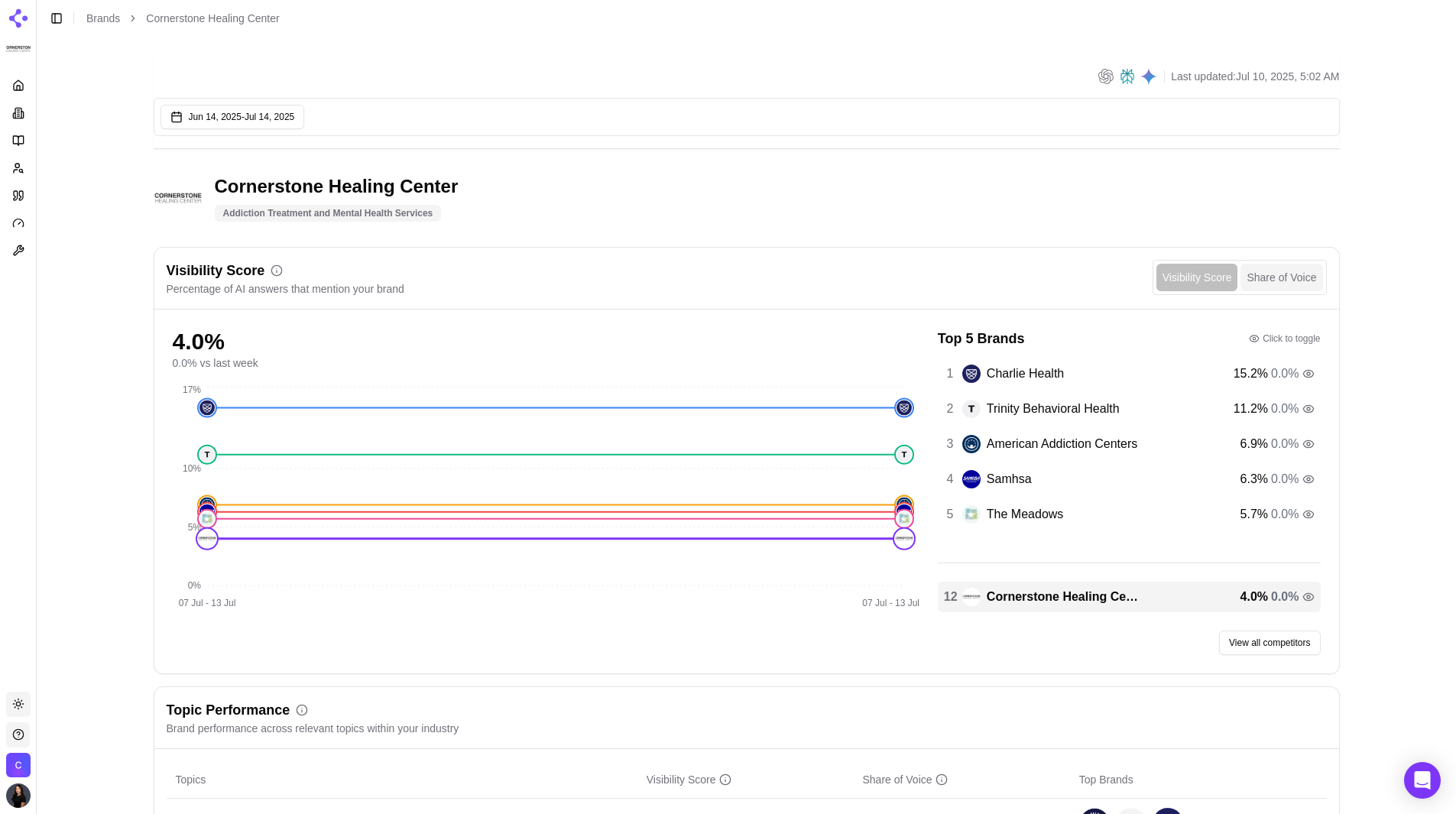 click on "Share of Voice" at bounding box center (1281, 277) 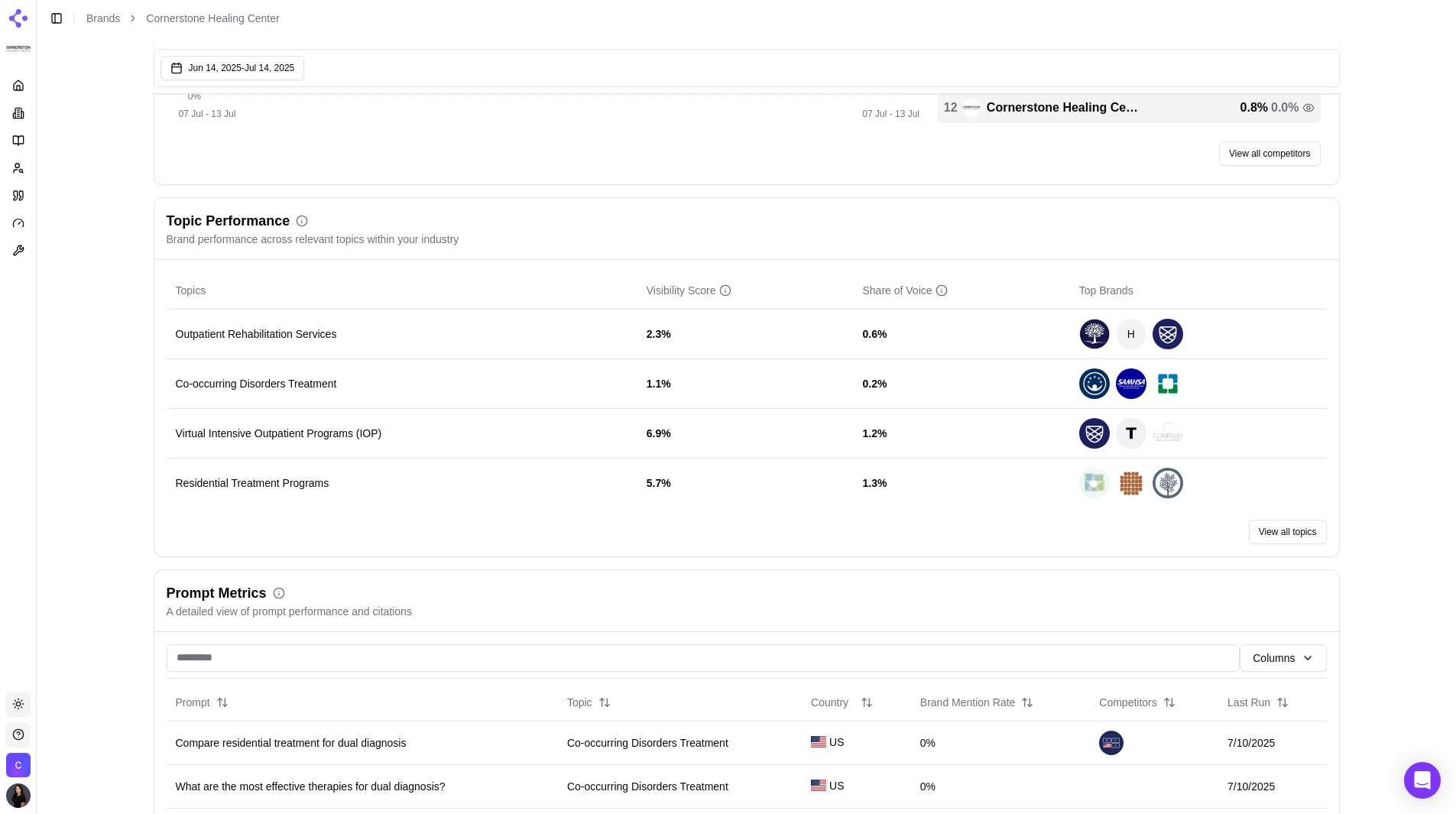 scroll, scrollTop: 535, scrollLeft: 0, axis: vertical 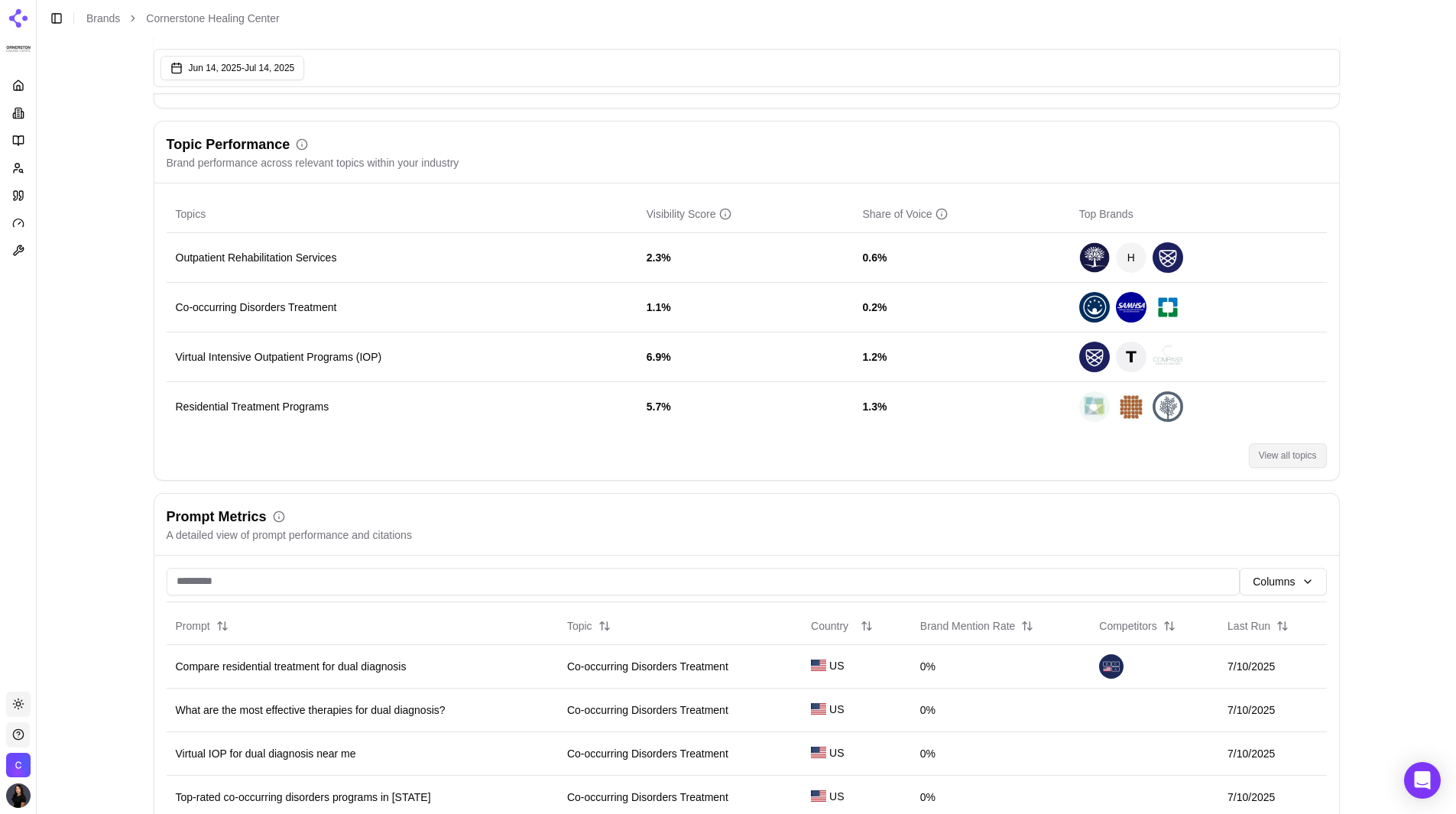 click on "View all topics" at bounding box center (1288, 456) 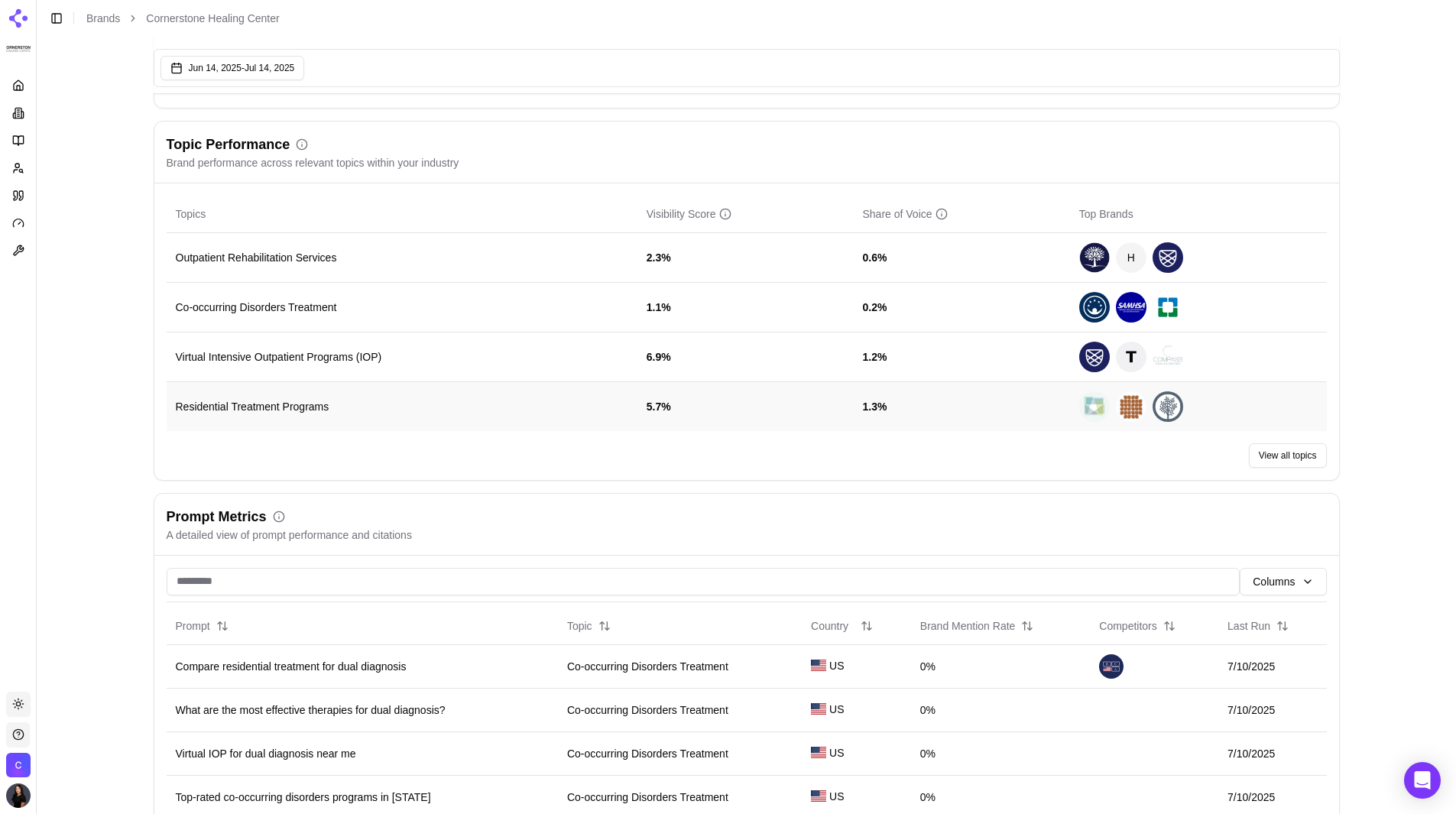 scroll, scrollTop: 0, scrollLeft: 0, axis: both 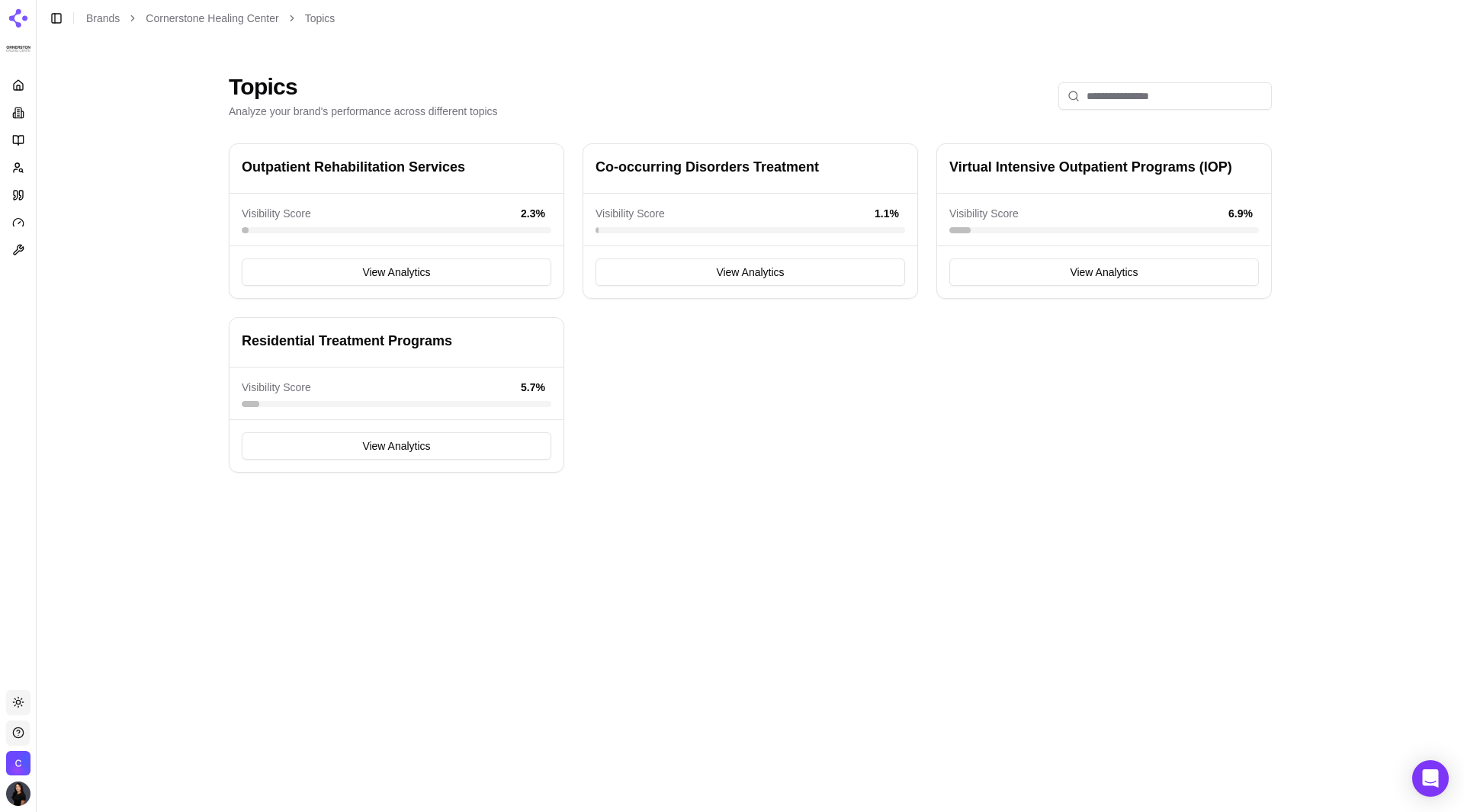 click at bounding box center (18, 113) 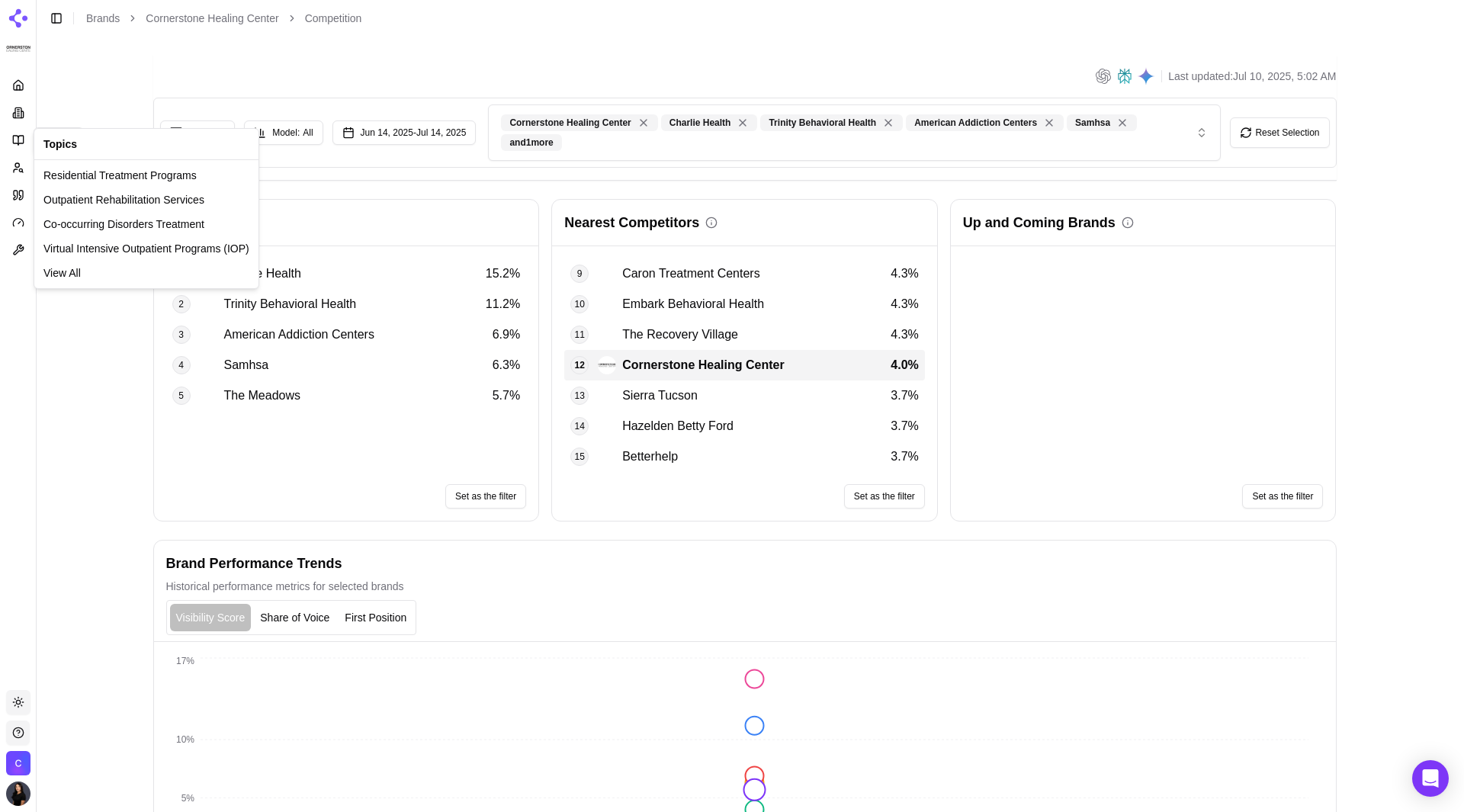 click on "Platform Topics Topics Toggle theme [BRAND]   Toggle Sidebar Brands [BRAND] Competition Last updated:  Jul 10, 2025, 5:02 AM Topic:  All Model:  All Jun 14, 2025  -  Jul 14, 2025 [BRAND] [BRAND] [BRAND] [BRAND] Samhsa and  1  more Reset Selection Top Brands 1 [BRAND] 15.2 % 2 [BRAND] 11.2 % 3 [BRAND] 6.9 % 4 Samhsa 6.3 % 5 The Meadows 5.7 % Set as the filter Nearest Competitors 9 [BRAND] 4.3 % 10 [BRAND] 4.3 % 11 The Recovery Village 4.3 % 12 [BRAND] 4.0 % 13 [BRAND] 3.7 % 14 [BRAND] 3.7 % 15 Betterhelp 3.7 % Set as the filter Up and Coming Brands Set as the filter Brand Performance Trends Historical performance metrics for selected brands Visibility Score Share of Voice First Position 06 Jul - 12 Jul 0% 5% 10% 17% Metric T The Meadows C [BRAND] S Samhsa A C T 5.7 % +" at bounding box center (732, 573) 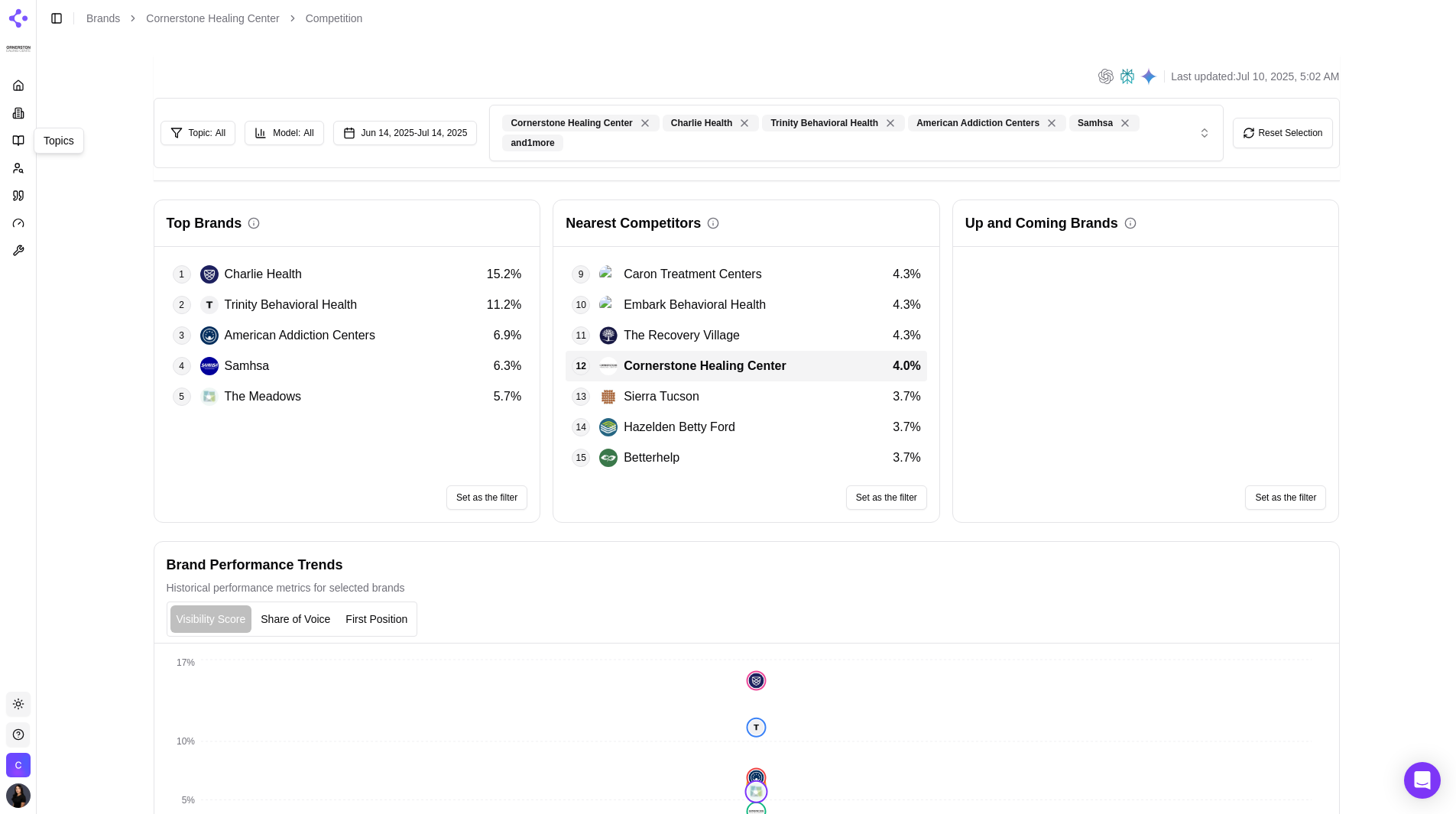 click on "Platform Topics Topics Toggle theme [BRAND]   Toggle Sidebar Brands [BRAND] Competition Last updated:  Jul 10, 2025, 5:02 AM Topic:  All Model:  All Jun 14, 2025  -  Jul 14, 2025 [BRAND] [BRAND] [BRAND] [BRAND] Samhsa and  1  more Reset Selection Top Brands 1 [BRAND] 15.2 % 2 [BRAND] 11.2 % 3 [BRAND] 6.9 % 4 Samhsa 6.3 % 5 The Meadows 5.7 % Set as the filter Nearest Competitors 9 [BRAND] 4.3 % 10 [BRAND] 4.3 % 11 The Recovery Village 4.3 % 12 [BRAND] 4.0 % 13 [BRAND] 3.7 % 14 [BRAND] 3.7 % 15 Betterhelp 3.7 % Set as the filter Up and Coming Brands Set as the filter Brand Performance Trends Historical performance metrics for selected brands Visibility Score Share of Voice First Position 06 Jul - 12 Jul 0% 5% 10% 17% Metric The Meadows [BRAND] Samhsa [BRAND] 5.7" at bounding box center (728, 575) 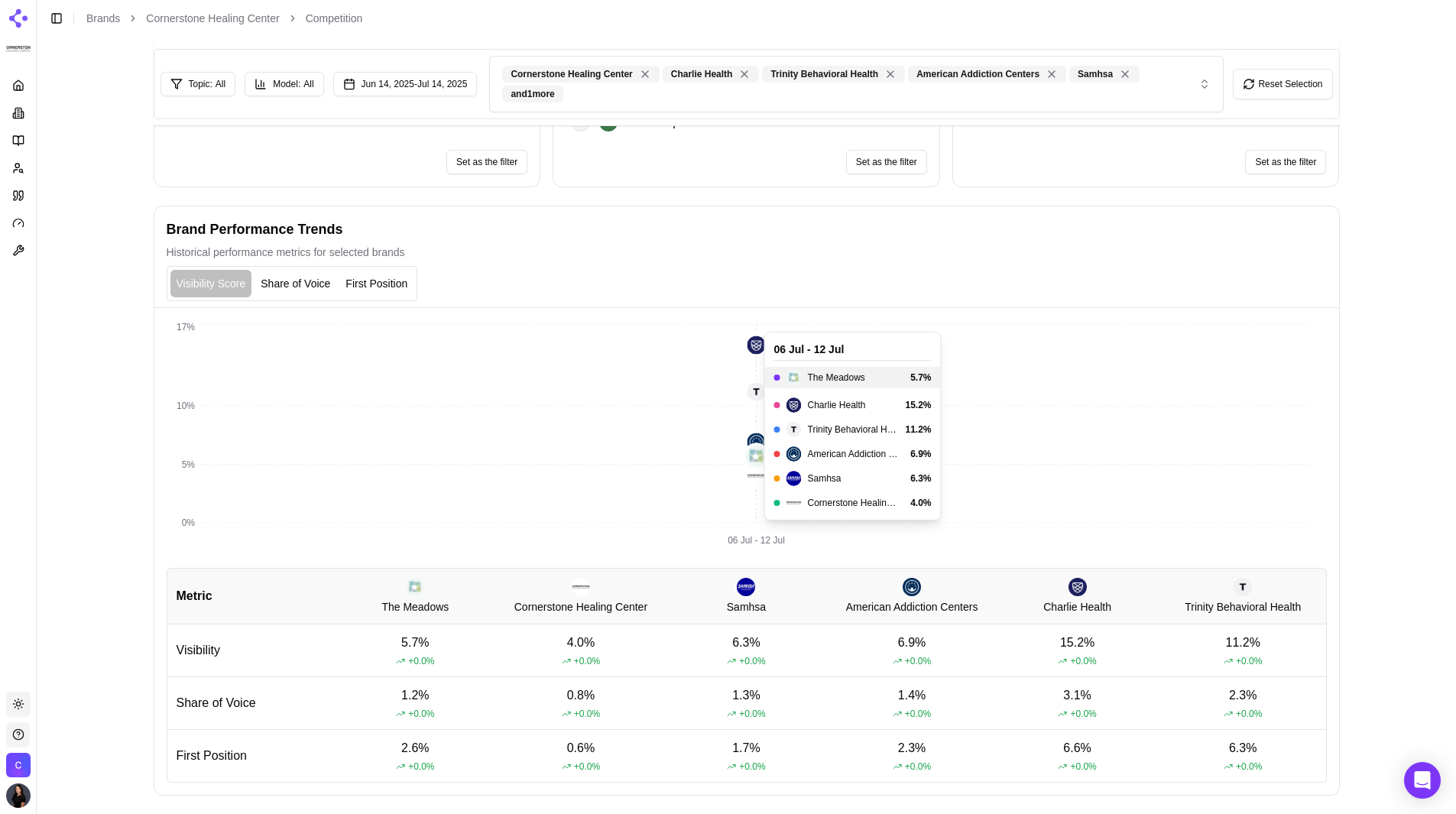 scroll, scrollTop: 305, scrollLeft: 0, axis: vertical 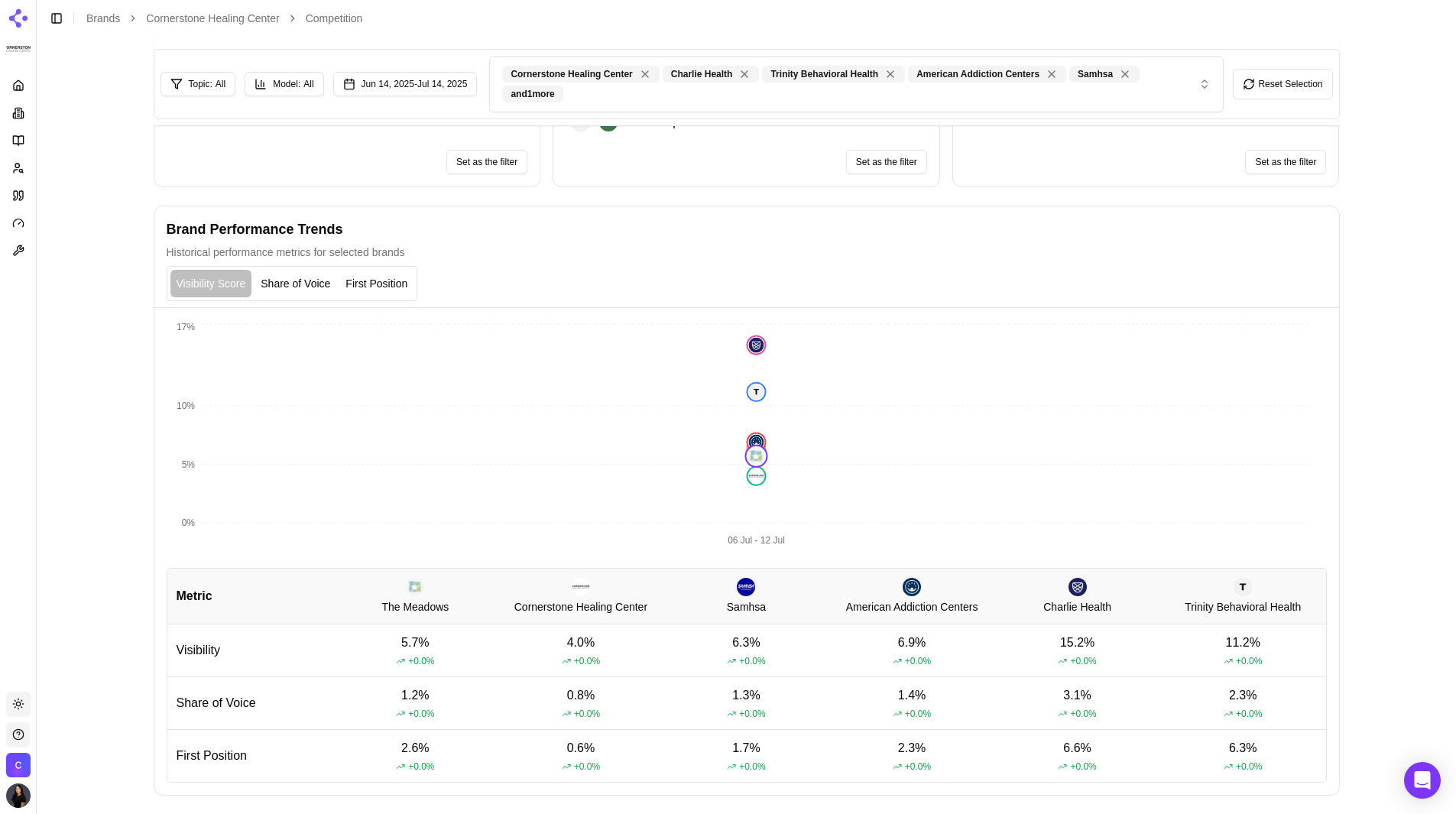 click on "+ 0.0 %" at bounding box center (581, 767) 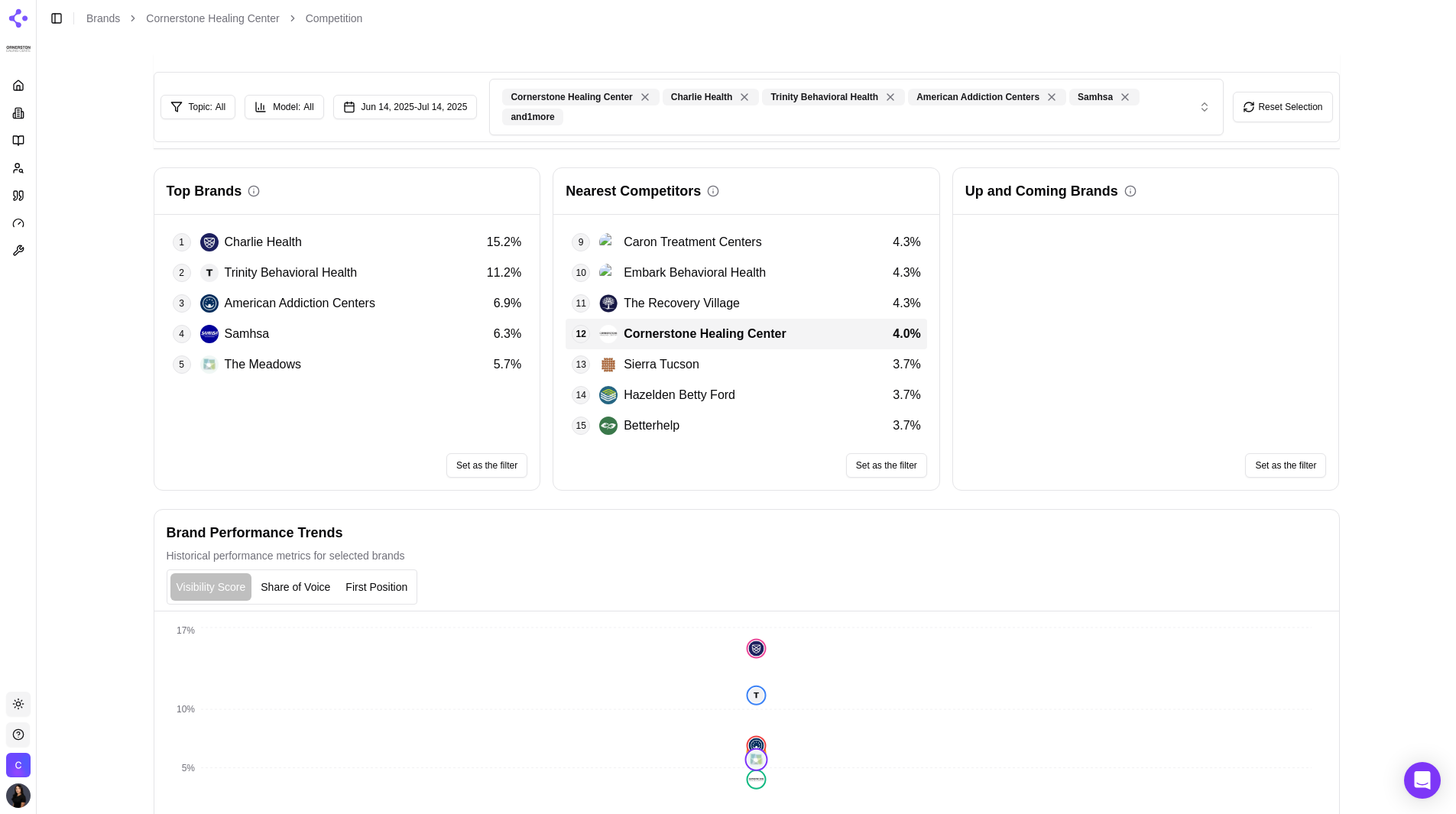 scroll, scrollTop: 0, scrollLeft: 0, axis: both 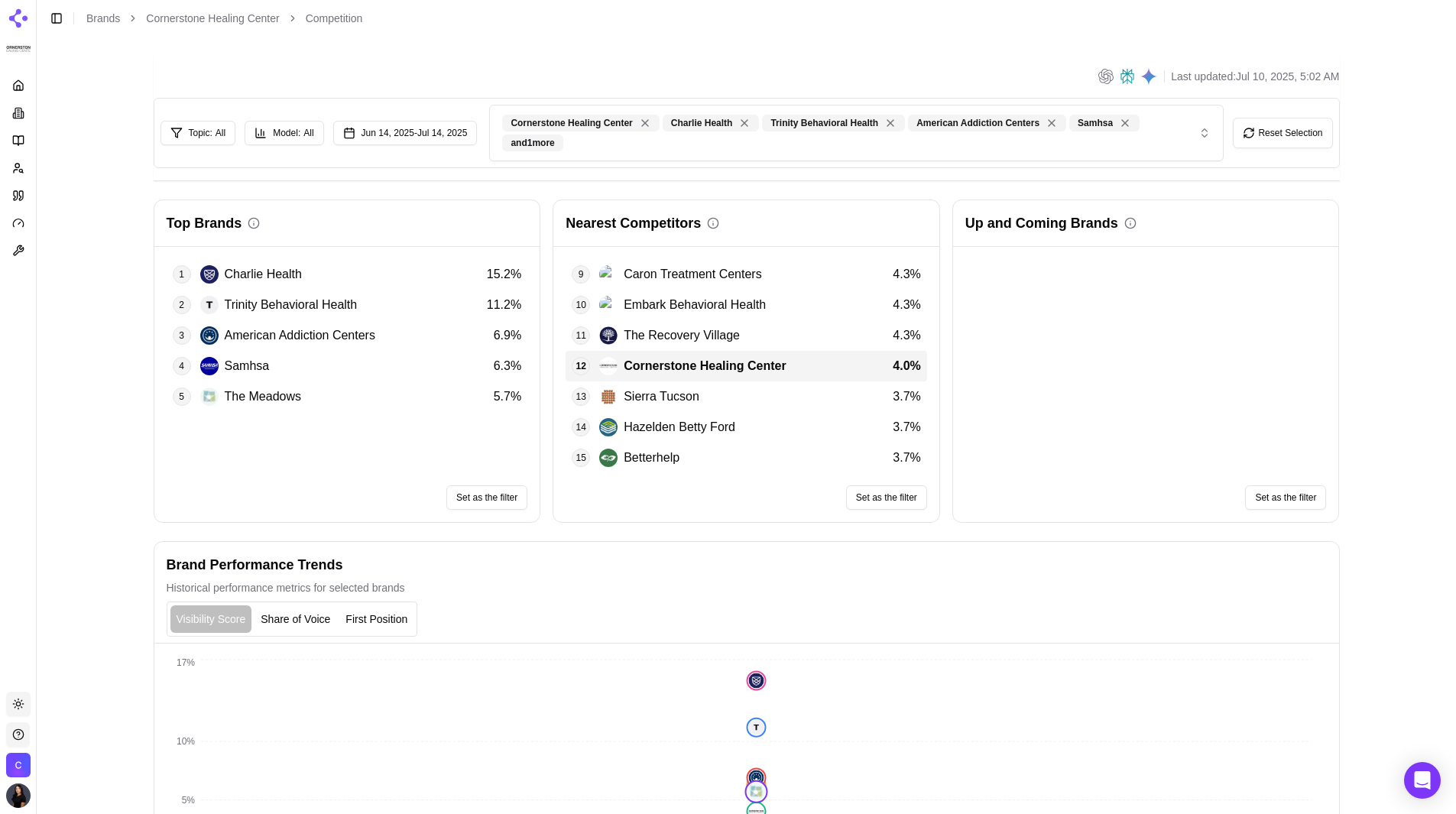 click at bounding box center (18, 113) 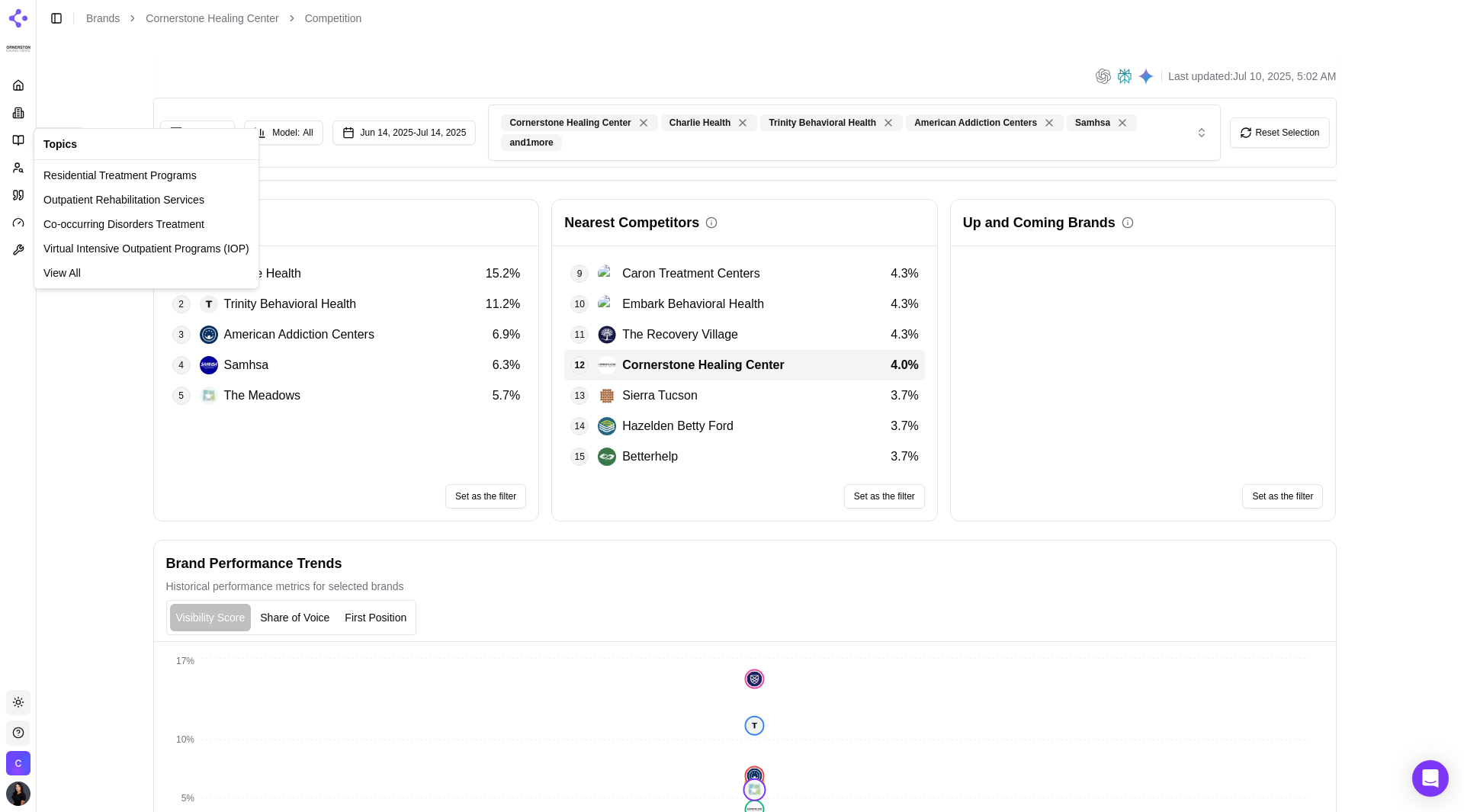 click on "Platform Topics Topics Toggle theme [BRAND]   Toggle Sidebar Brands [BRAND] Competition Last updated:  Jul 10, 2025, 5:02 AM Topic:  All Model:  All Jun 14, 2025  -  Jul 14, 2025 [BRAND] [BRAND] [BRAND] [BRAND] Samhsa and  1  more Reset Selection Top Brands 1 [BRAND] 15.2 % 2 [BRAND] 11.2 % 3 [BRAND] 6.9 % 4 Samhsa 6.3 % 5 The Meadows 5.7 % Set as the filter Nearest Competitors 9 [BRAND] 4.3 % 10 [BRAND] 4.3 % 11 The Recovery Village 4.3 % 12 [BRAND] 4.0 % 13 [BRAND] 3.7 % 14 [BRAND] 3.7 % 15 Betterhelp 3.7 % Set as the filter Up and Coming Brands Set as the filter Brand Performance Trends Historical performance metrics for selected brands Visibility Score Share of Voice First Position 06 Jul - 12 Jul 0% 5% 10% 17% Metric The Meadows [BRAND] Samhsa [BRAND] 5.7" at bounding box center (732, 573) 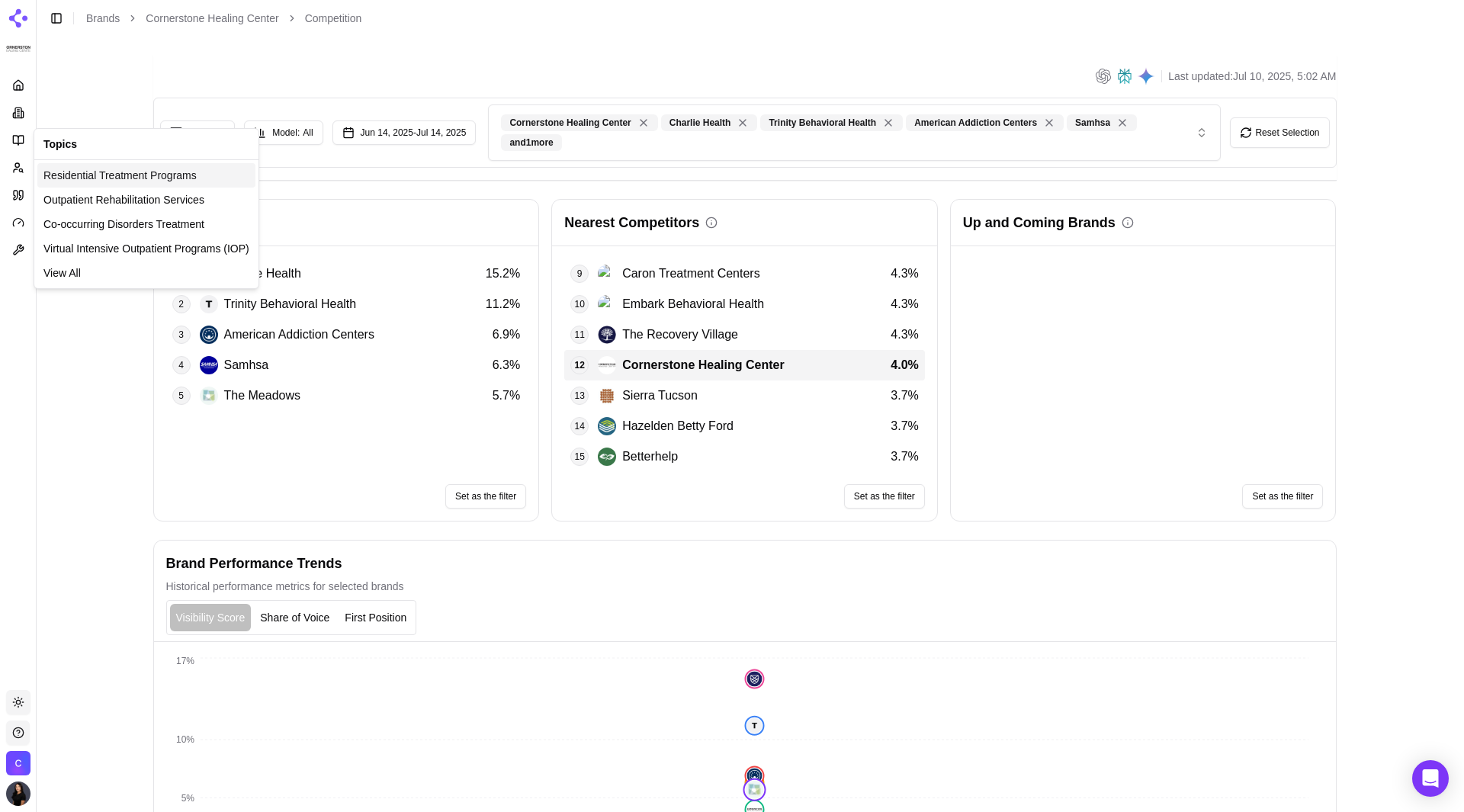 click on "Residential Treatment Programs" at bounding box center (120, 175) 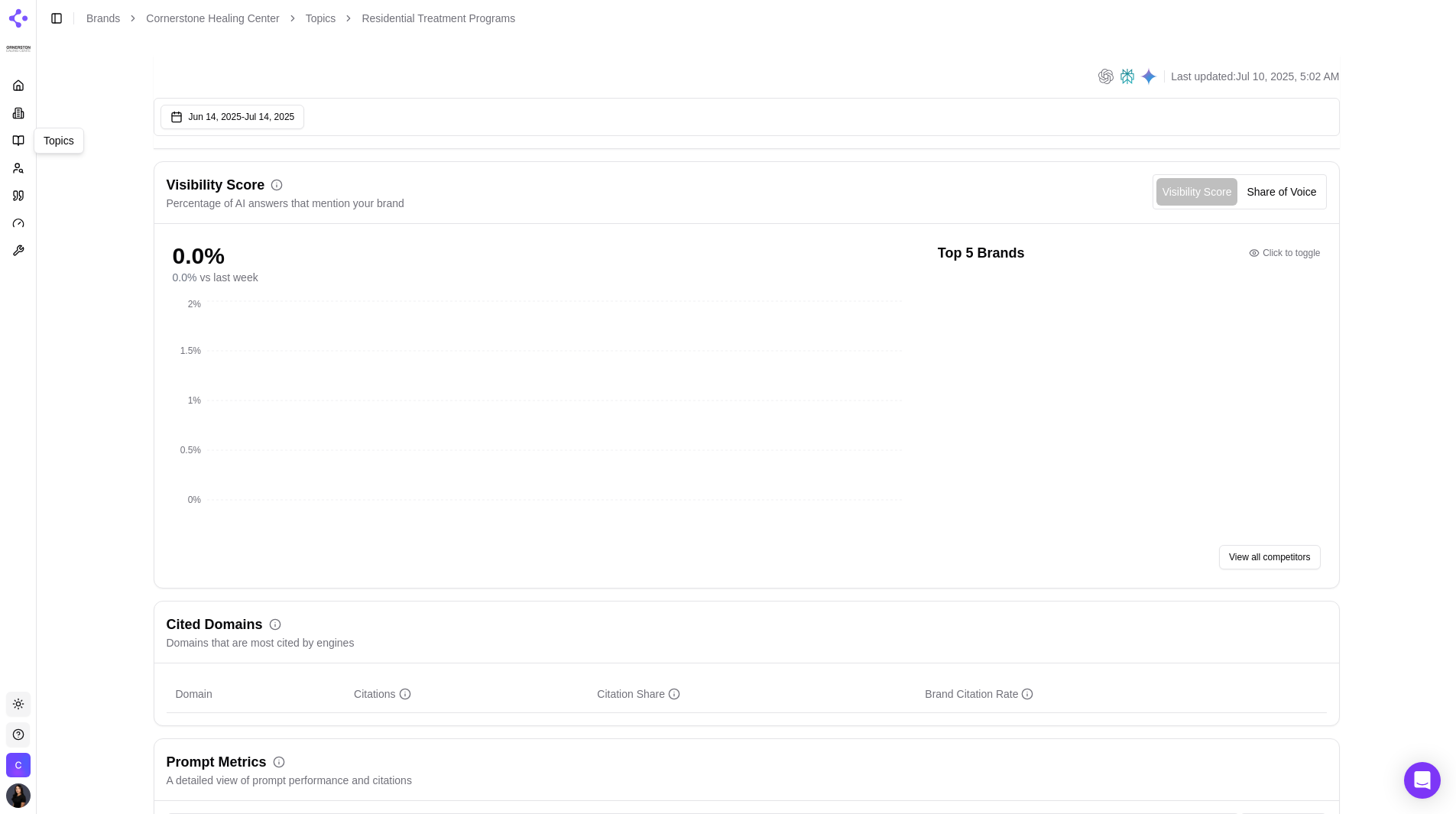 click on "Platform Topics Topics Toggle theme [BRAND]   Toggle Sidebar Brands [BRAND] Topics Residential Treatment Programs Last updated:  Jul 10, 2025, 5:02 AM Jun 14, 2025  -  Jul 14, 2025 Visibility Score Percentage of AI answers that mention your brand Visibility Score Share of Voice 0.0 % 0.0 % vs last week   0% 0.5% 1% 1.5% 2% Top 5 Brands Click to toggle View all competitors Cited Domains Domains that are most cited by engines Domain Citations Citation Share Brand Citation Rate Prompt Metrics A detailed view of prompt performance and citations Columns Prompt Topic Country Brand Mention Rate Competitors Last Run What are the best residential treatment centers for addiction in [STATE]? Residential Treatment Programs US 75% 7/10/2025 I need a residential treatment program that also handles mental health issues. Any recommendations? Residential Treatment Programs US 0% 7/10/2025 Residential Treatment Programs US 100% 7/10/2025 Residential Treatment Programs US 71% US" at bounding box center (728, 747) 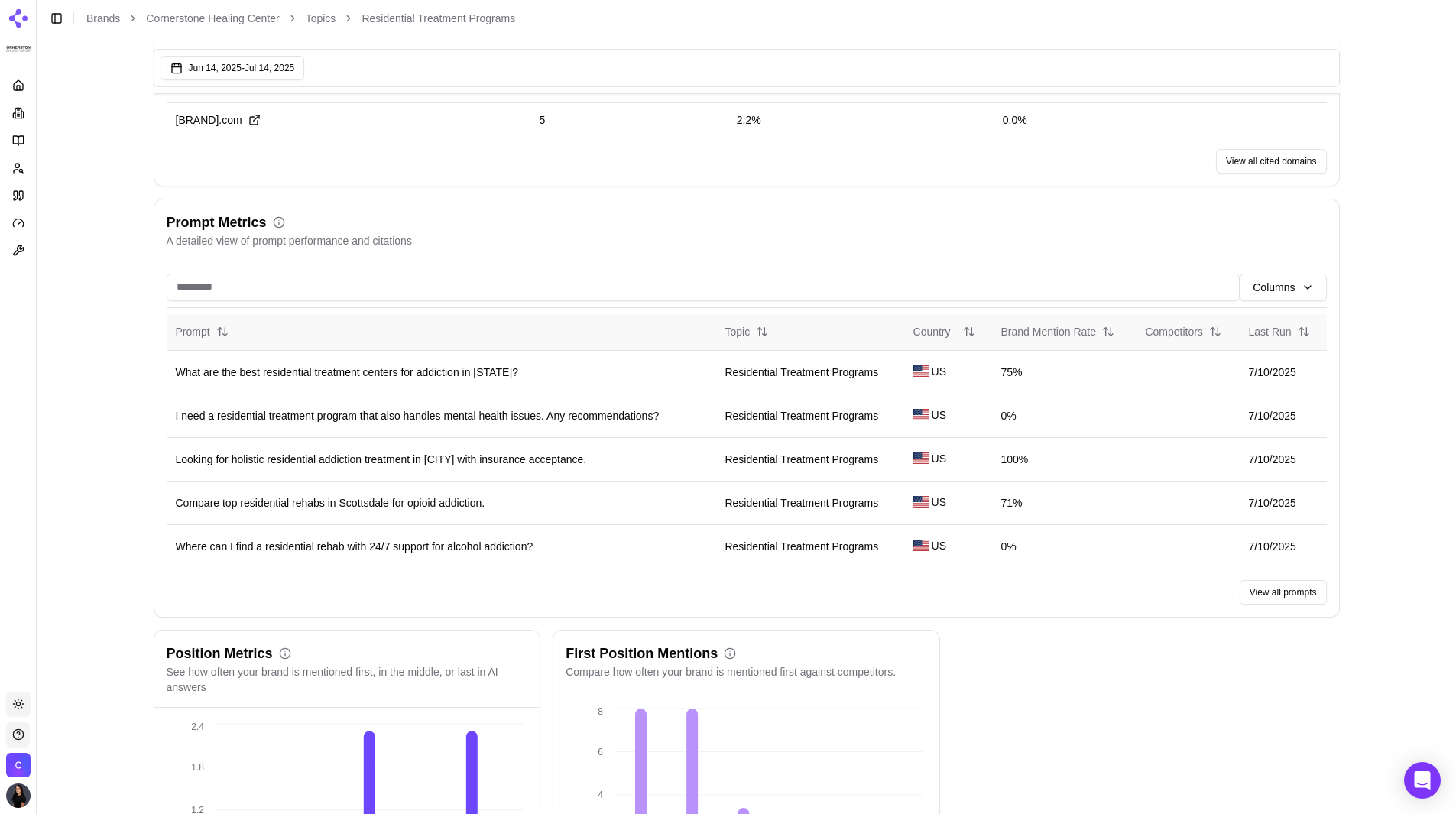 scroll, scrollTop: 705, scrollLeft: 0, axis: vertical 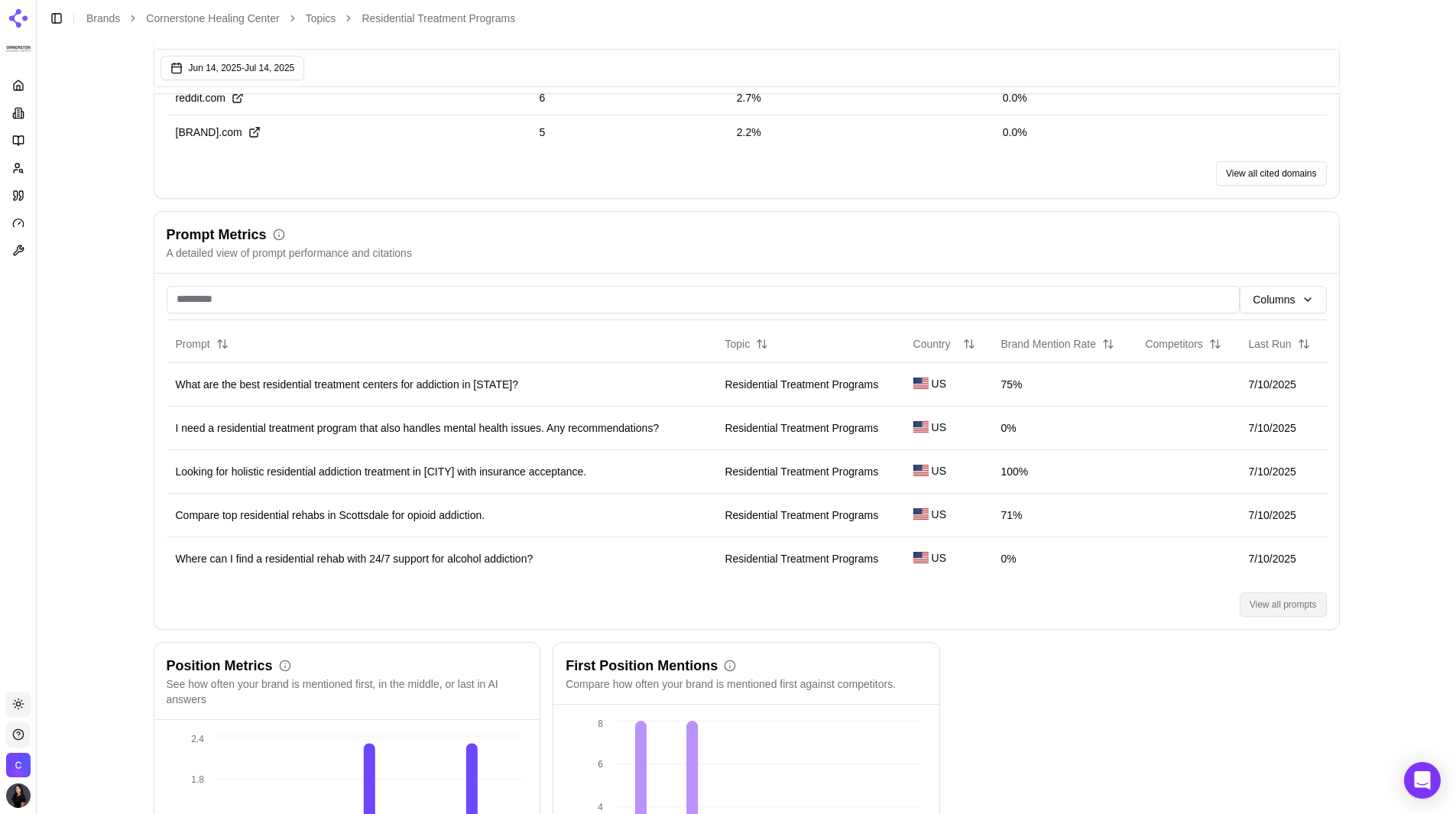 click on "View all prompts" at bounding box center (1283, 605) 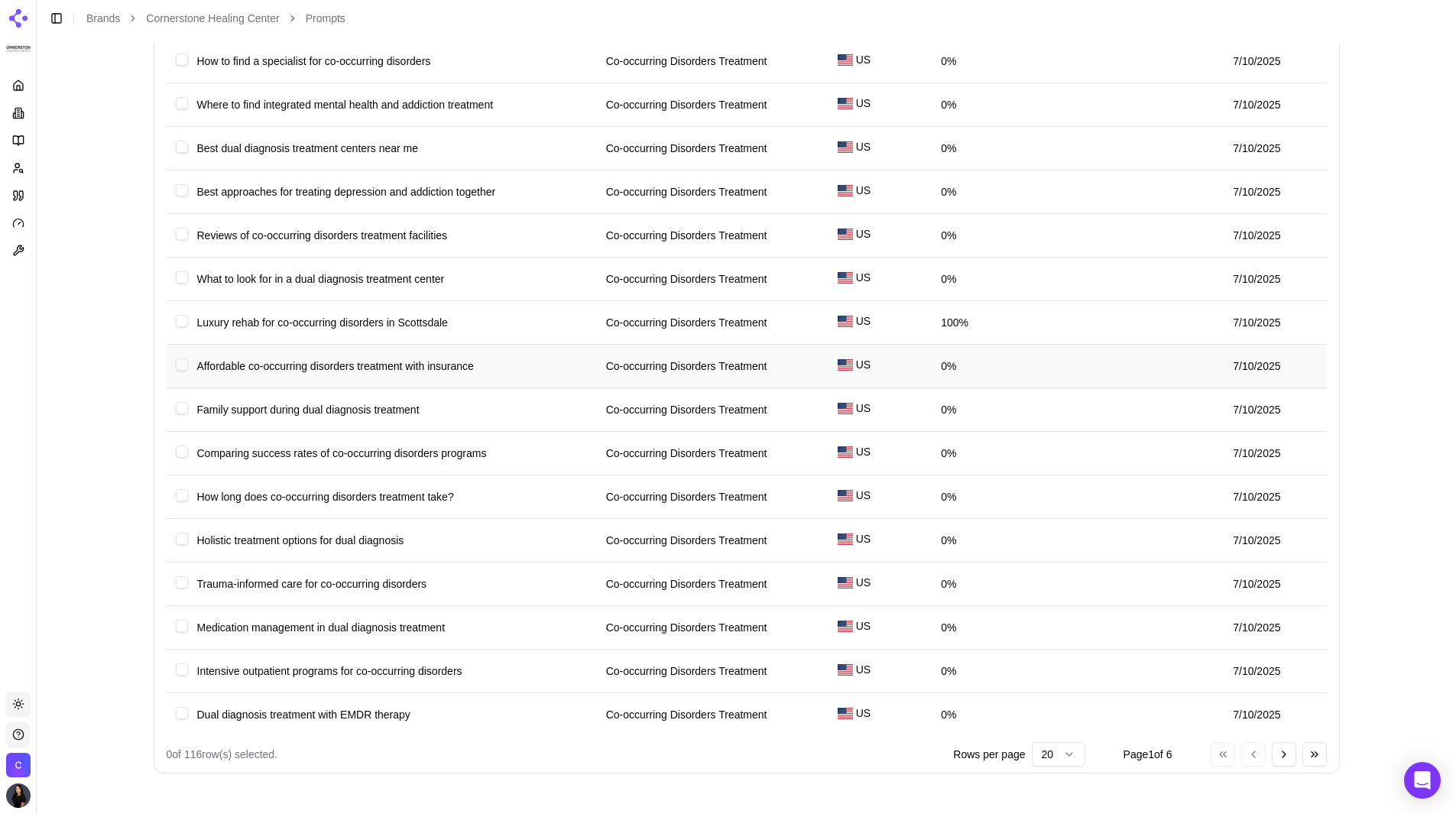 scroll, scrollTop: 356, scrollLeft: 0, axis: vertical 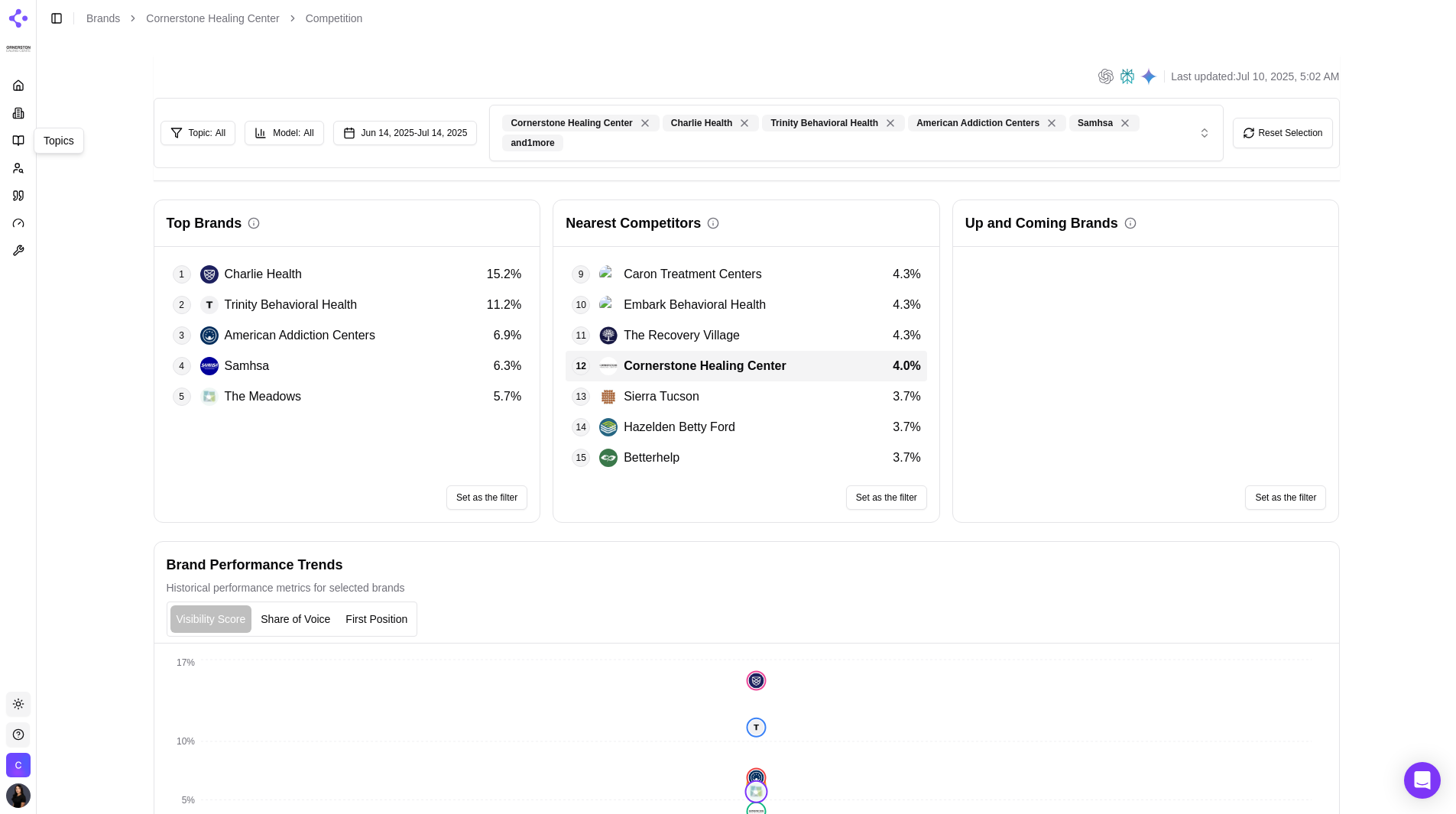 click on "Platform Topics Topics Toggle theme [BRAND]   Toggle Sidebar Brands [BRAND] Competition Last updated:  Jul 10, 2025, 5:02 AM Topic:  All Model:  All Jun 14, 2025  -  Jul 14, 2025 [BRAND] [BRAND] [BRAND] [BRAND] Samhsa and  1  more Reset Selection Top Brands 1 [BRAND] 15.2 % 2 [BRAND] 11.2 % 3 [BRAND] 6.9 % 4 Samhsa 6.3 % 5 The Meadows 5.7 % Set as the filter Nearest Competitors 9 [BRAND] 4.3 % 10 [BRAND] 4.3 % 11 The Recovery Village 4.3 % 12 [BRAND] 4.0 % 13 [BRAND] 3.7 % 14 [BRAND] 3.7 % 15 Betterhelp 3.7 % Set as the filter Up and Coming Brands Set as the filter Brand Performance Trends Historical performance metrics for selected brands Visibility Score Share of Voice First Position 06 Jul - 12 Jul 0% 5% 10% 17% Metric The Meadows [BRAND] Samhsa [BRAND] 5.7" at bounding box center [728, 575] 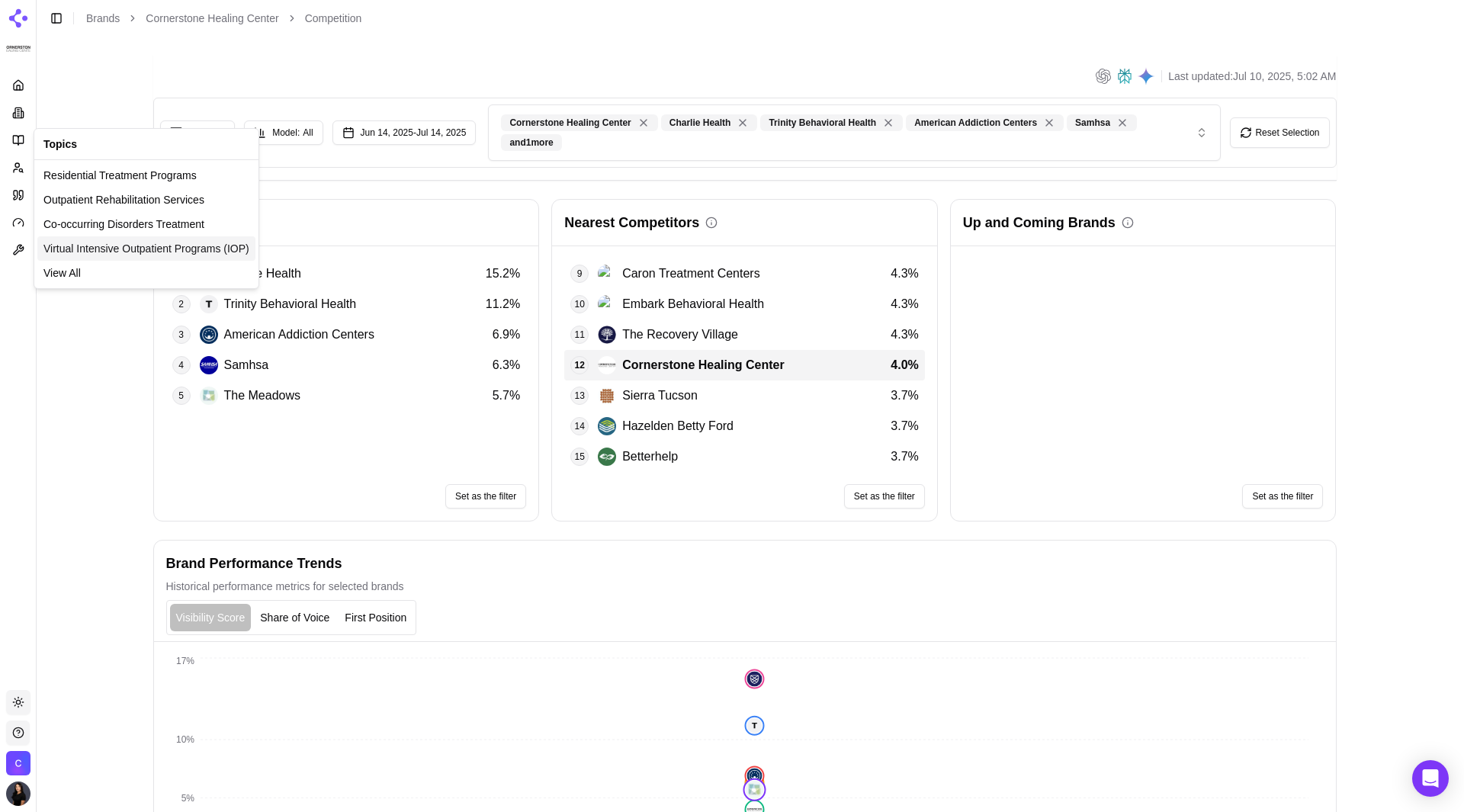 click on "Virtual Intensive Outpatient Programs (IOP)" at bounding box center (146, 249) 